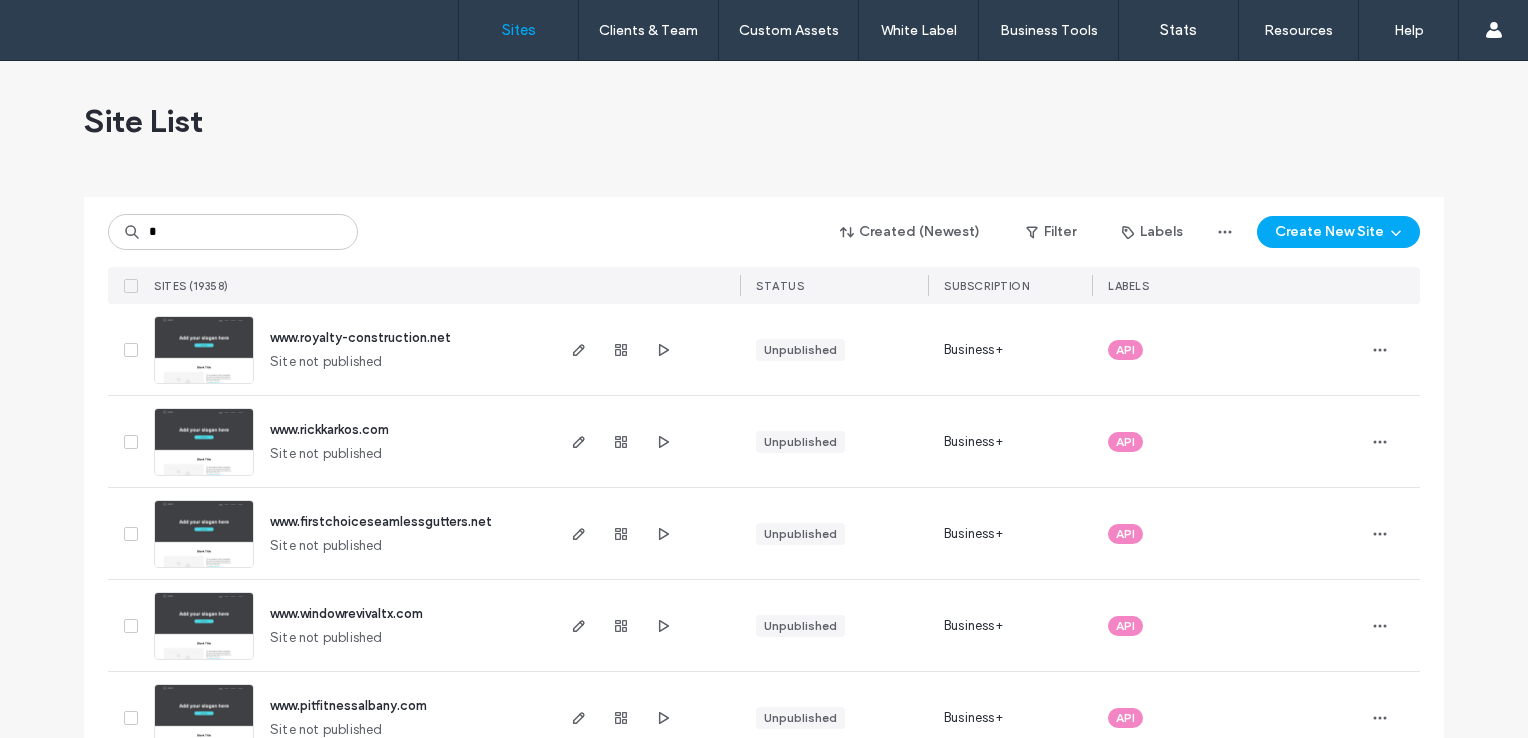 scroll, scrollTop: 0, scrollLeft: 0, axis: both 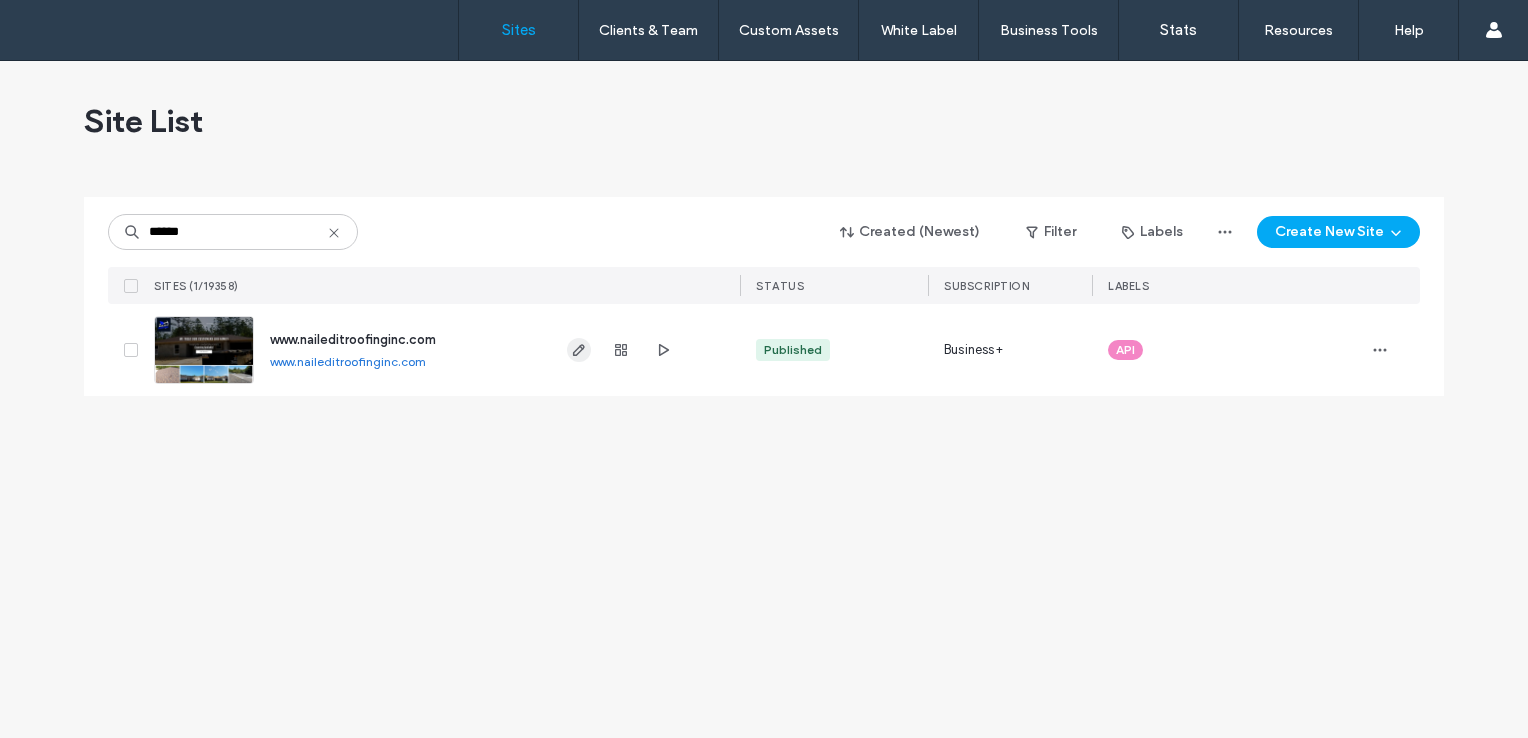 type on "******" 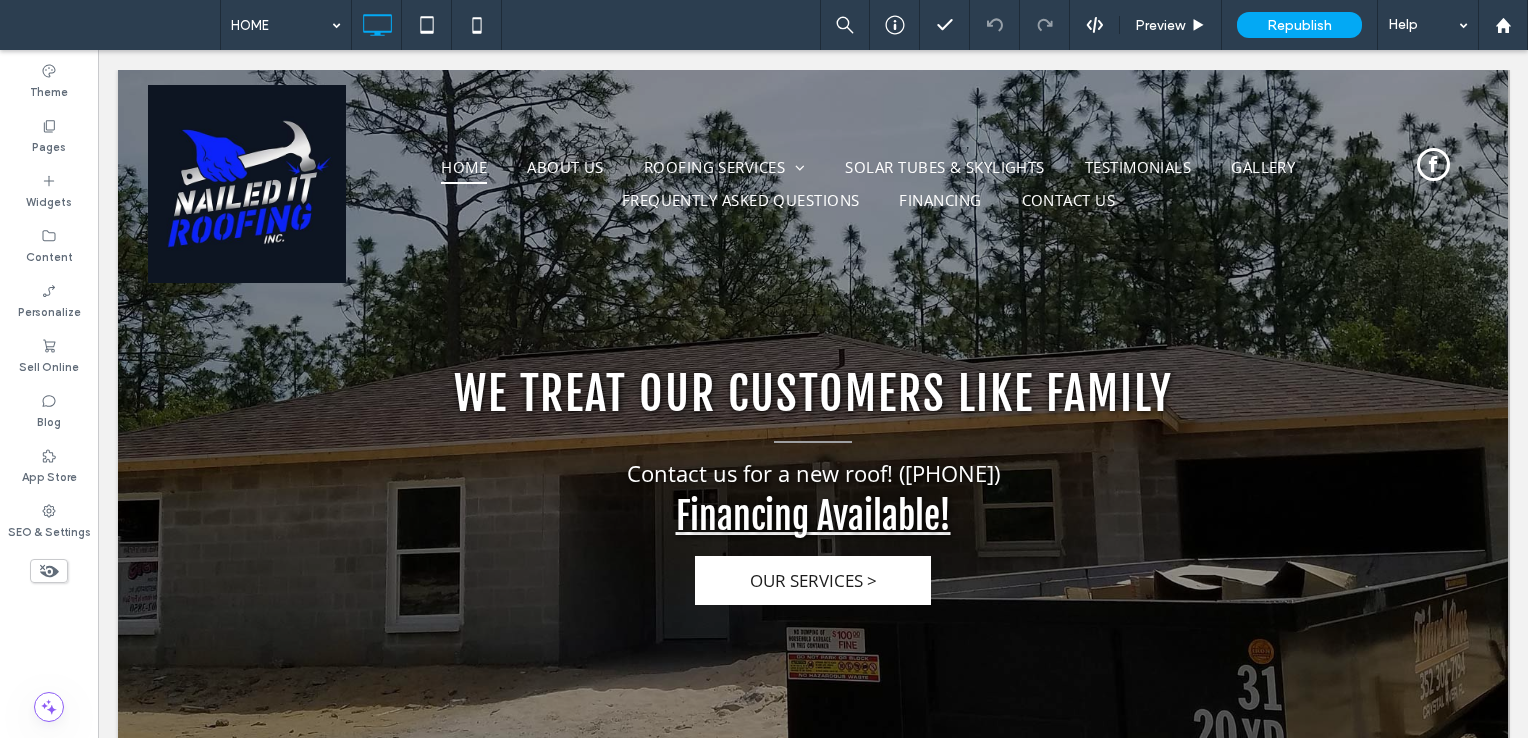 scroll, scrollTop: 0, scrollLeft: 0, axis: both 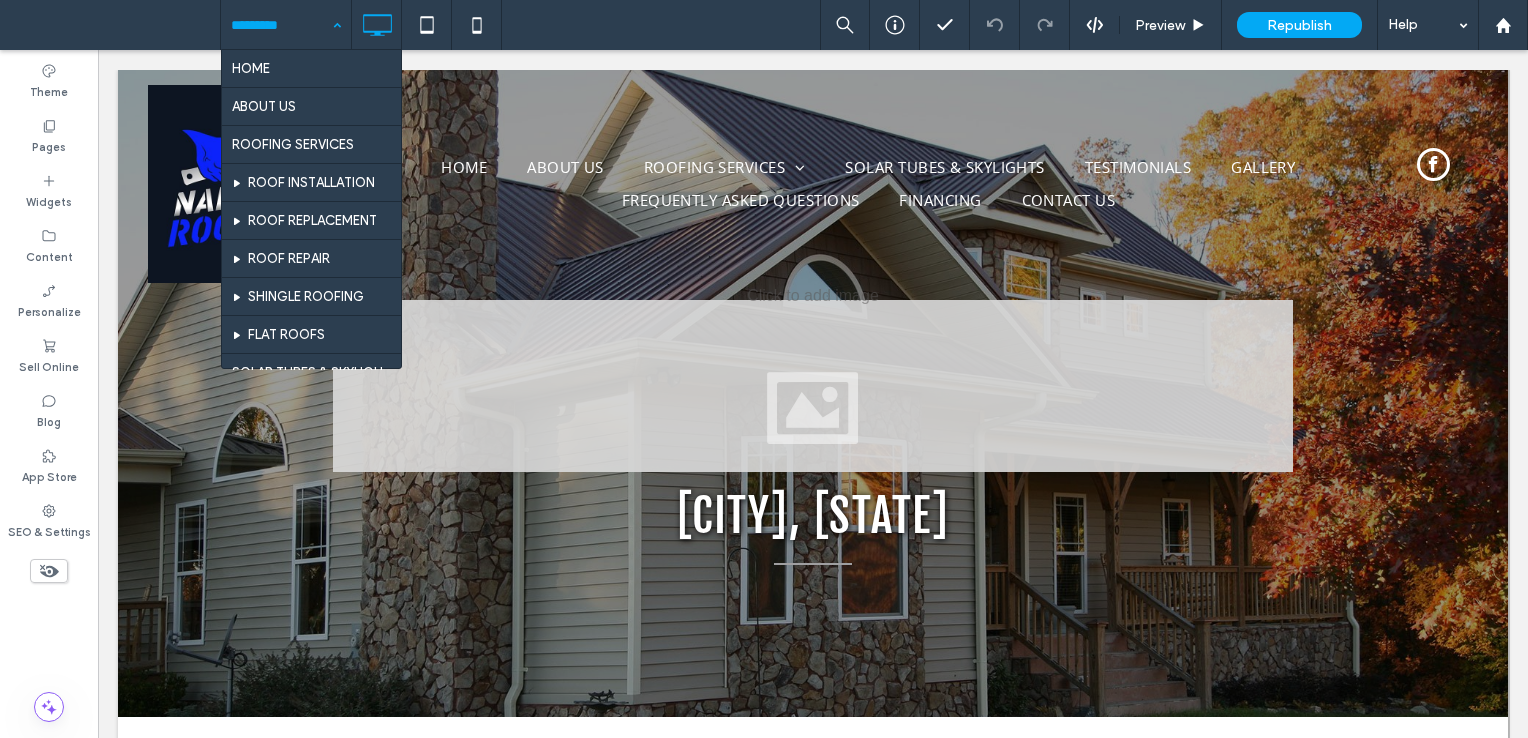 click on "HOME ABOUT US ROOFING SERVICES ROOF INSTALLATION ROOF REPLACEMENT ROOF REPAIR SHINGLE ROOFING FLAT ROOFS SOLAR TUBES & SKYLIGHTS TESTIMONIALS GALLERY FREQUENTLY ASKED QUESTIONS FINANCING CONTACT US [COUNTY], [STATE] [COUNTY], [STATE] [CITY], [STATE] [CITY], [STATE] [CITY], [STATE] [CITY], [STATE] [CITY], [STATE] SITEMAP THANK YOU!" at bounding box center [286, 25] 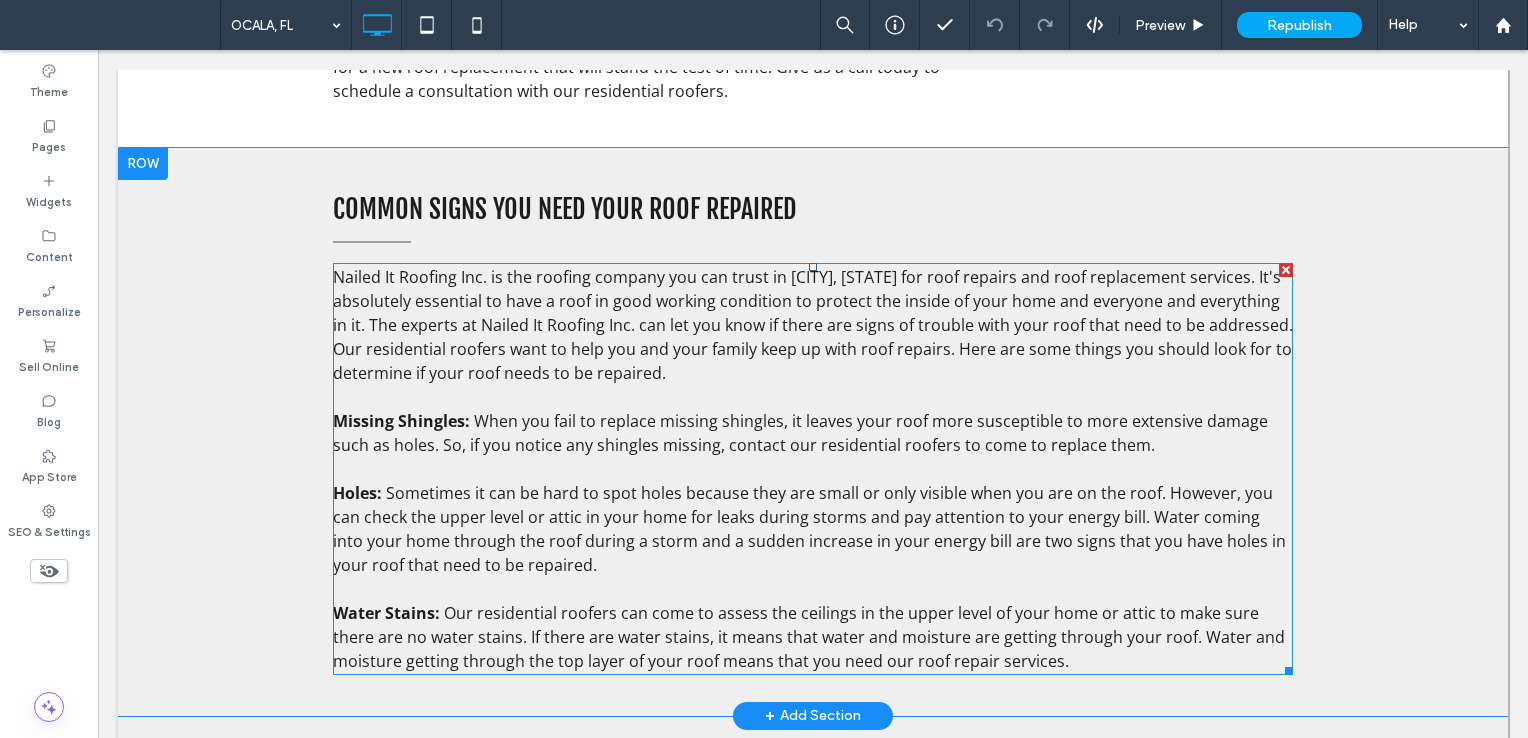 scroll, scrollTop: 1300, scrollLeft: 0, axis: vertical 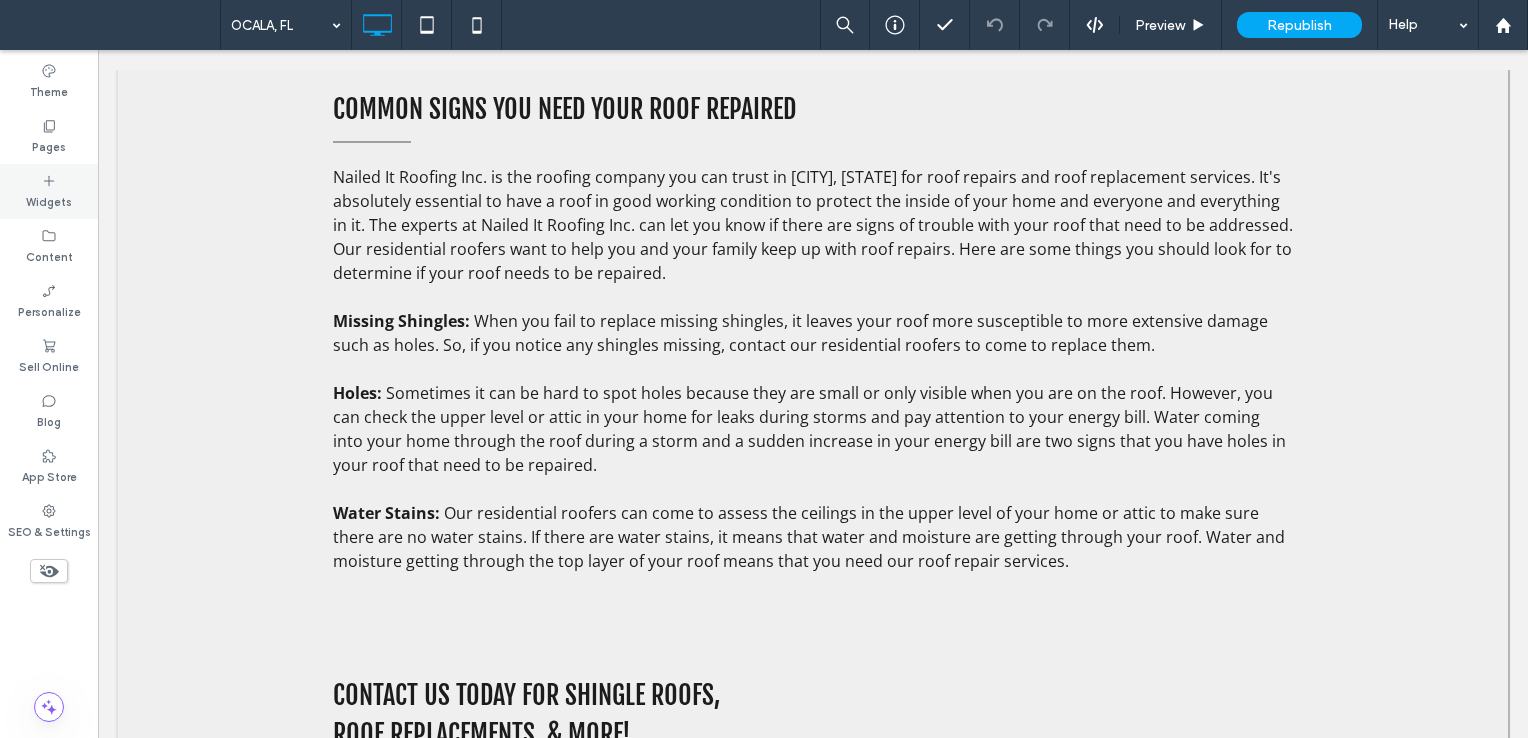 click on "Widgets" at bounding box center [49, 191] 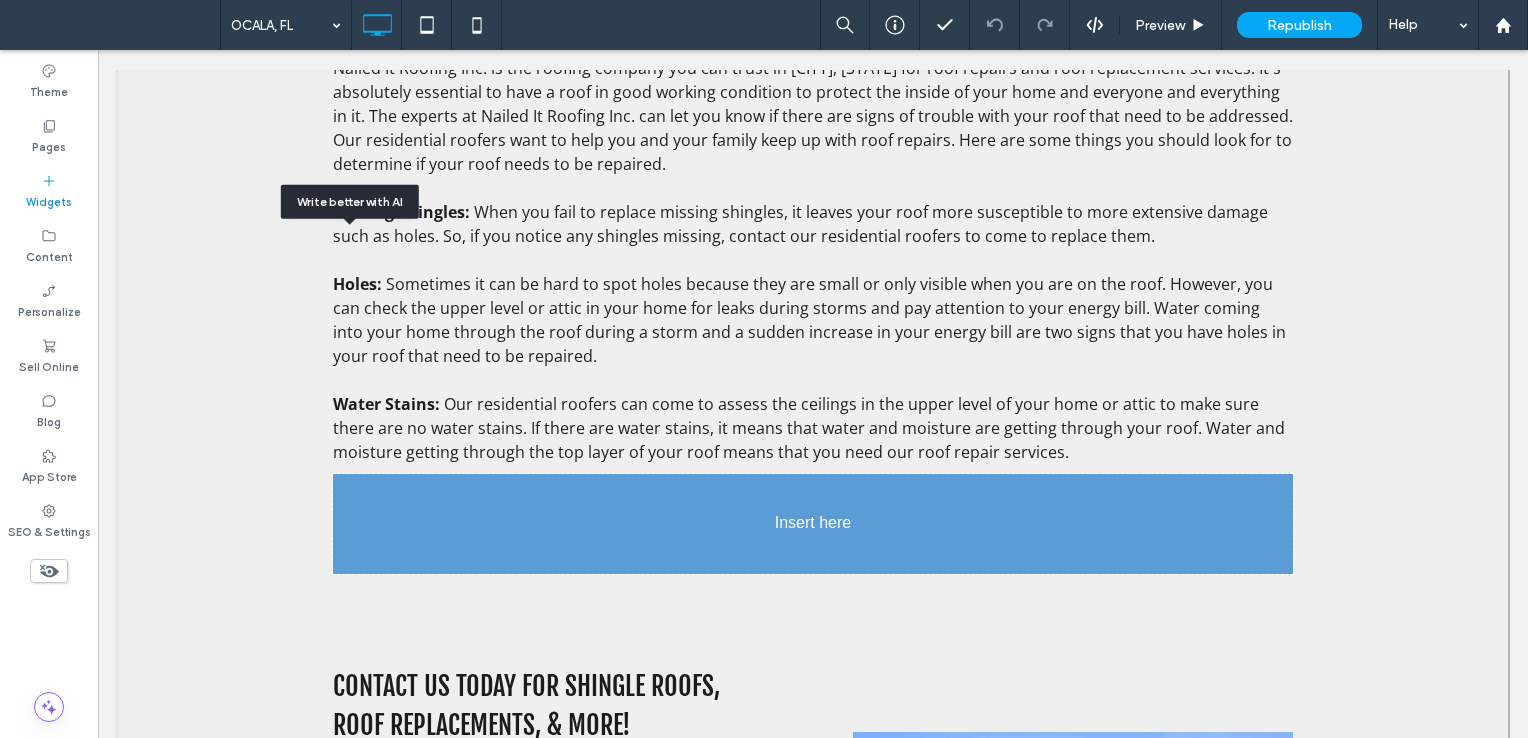 scroll, scrollTop: 1440, scrollLeft: 0, axis: vertical 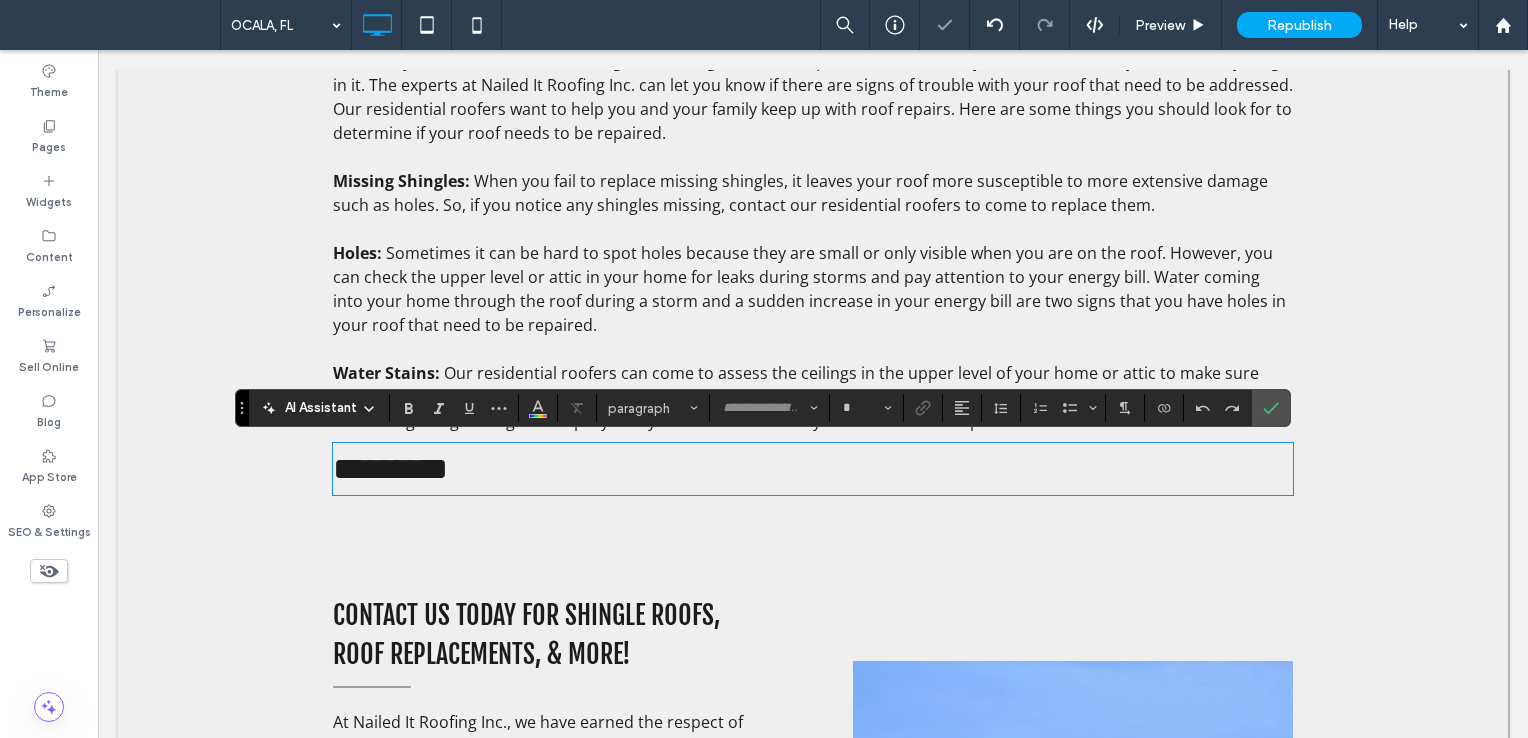 type on "**********" 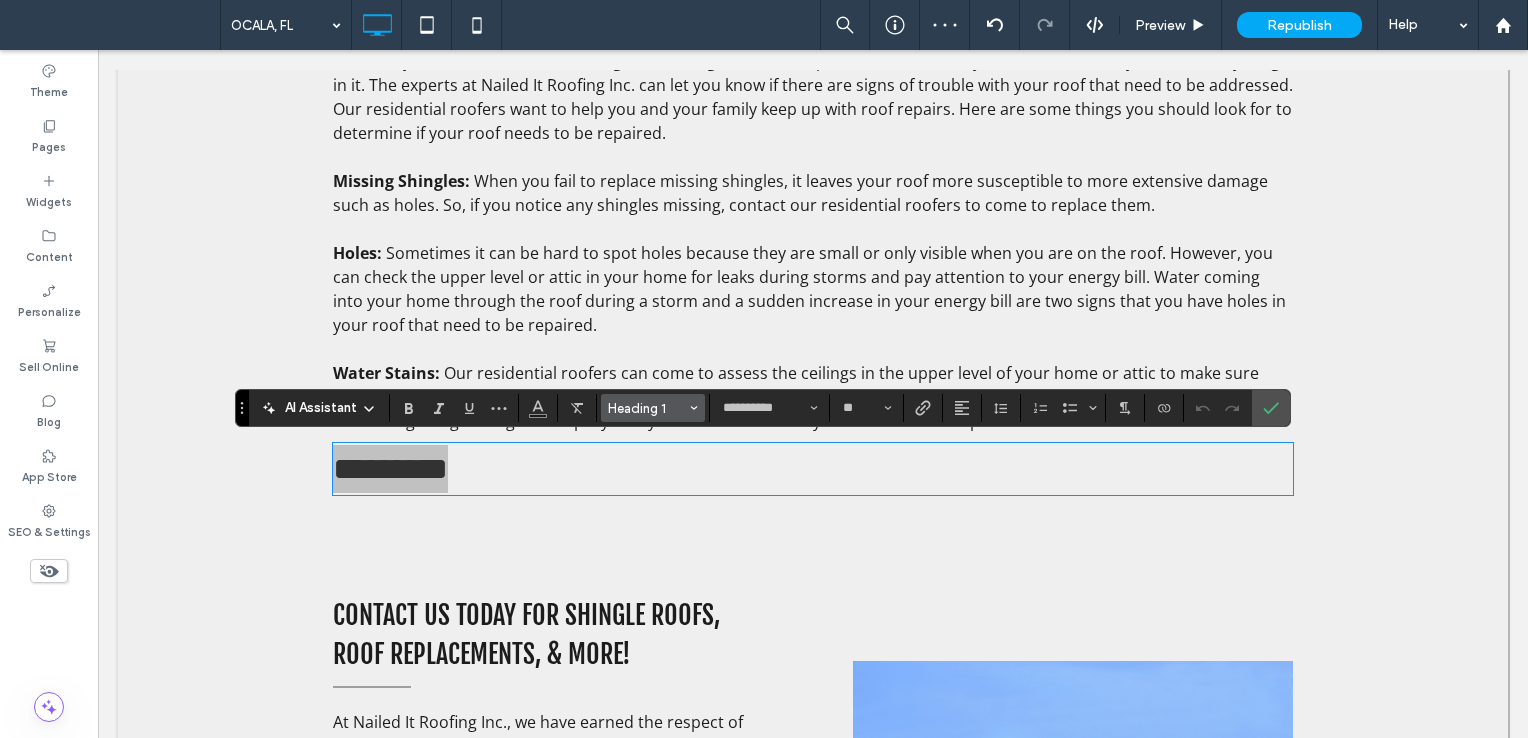 click on "Heading 1" at bounding box center [653, 408] 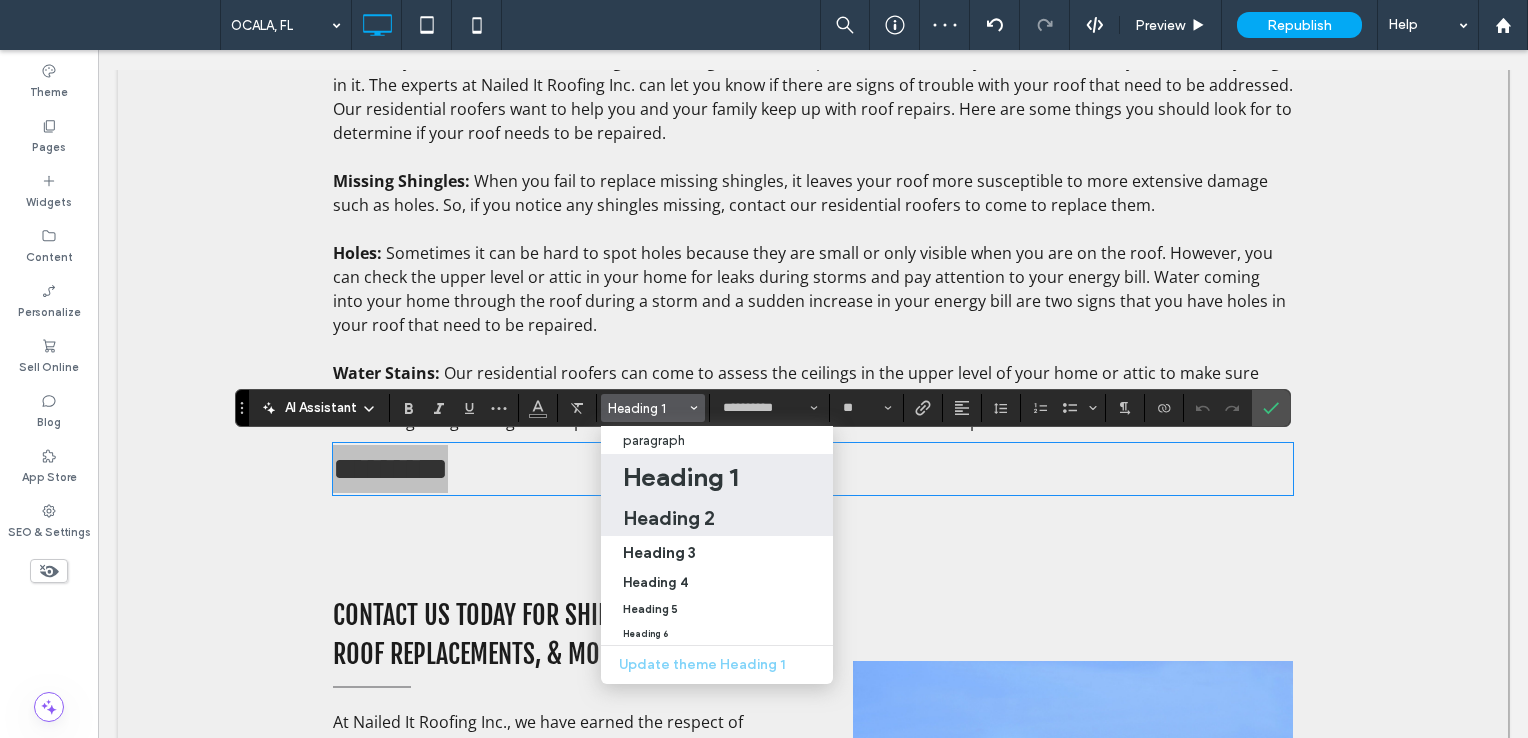 click on "Heading 2" at bounding box center (669, 518) 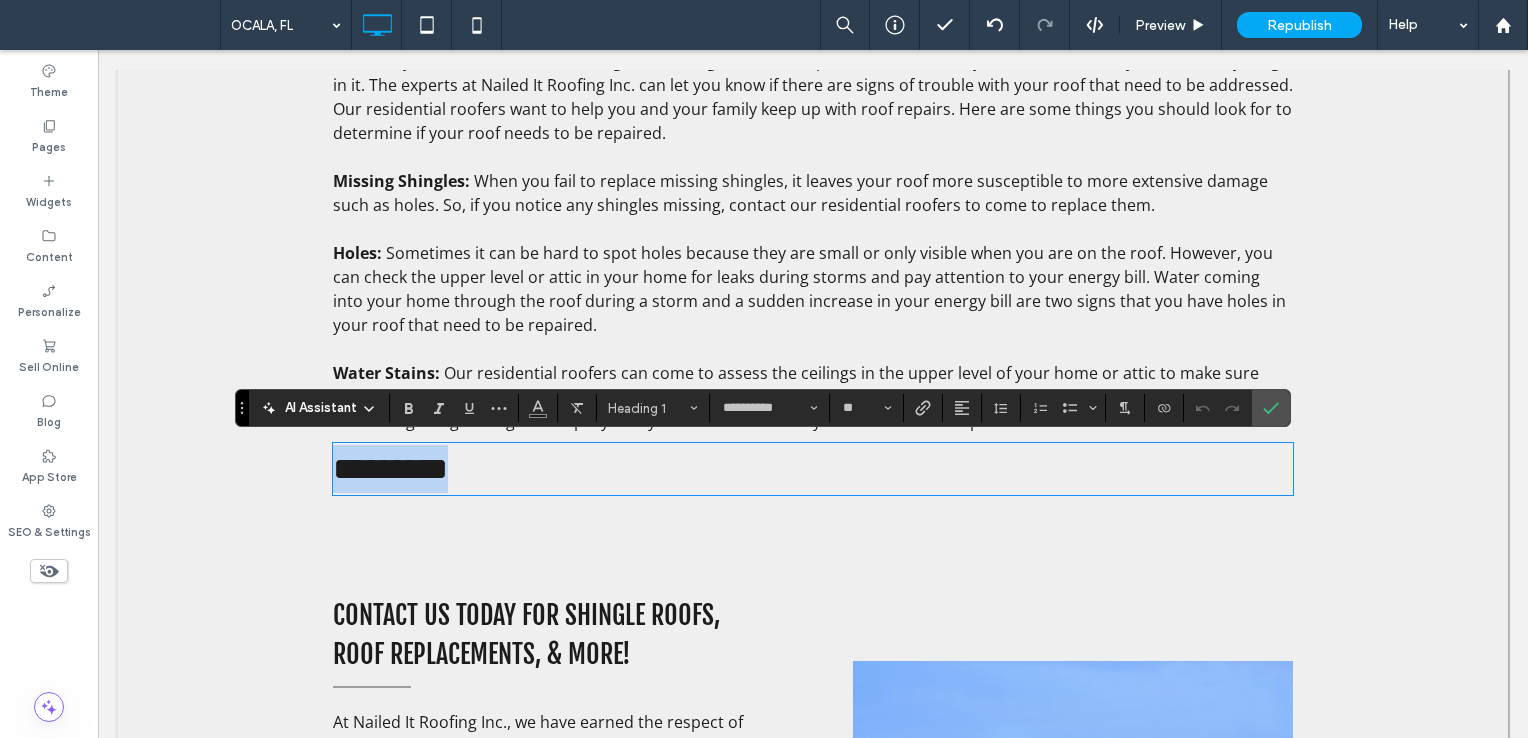 type on "**" 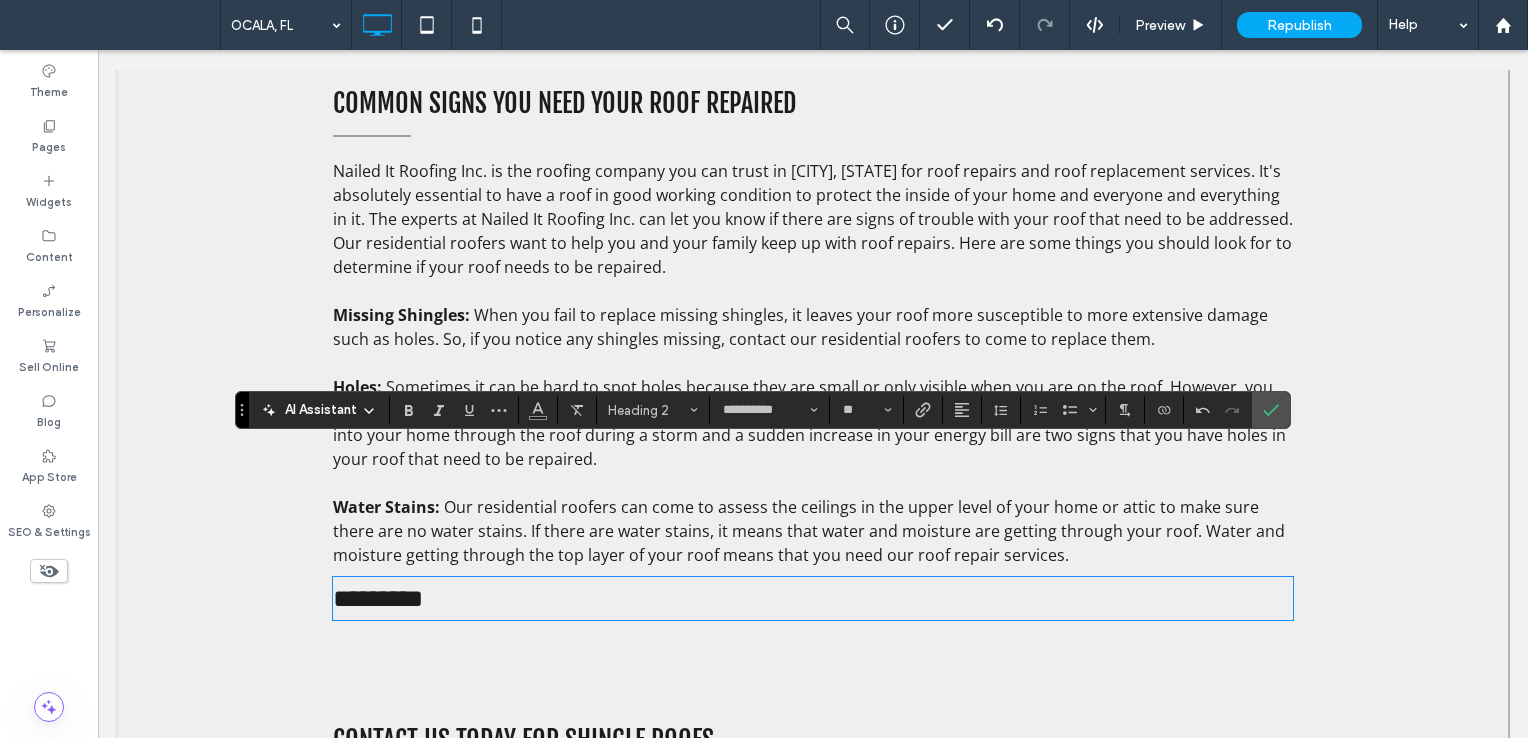 scroll, scrollTop: 1240, scrollLeft: 0, axis: vertical 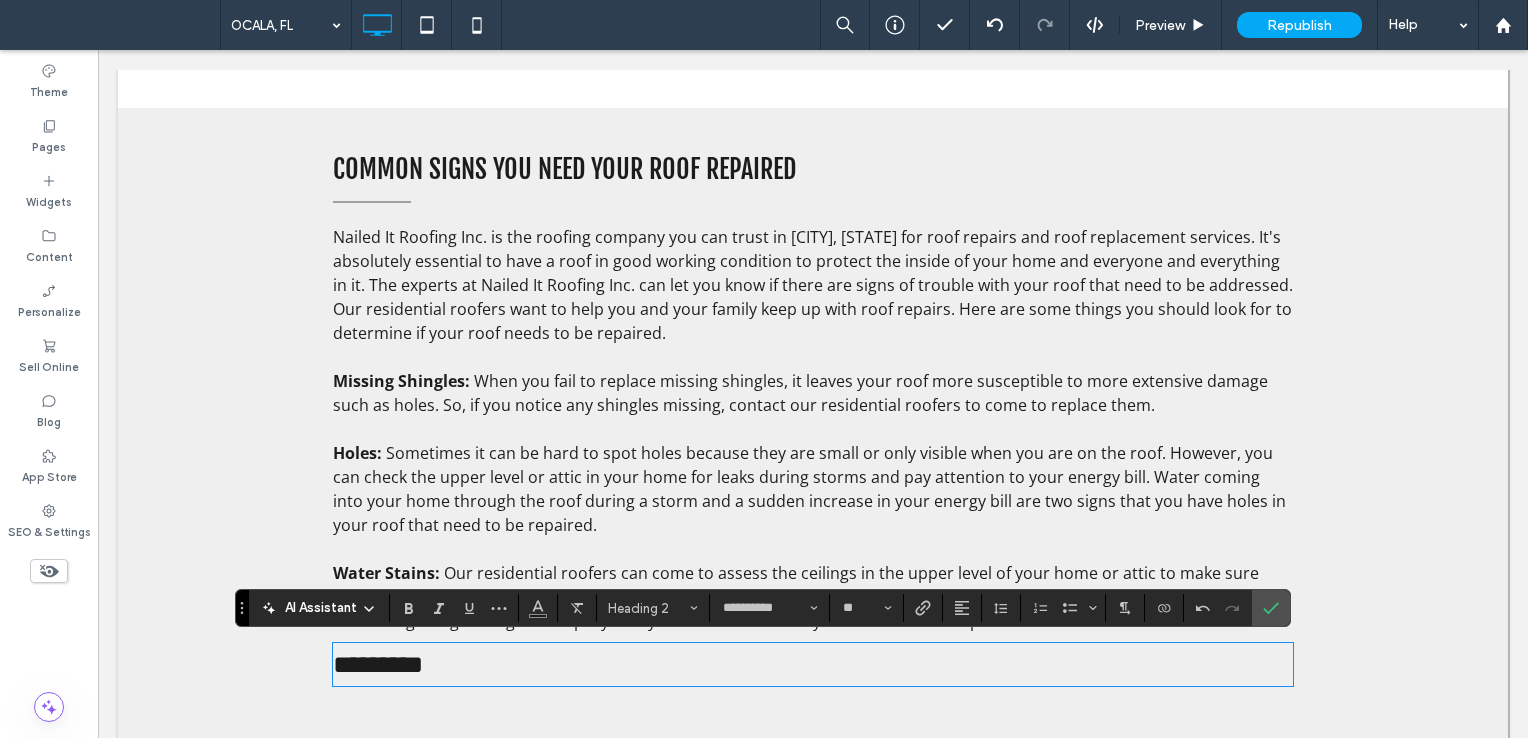 click on "COMMON SIGNS YOU NEED YOUR ROOF REPAIRED" at bounding box center [564, 169] 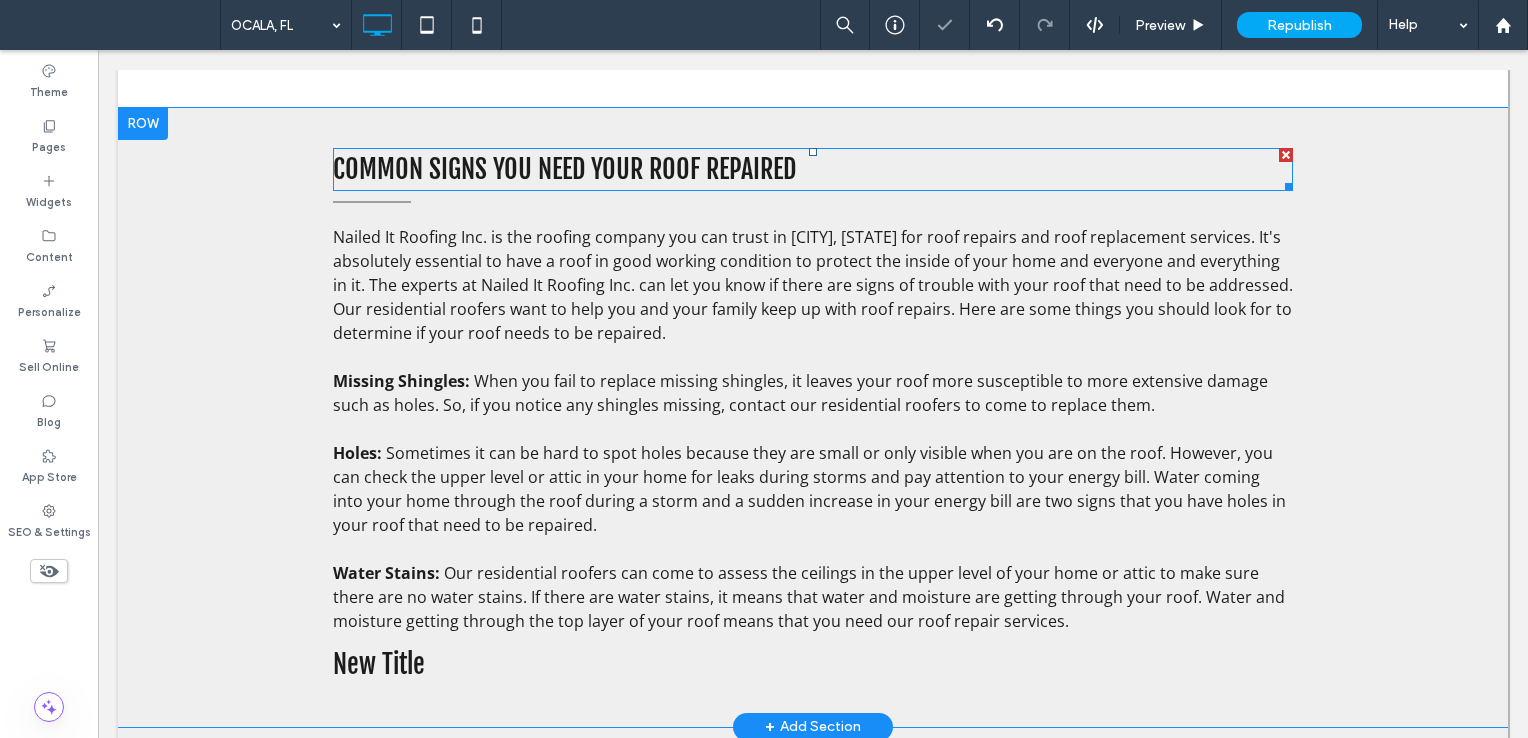 click on "COMMON SIGNS YOU NEED YOUR ROOF REPAIRED" at bounding box center (564, 169) 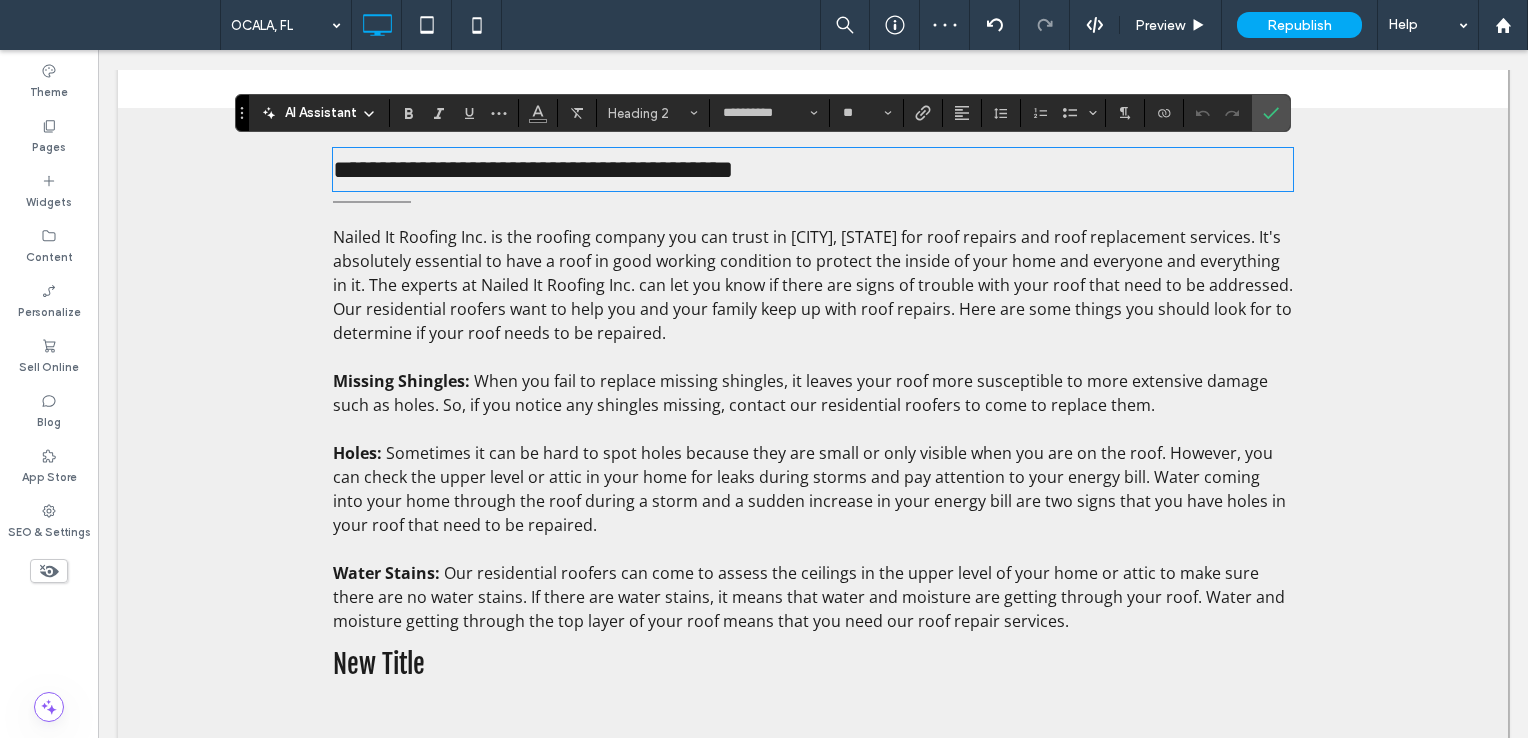 click on "New Title" at bounding box center [379, 664] 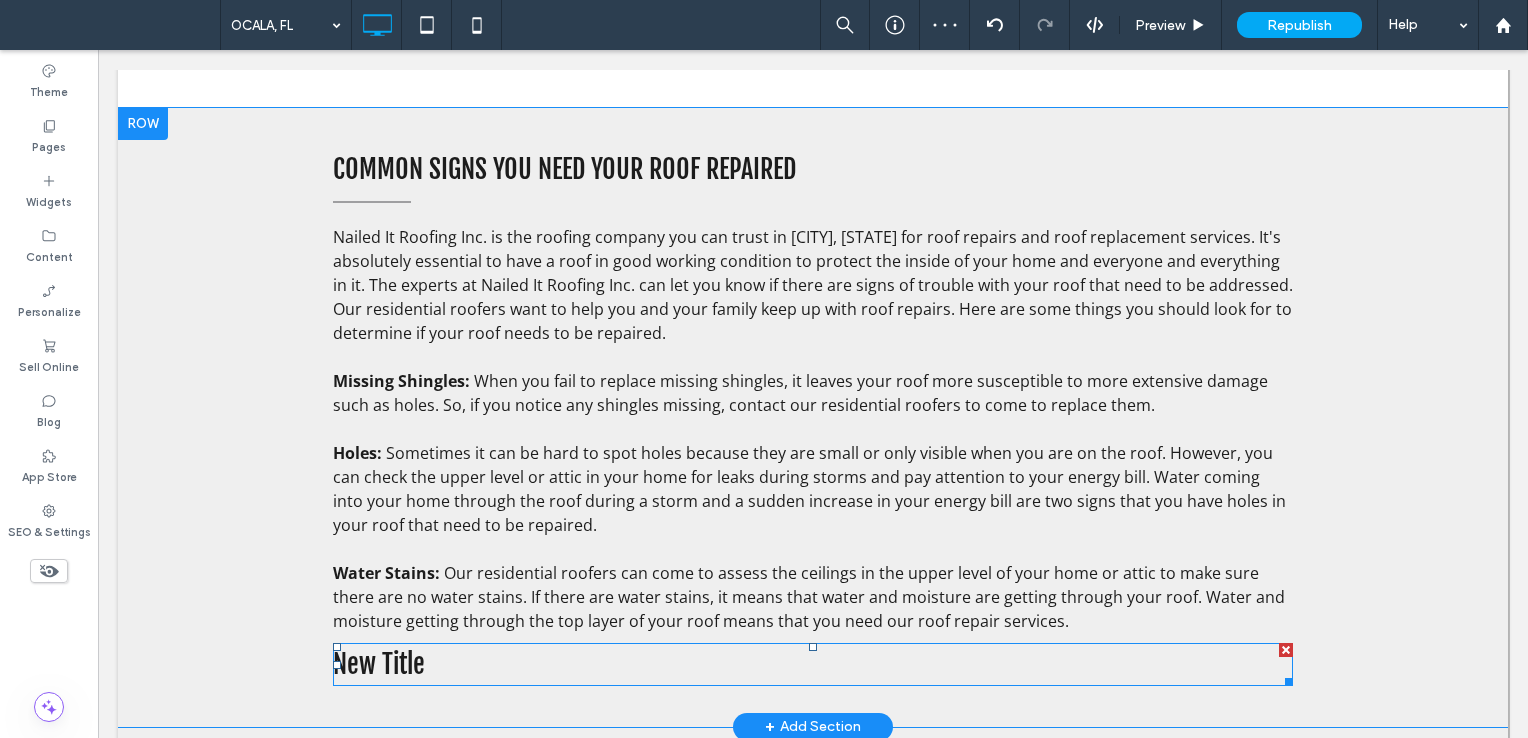 click on "New Title" at bounding box center (379, 664) 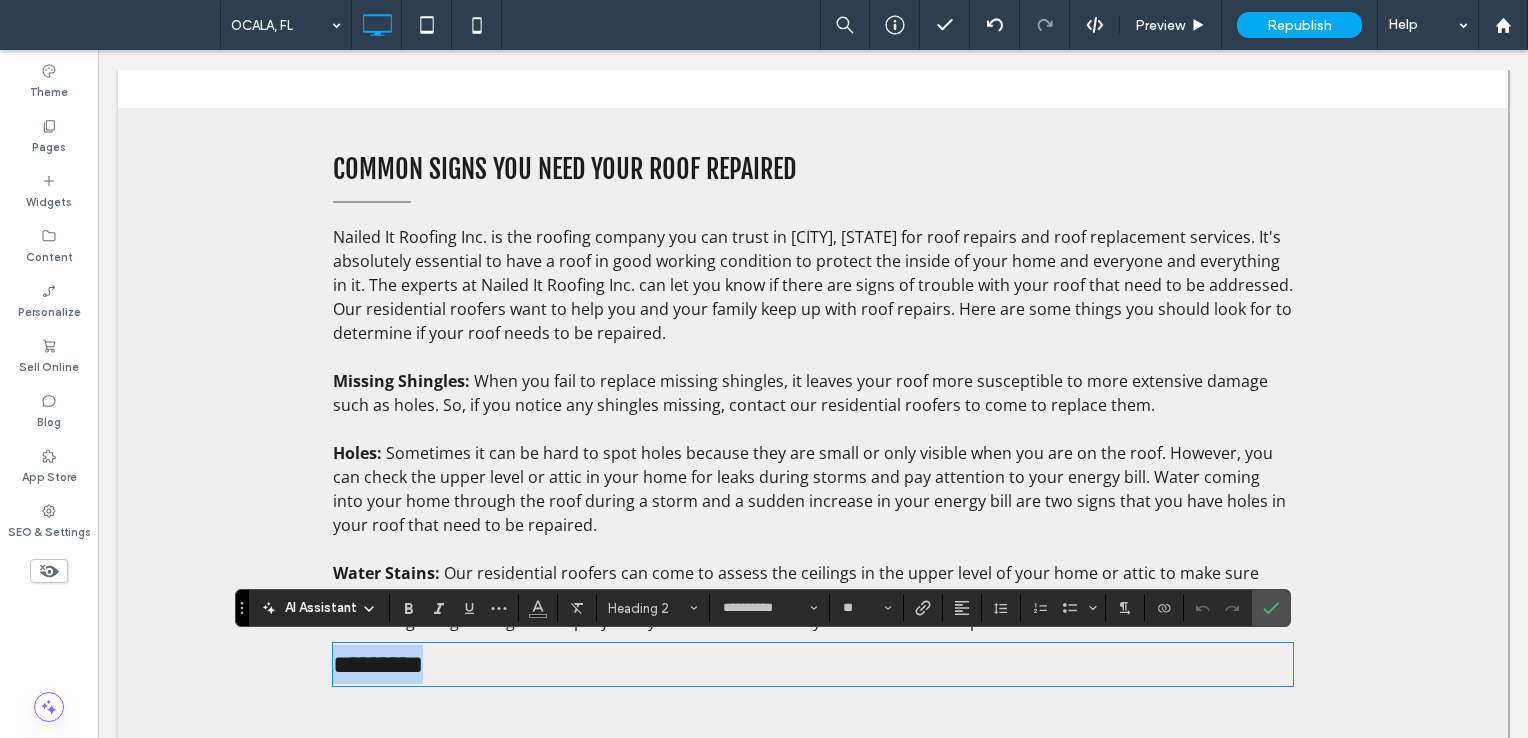 type on "*********" 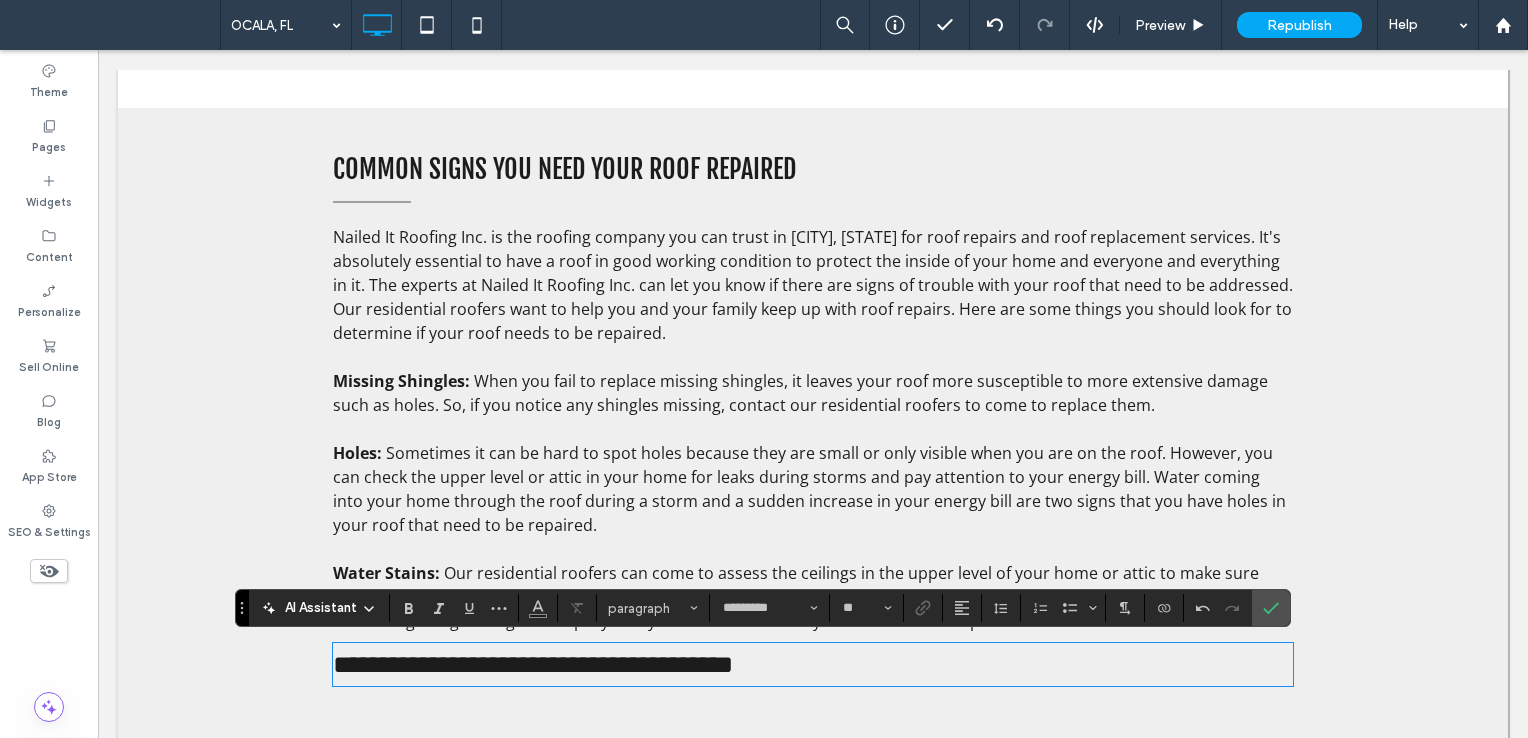 scroll, scrollTop: 0, scrollLeft: 0, axis: both 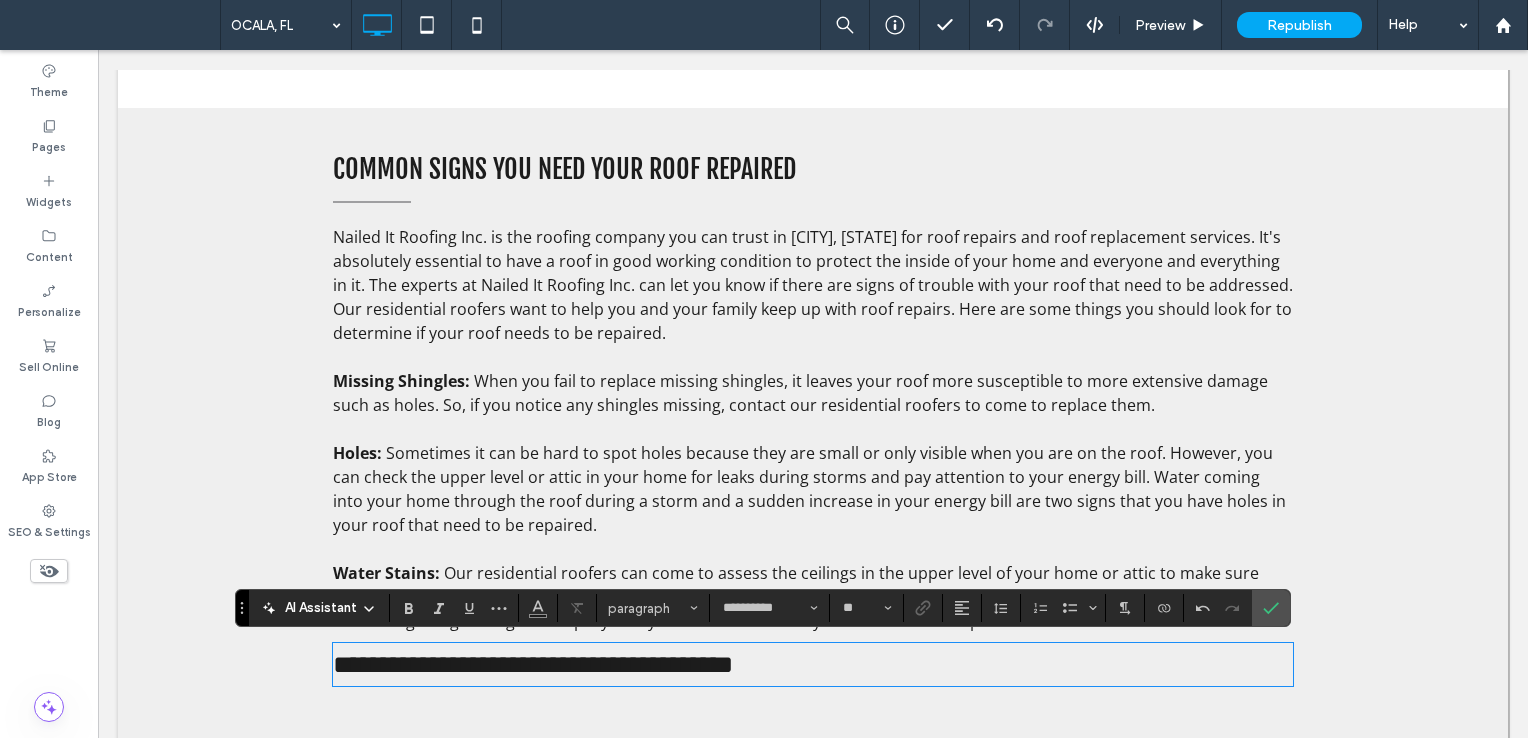 click on "**********" at bounding box center (533, 664) 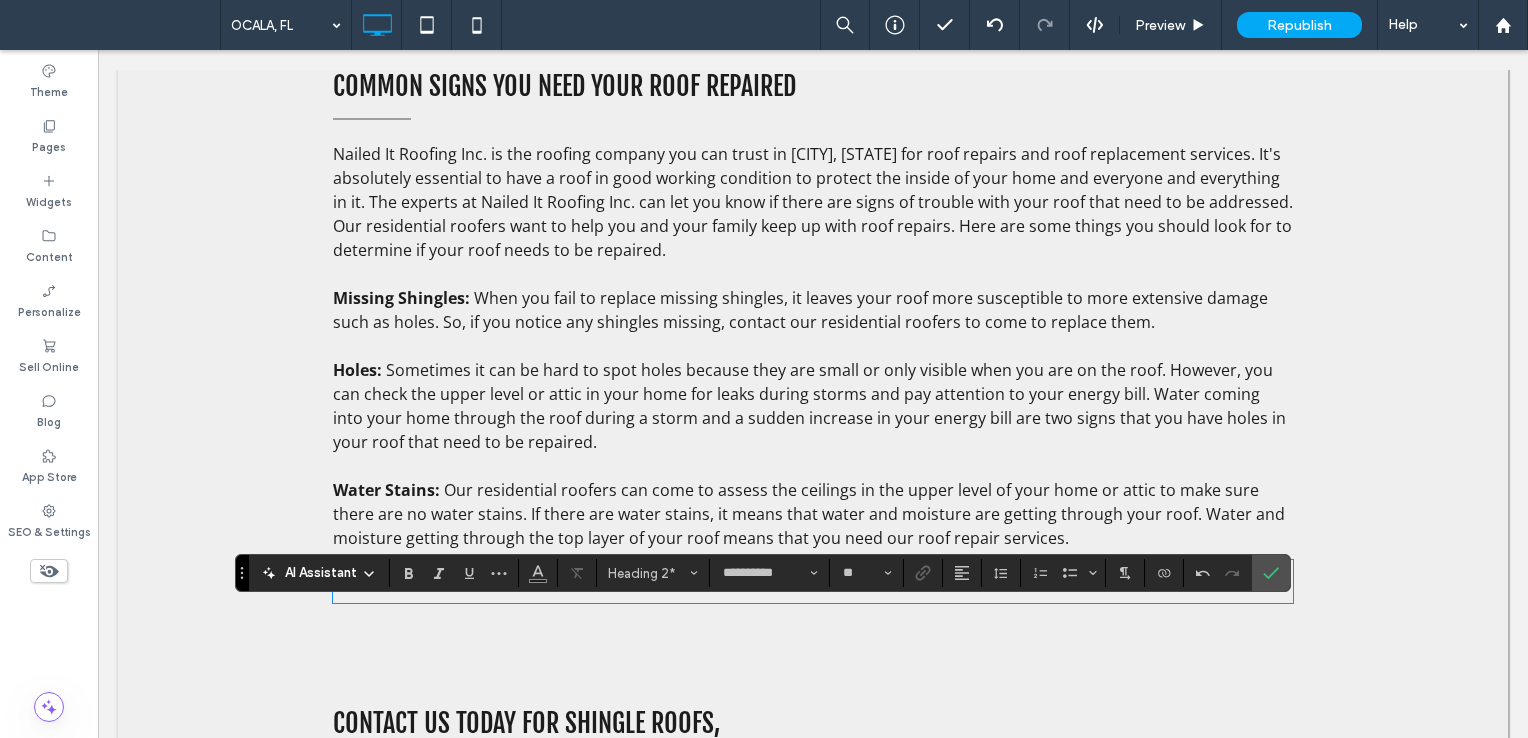 scroll, scrollTop: 1340, scrollLeft: 0, axis: vertical 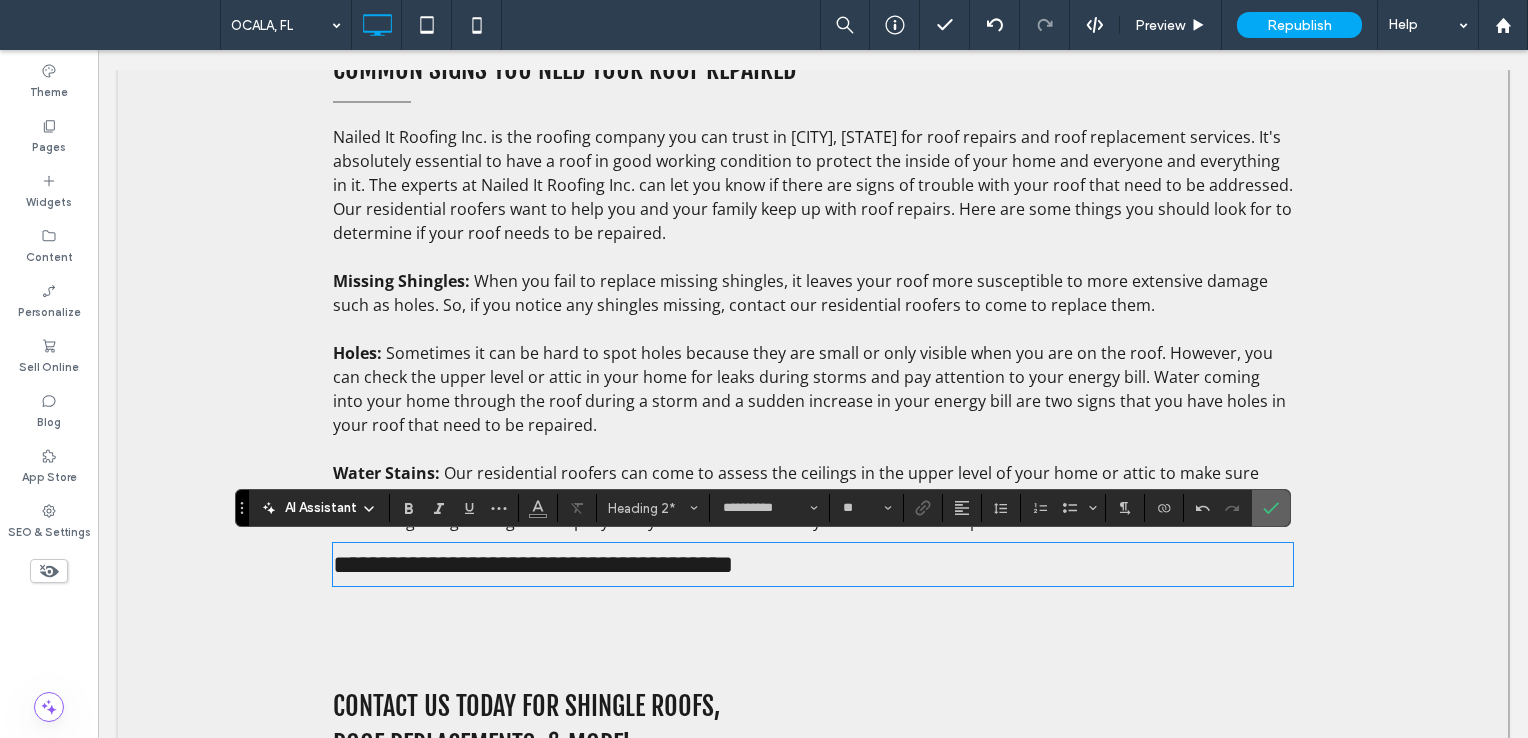 click at bounding box center (1271, 508) 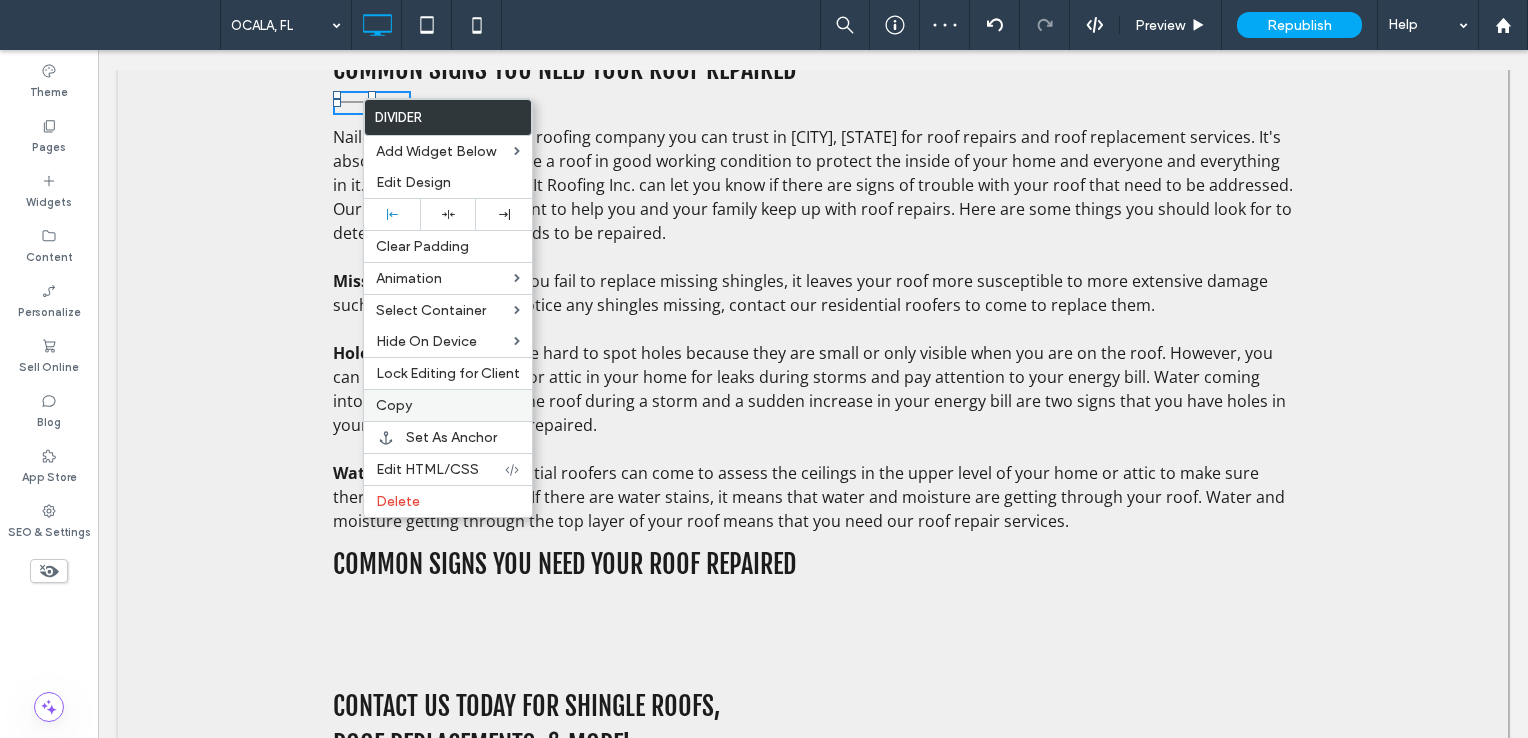 drag, startPoint x: 412, startPoint y: 404, endPoint x: 613, endPoint y: 484, distance: 216.33539 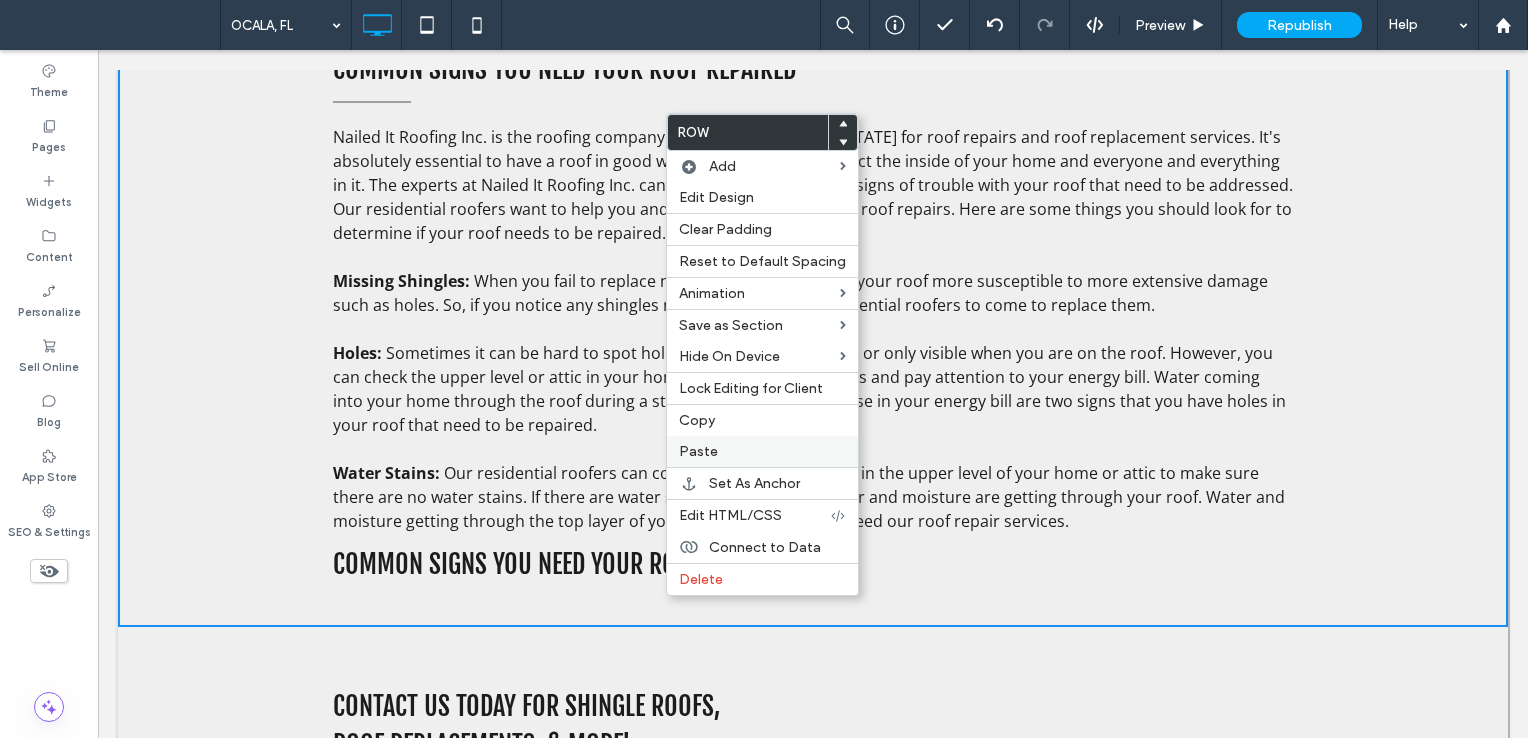 click on "Paste" at bounding box center [762, 451] 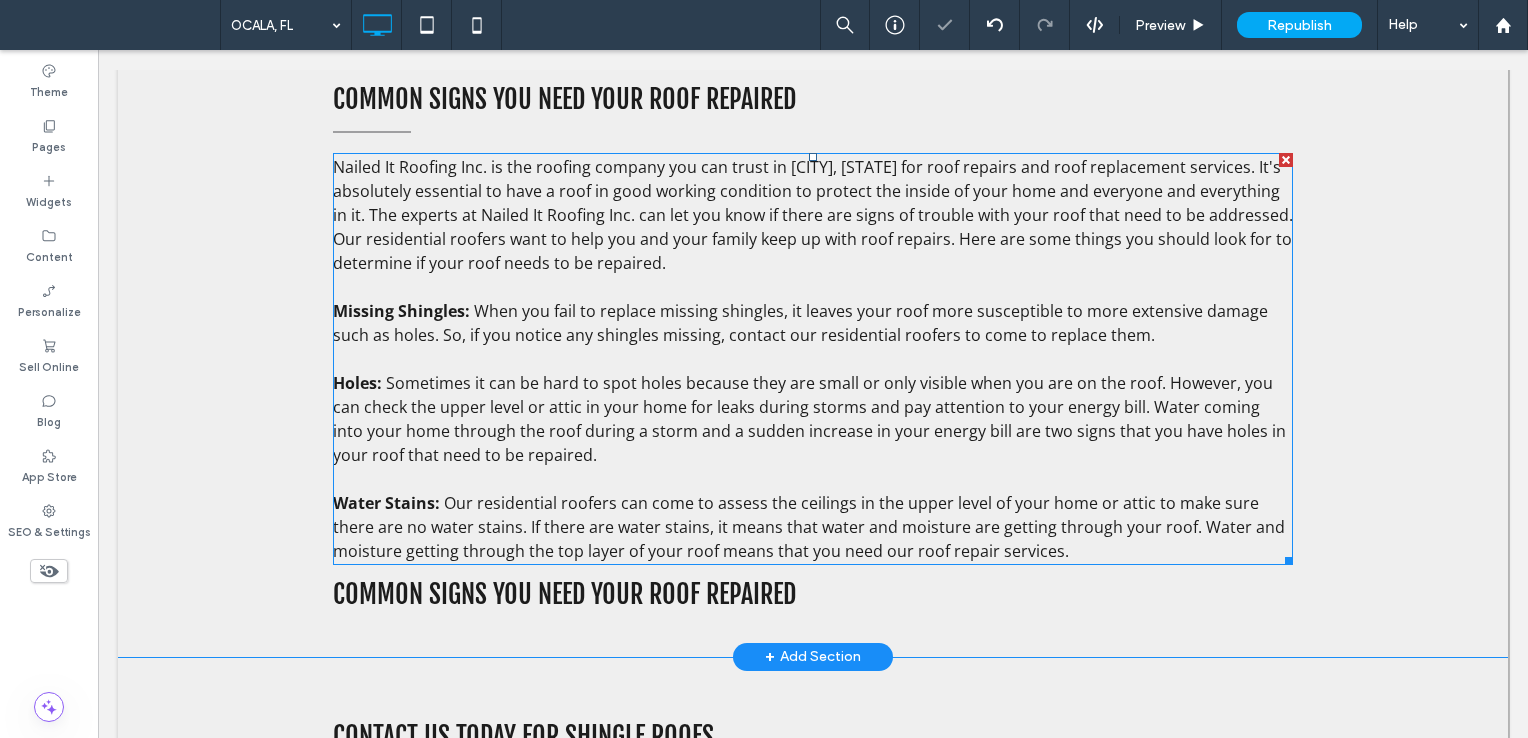 scroll, scrollTop: 1259, scrollLeft: 0, axis: vertical 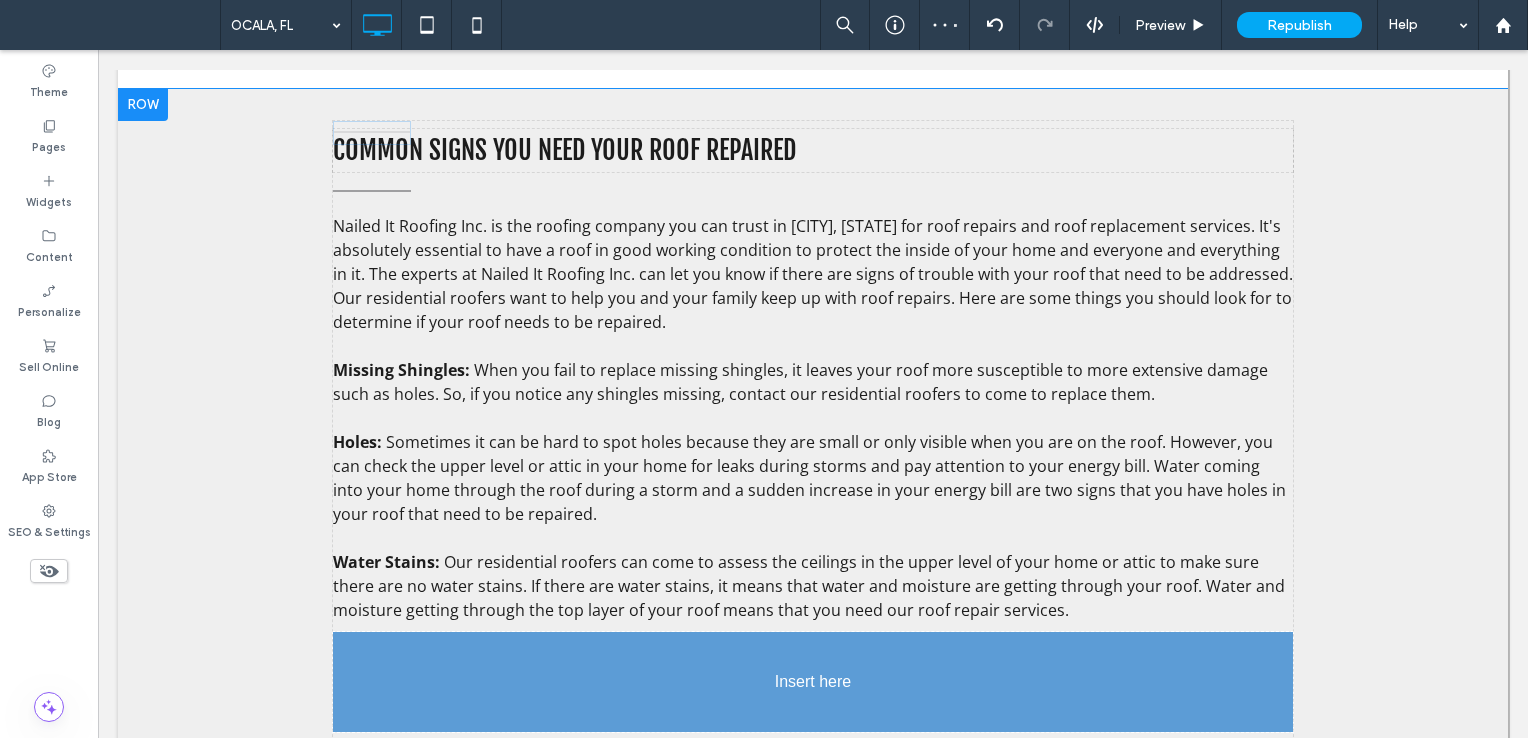 drag, startPoint x: 375, startPoint y: 132, endPoint x: 416, endPoint y: 657, distance: 526.5985 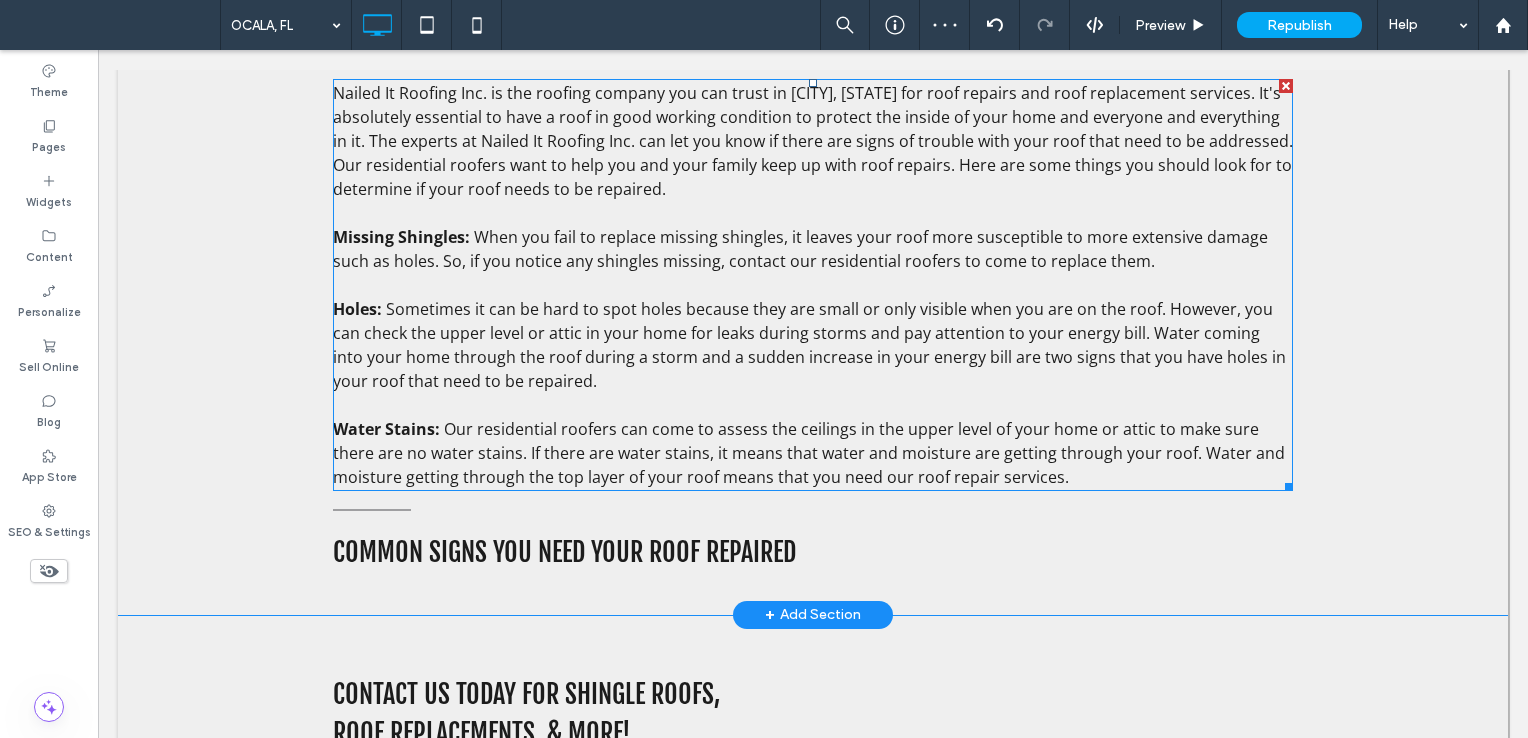 scroll, scrollTop: 1459, scrollLeft: 0, axis: vertical 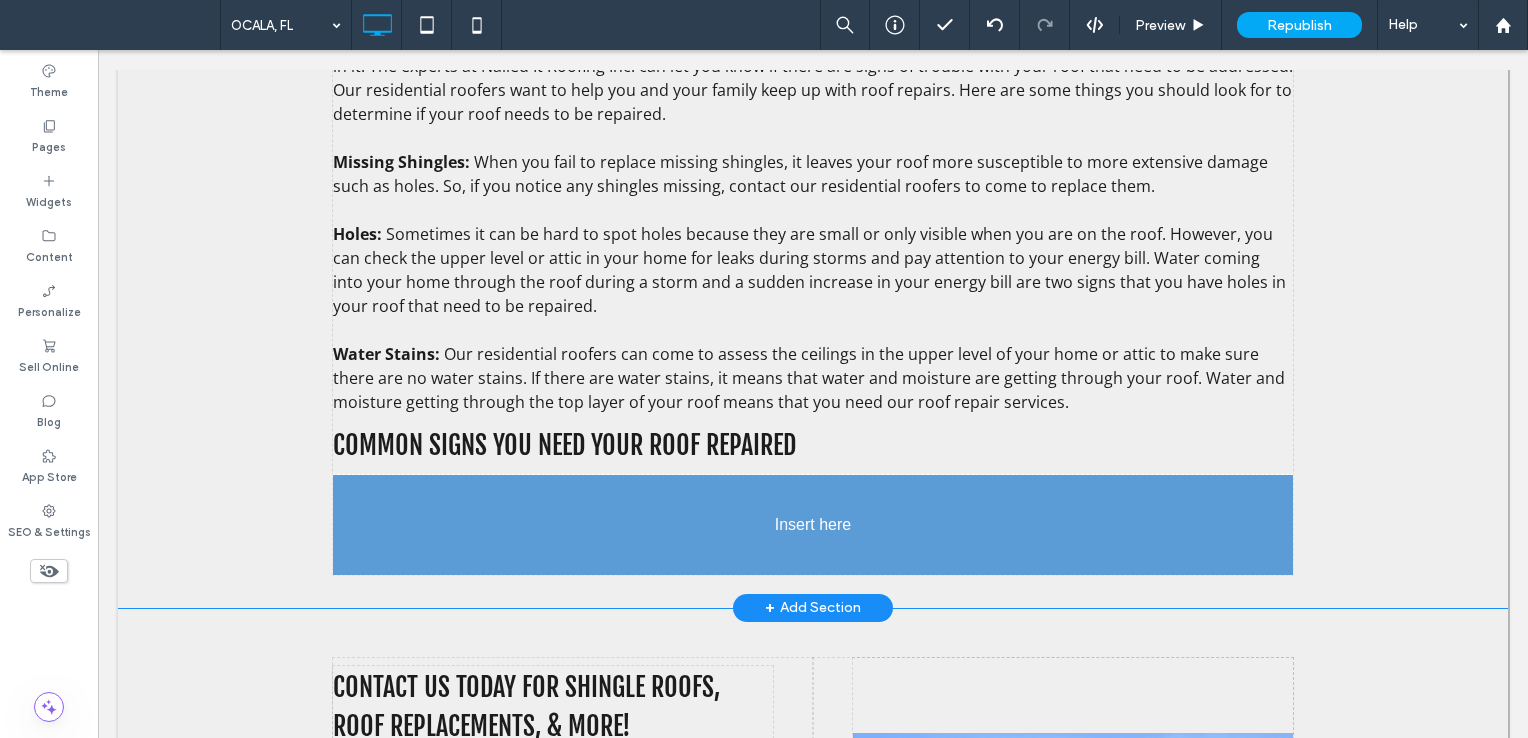 drag, startPoint x: 376, startPoint y: 438, endPoint x: 398, endPoint y: 540, distance: 104.34558 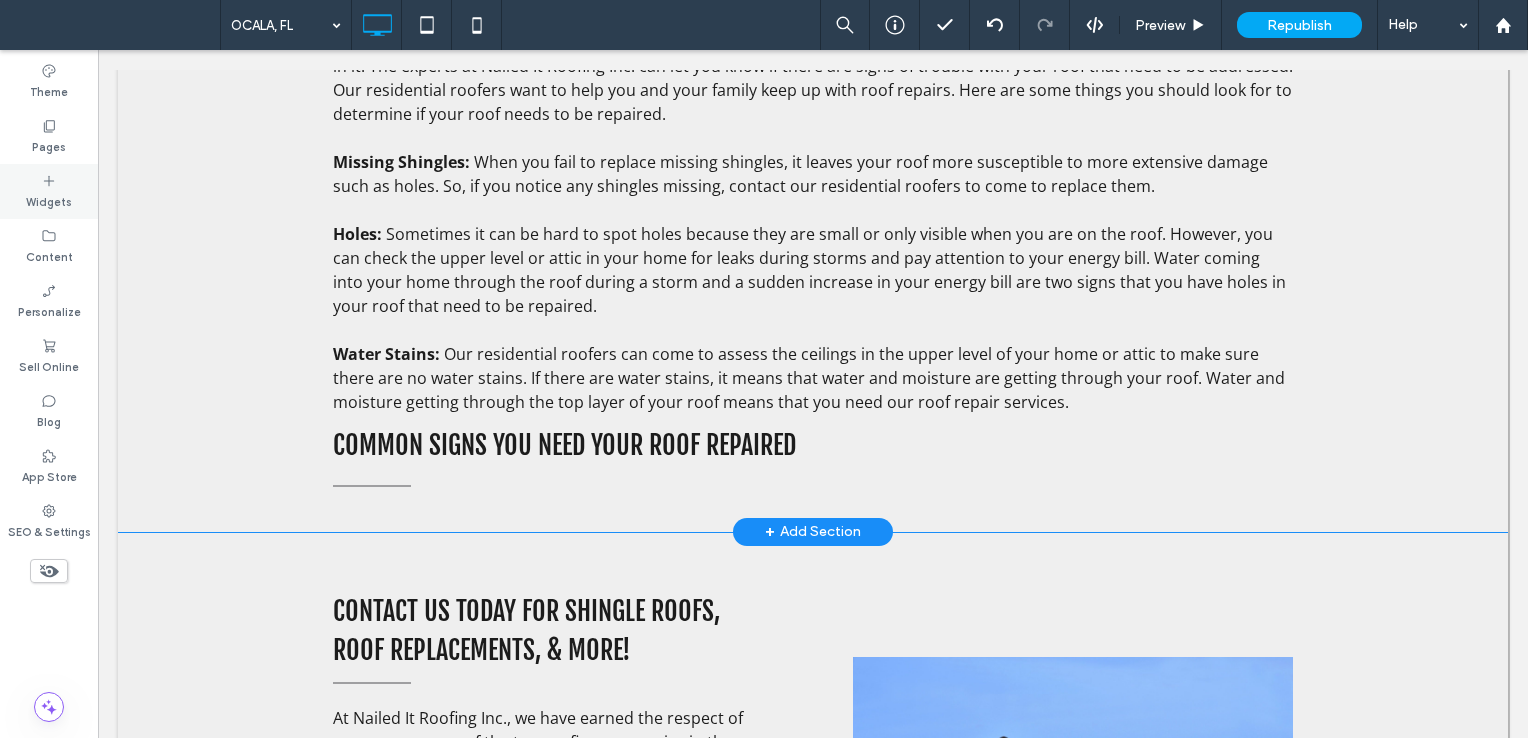 click on "Widgets" at bounding box center (49, 200) 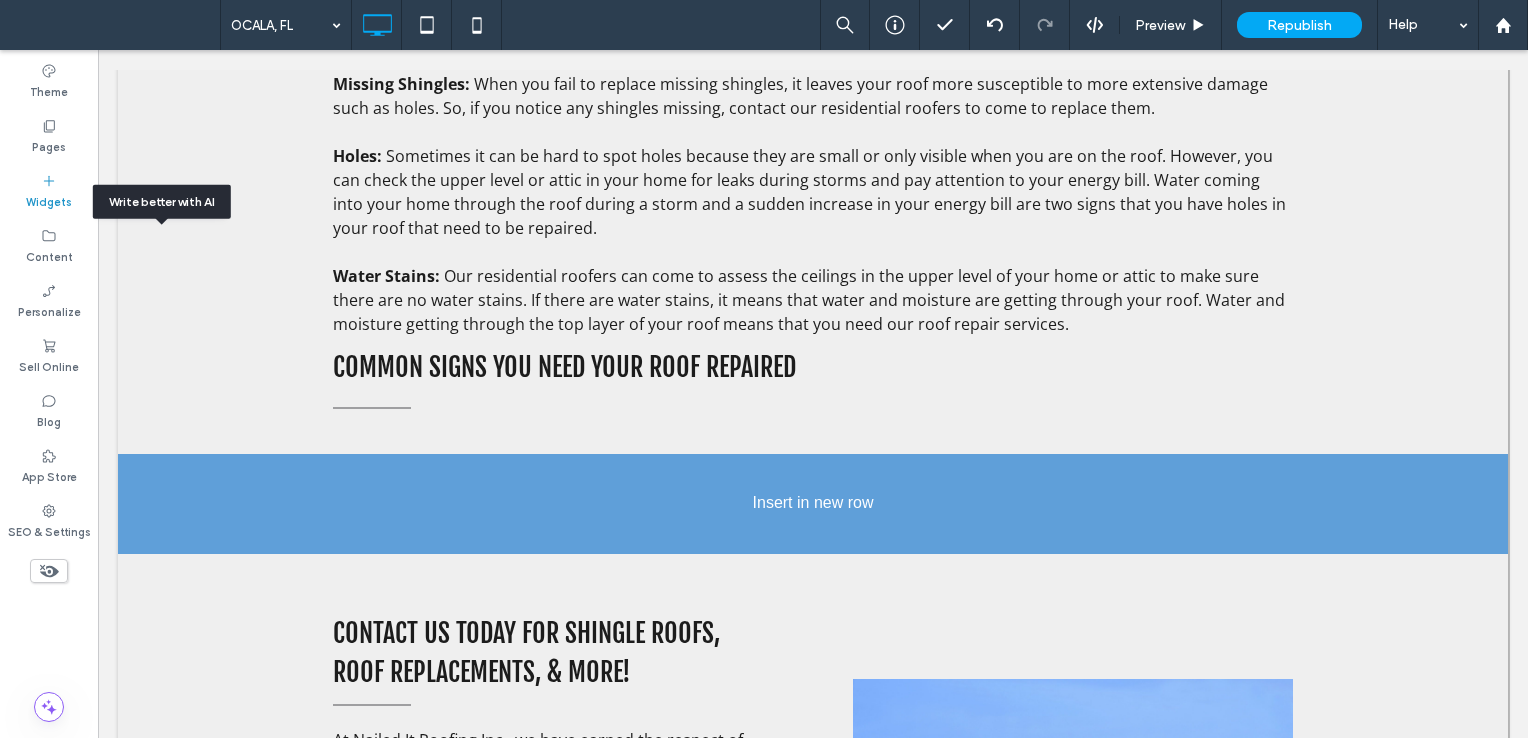 scroll, scrollTop: 1558, scrollLeft: 0, axis: vertical 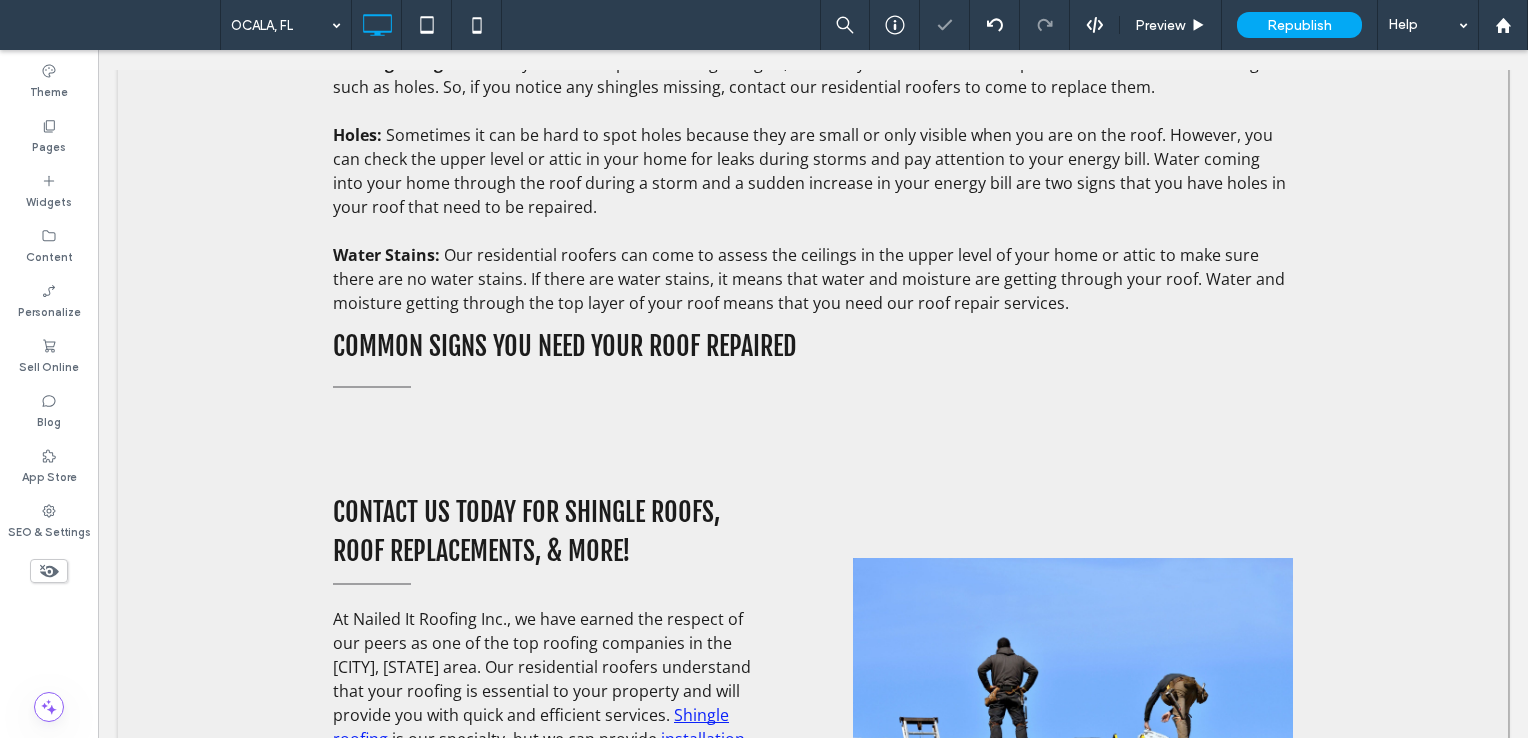 type on "*********" 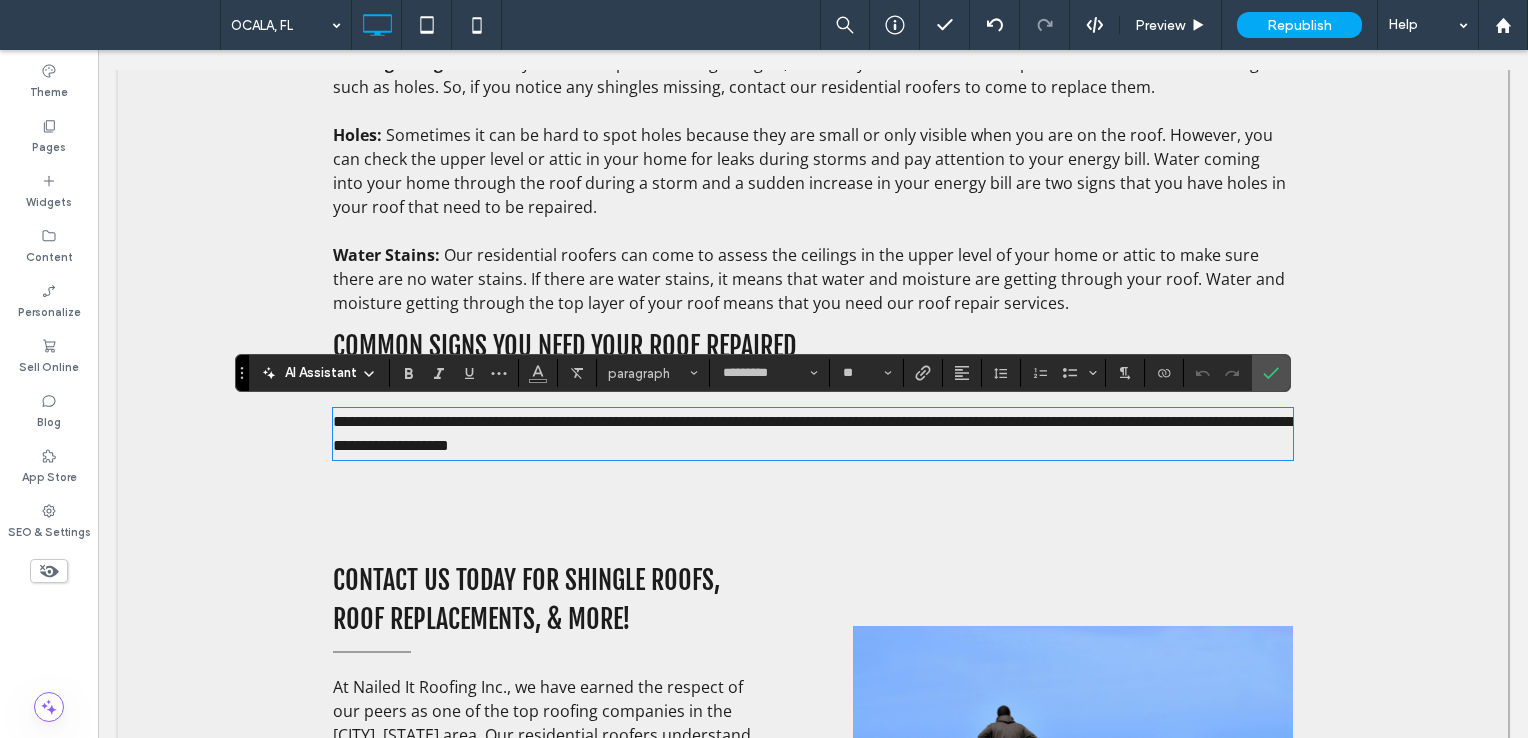 scroll, scrollTop: 0, scrollLeft: 0, axis: both 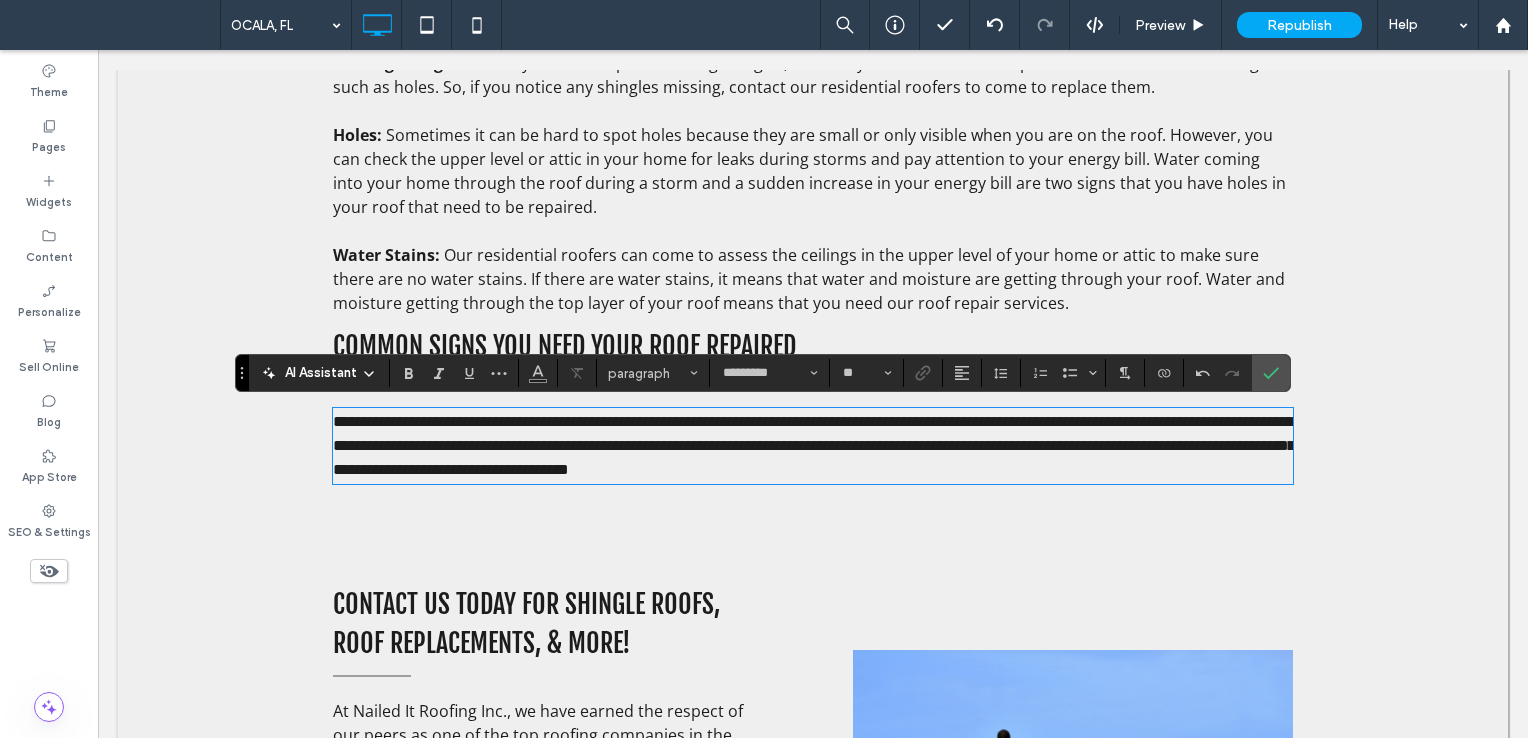 click on "**********" at bounding box center (813, 446) 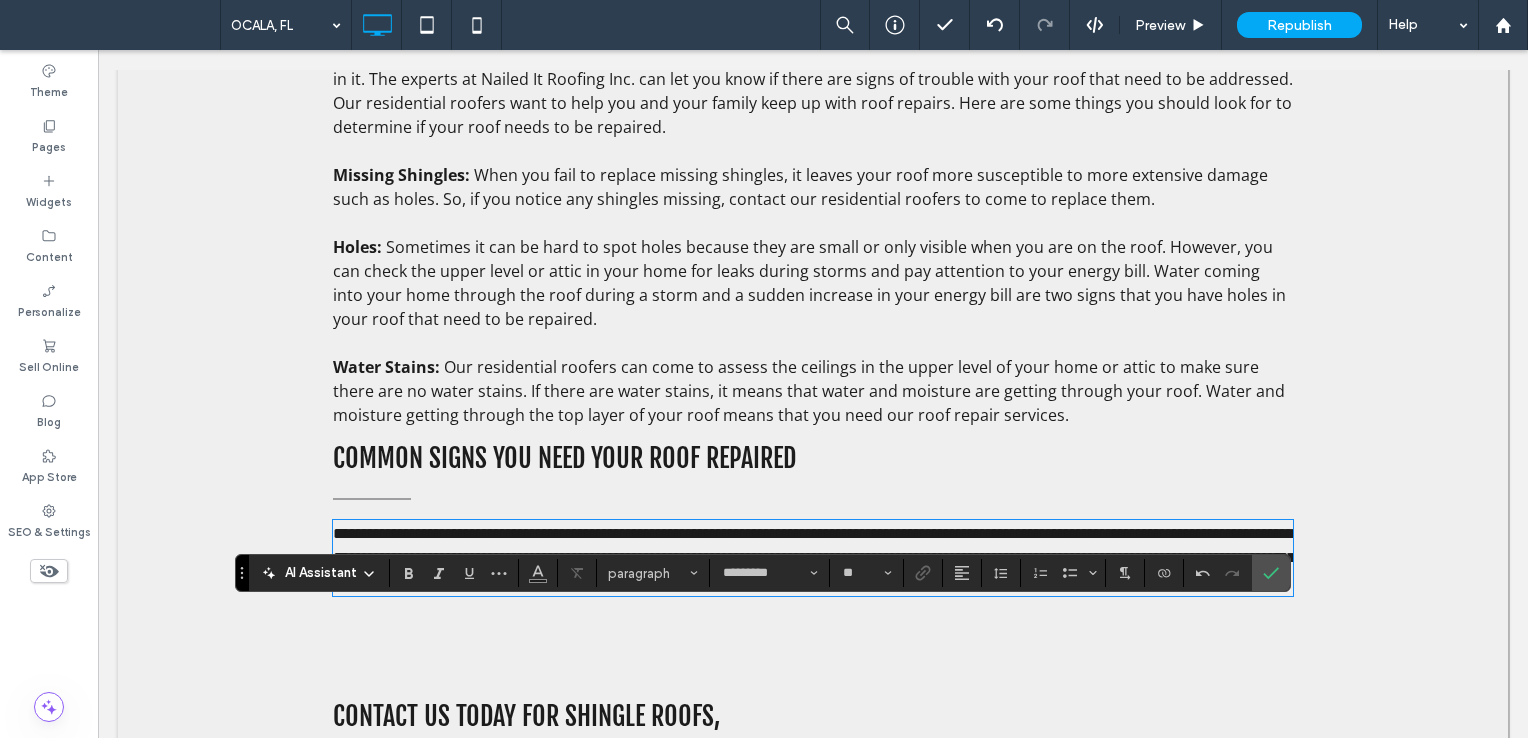 scroll, scrollTop: 1458, scrollLeft: 0, axis: vertical 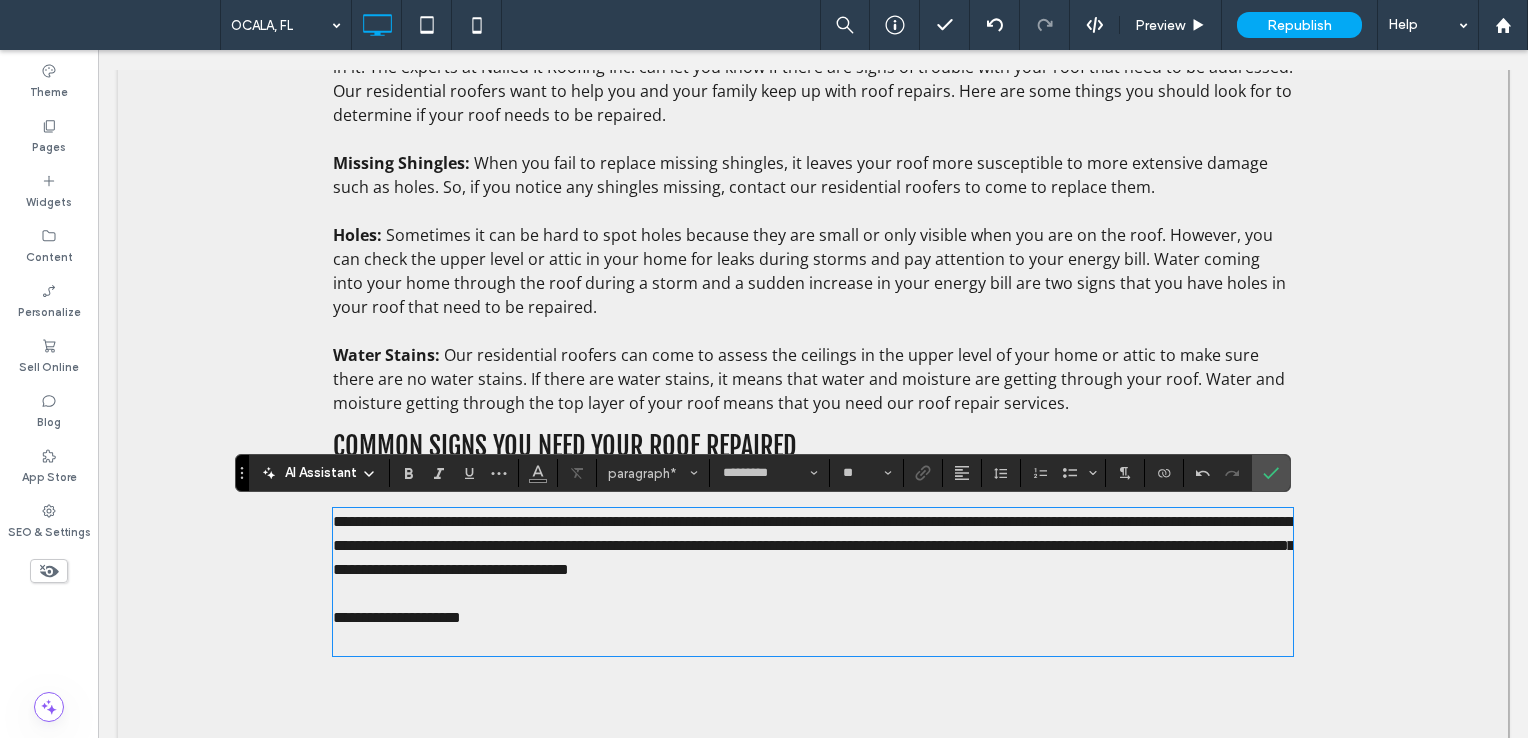 click on "COMMON SIGNS YOU NEED YOUR ROOF REPAIRED" at bounding box center [564, 446] 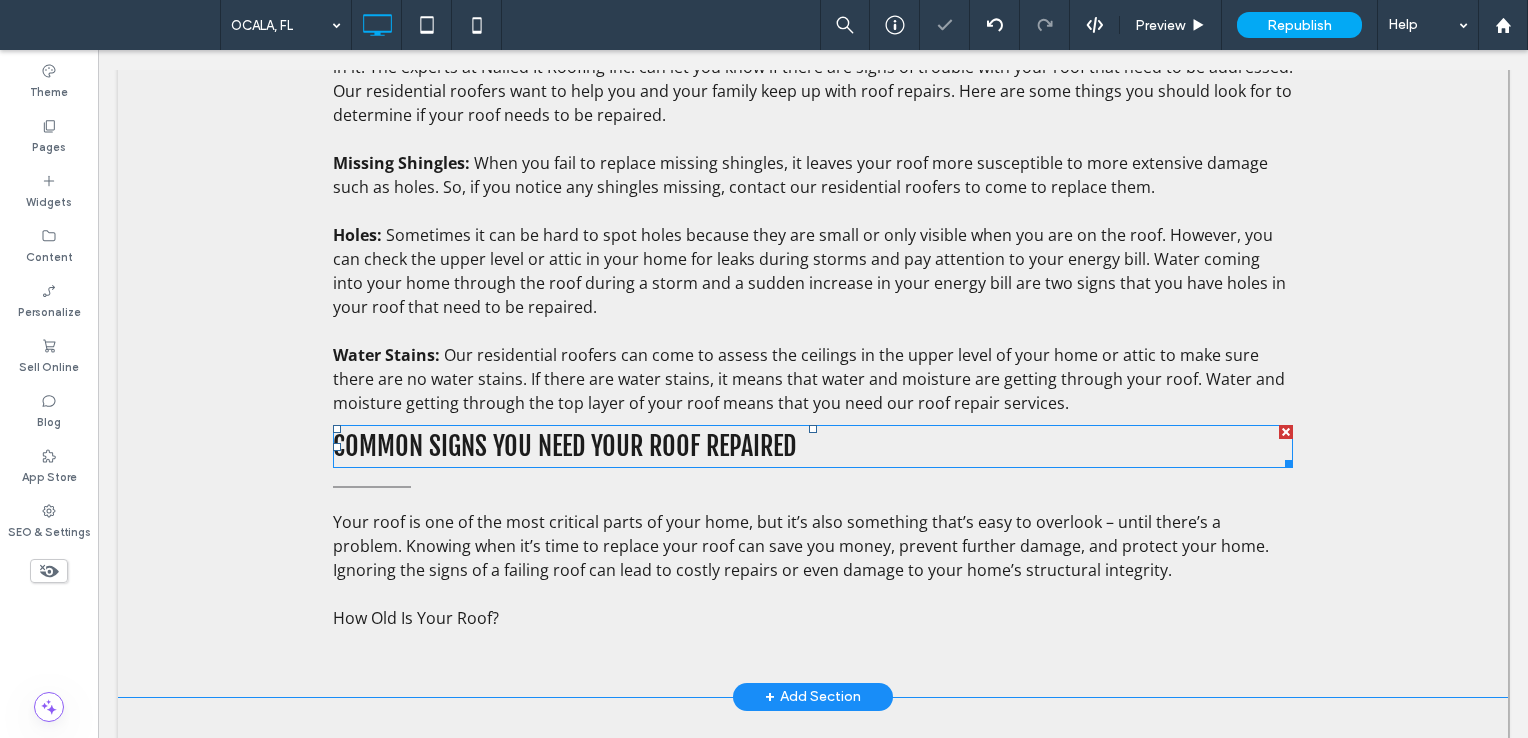click on "COMMON SIGNS YOU NEED YOUR ROOF REPAIRED" at bounding box center (564, 446) 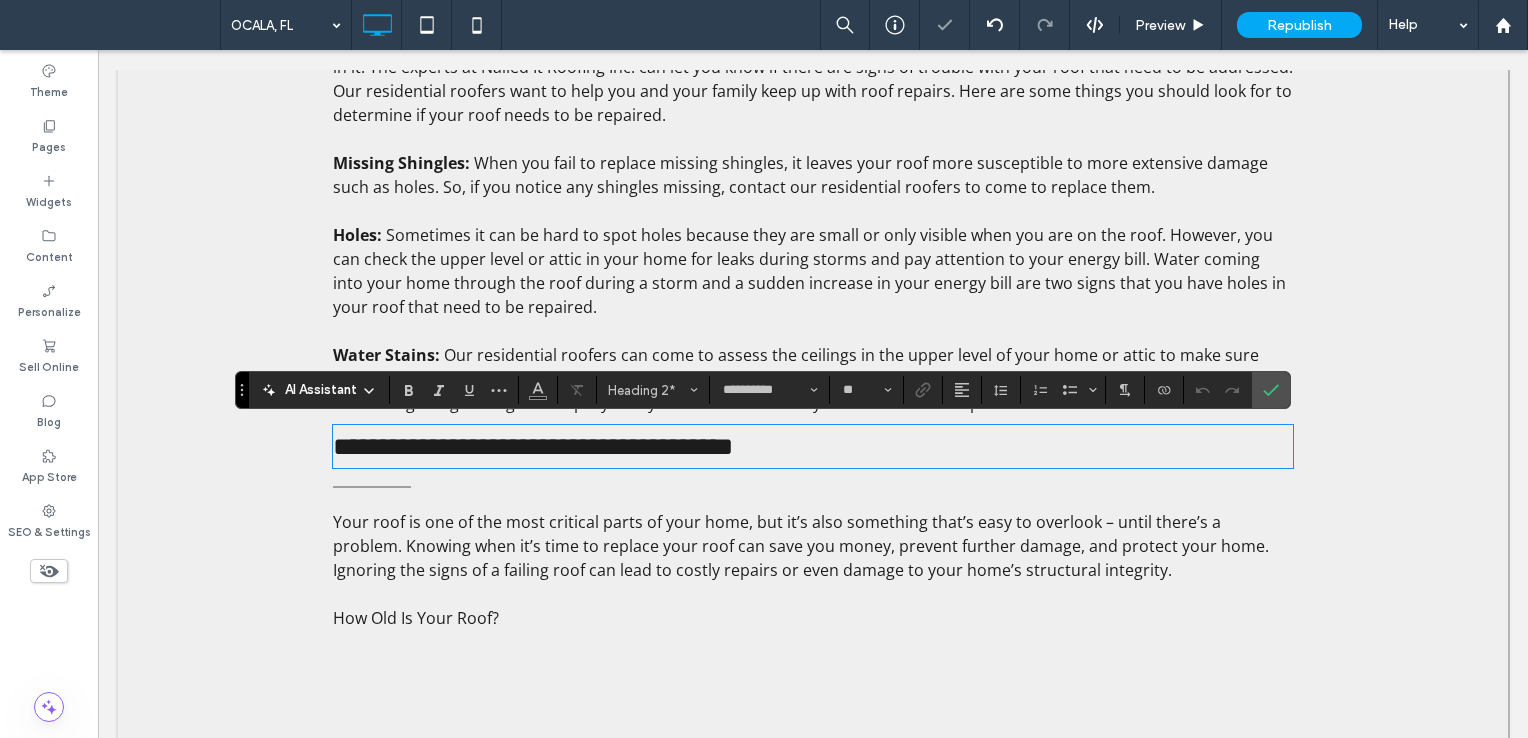 click on "**********" at bounding box center [533, 446] 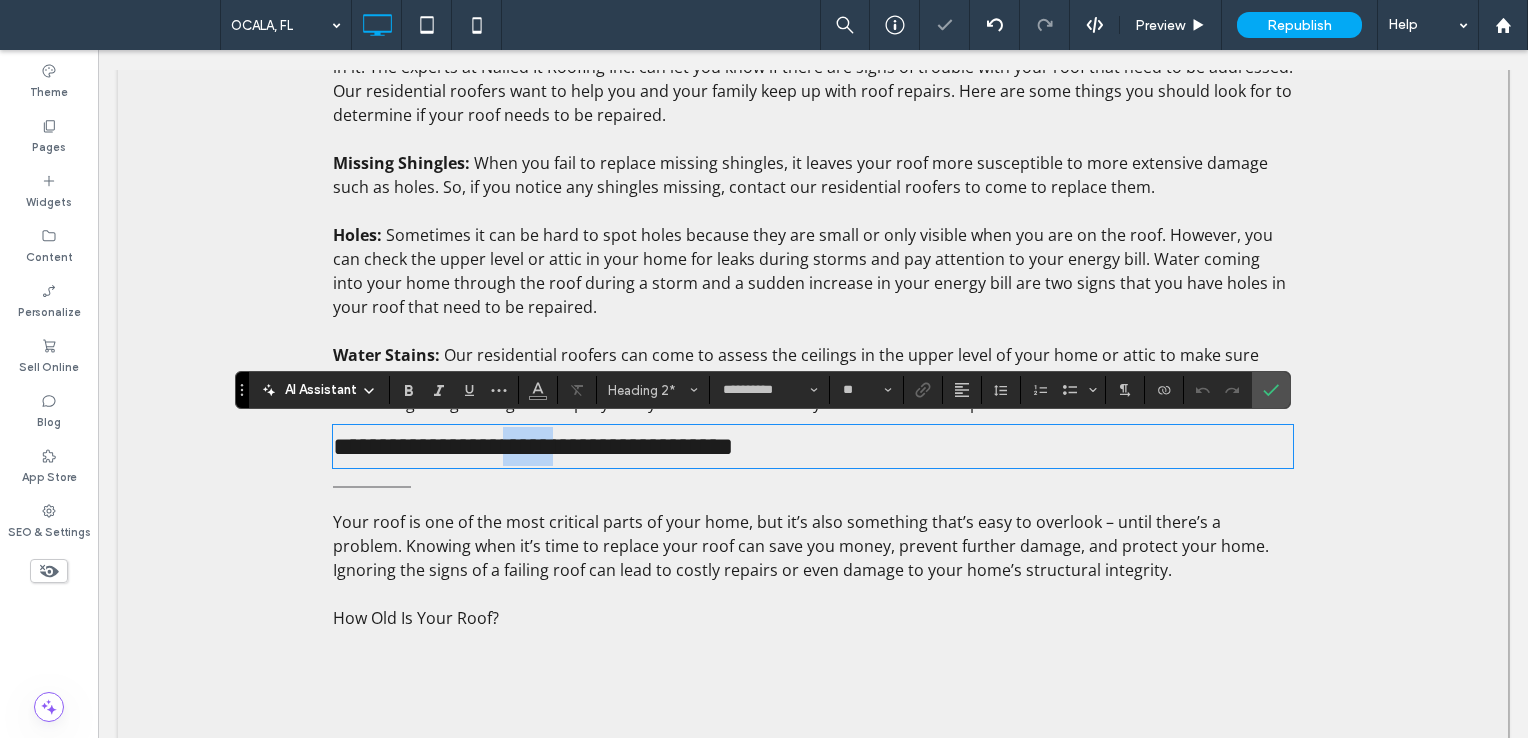 click on "**********" at bounding box center [533, 446] 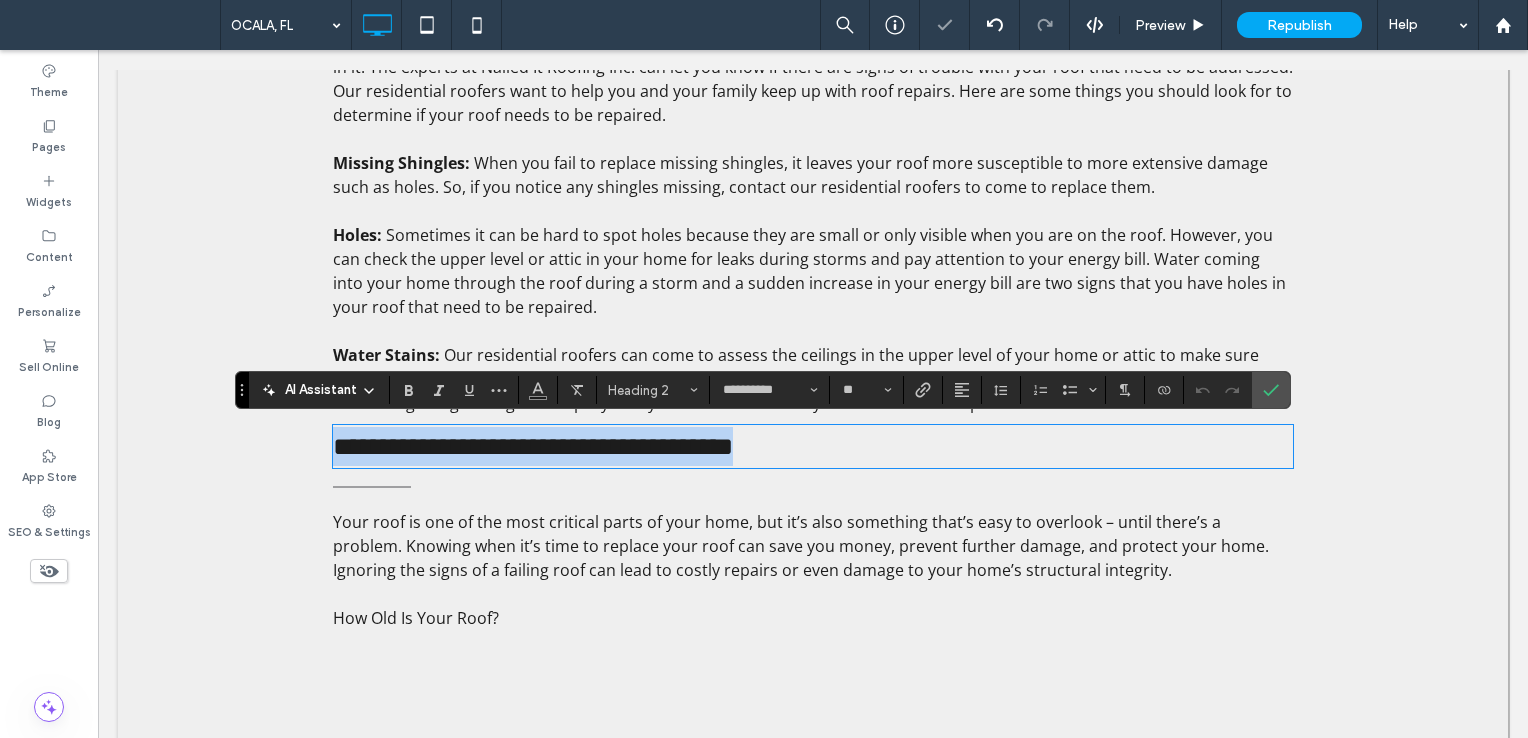 click on "**********" at bounding box center (533, 446) 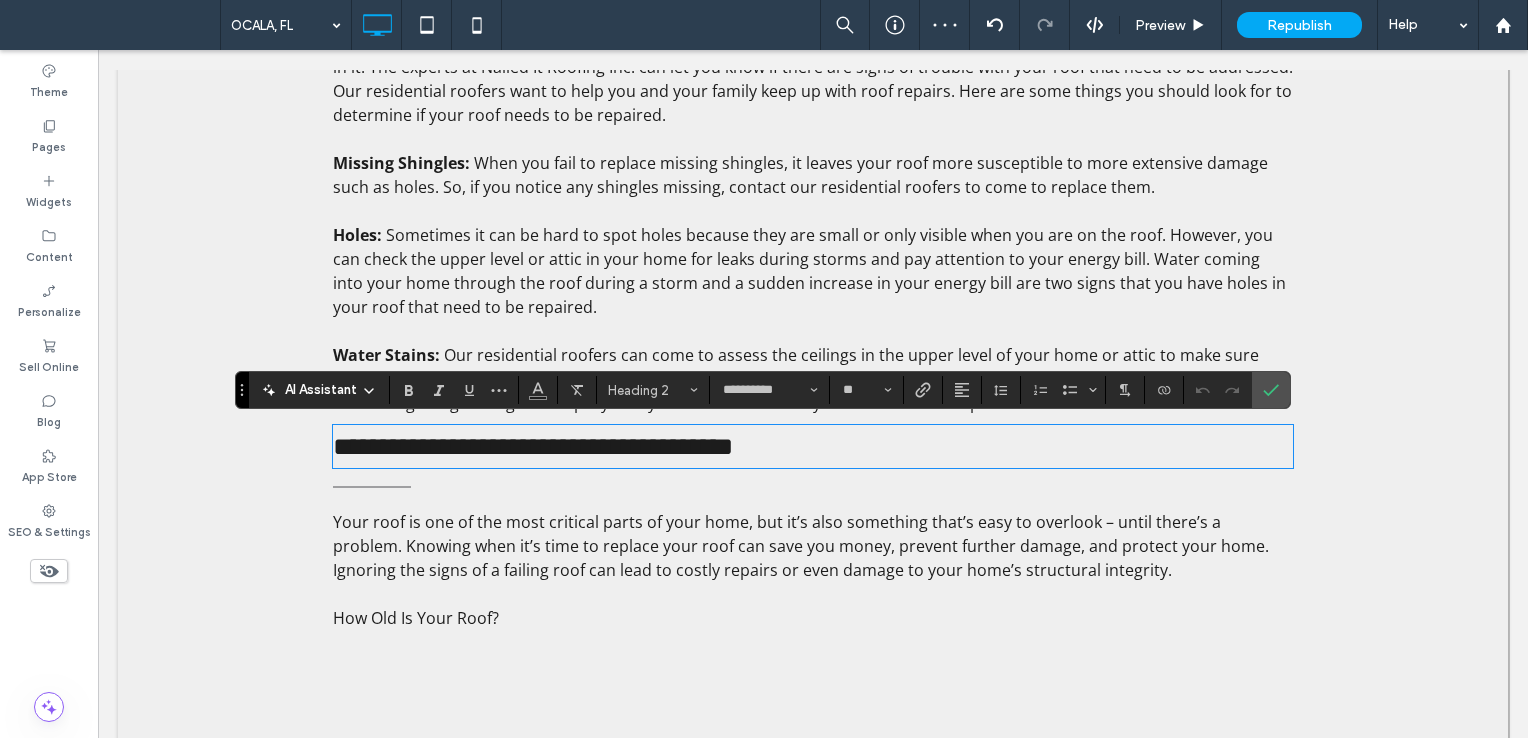 type on "*********" 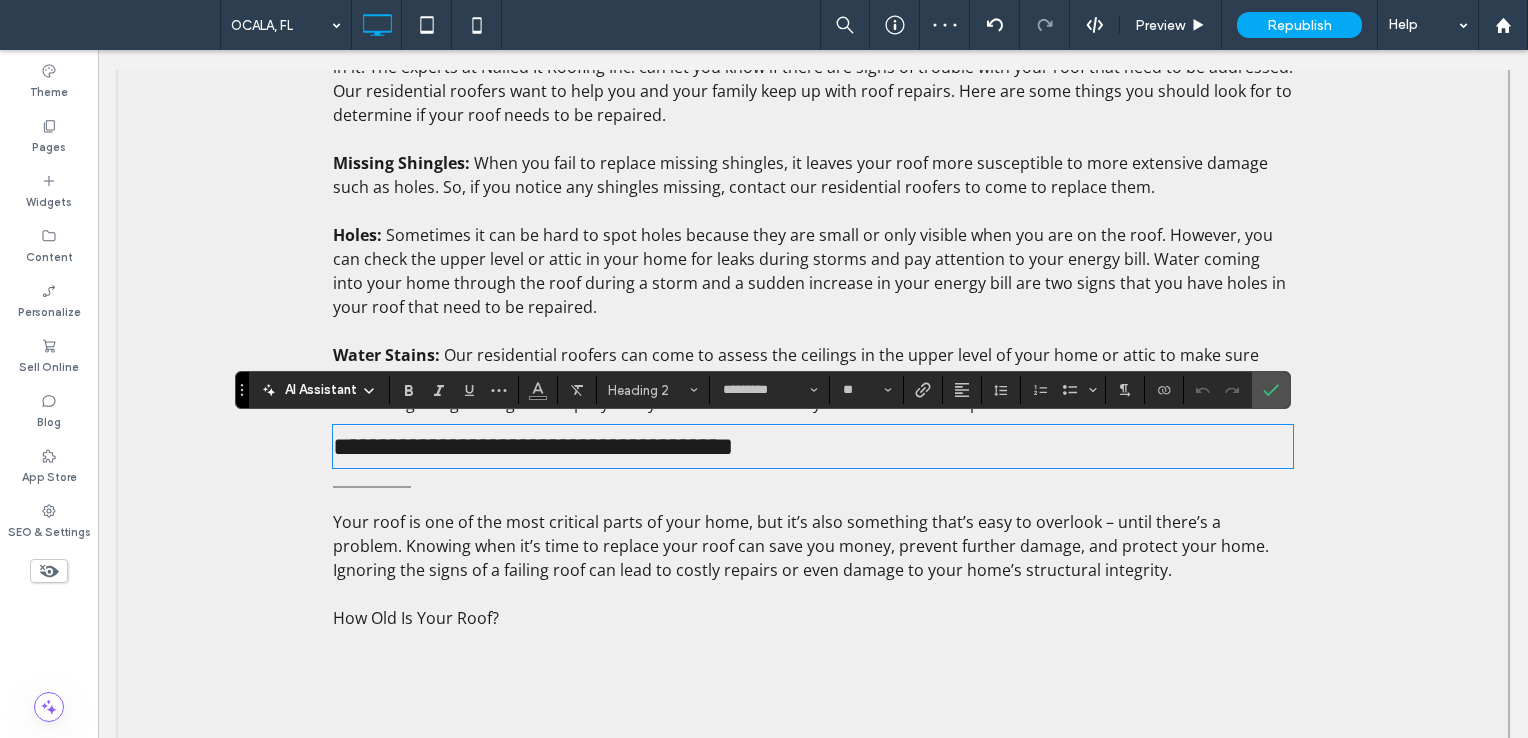 scroll, scrollTop: 0, scrollLeft: 0, axis: both 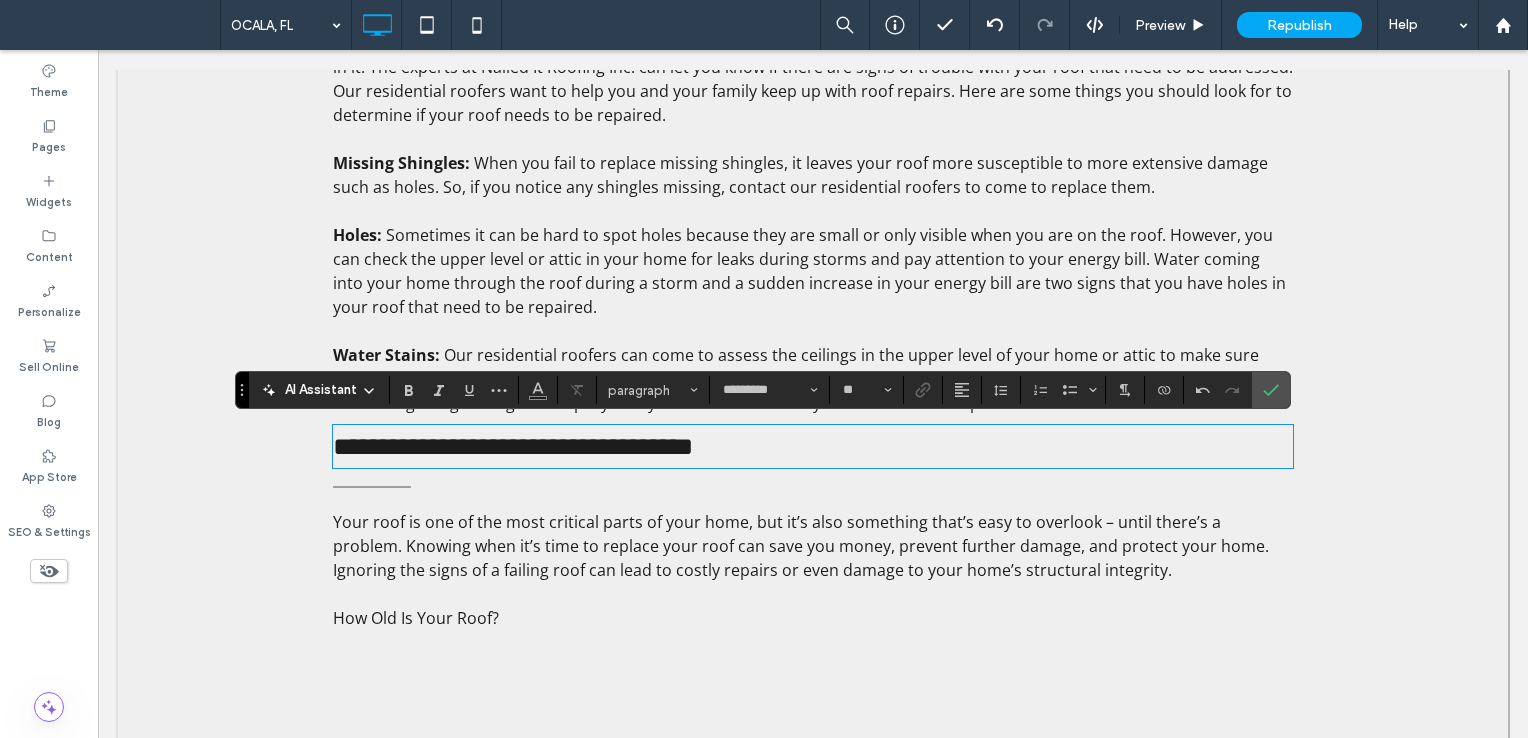 type on "**********" 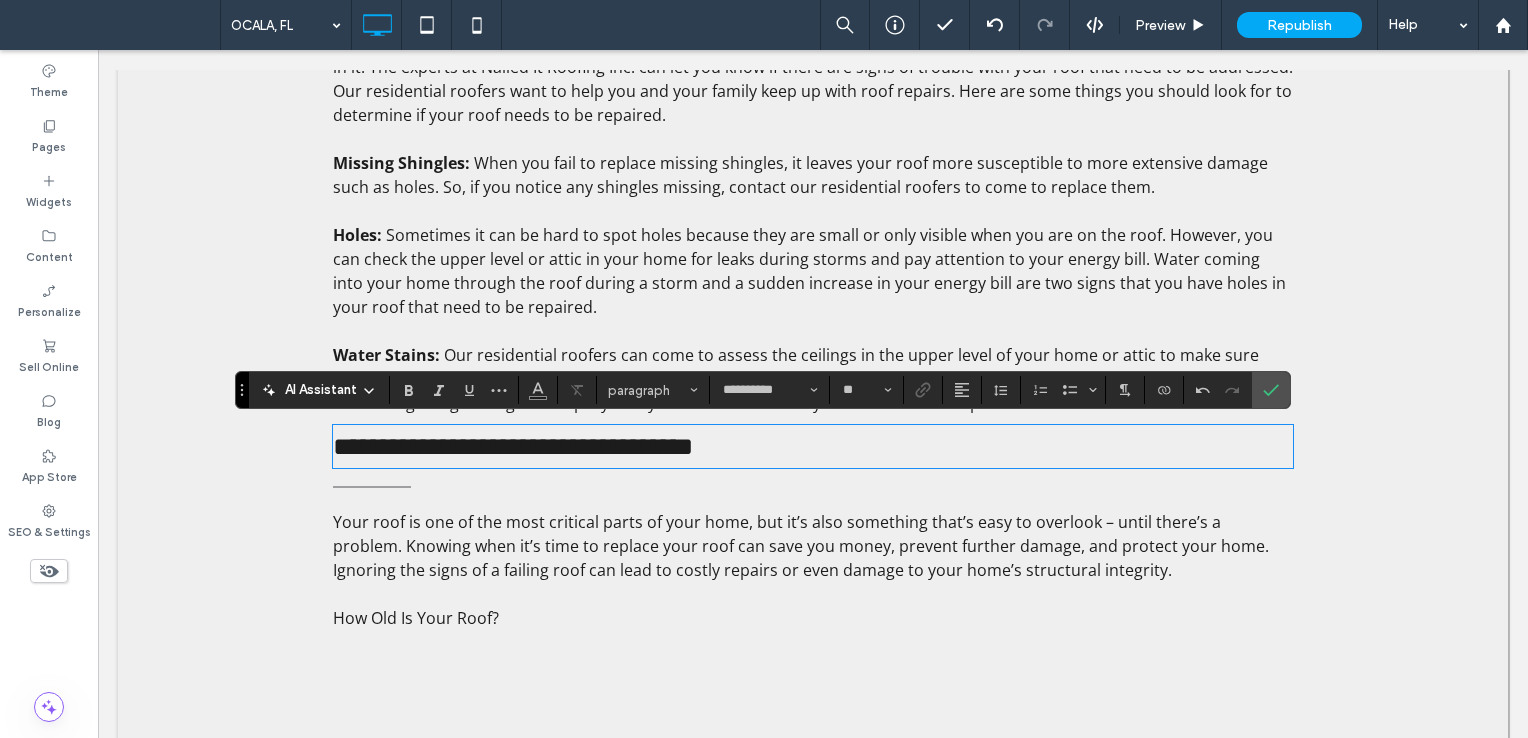 click on "**********" at bounding box center (513, 446) 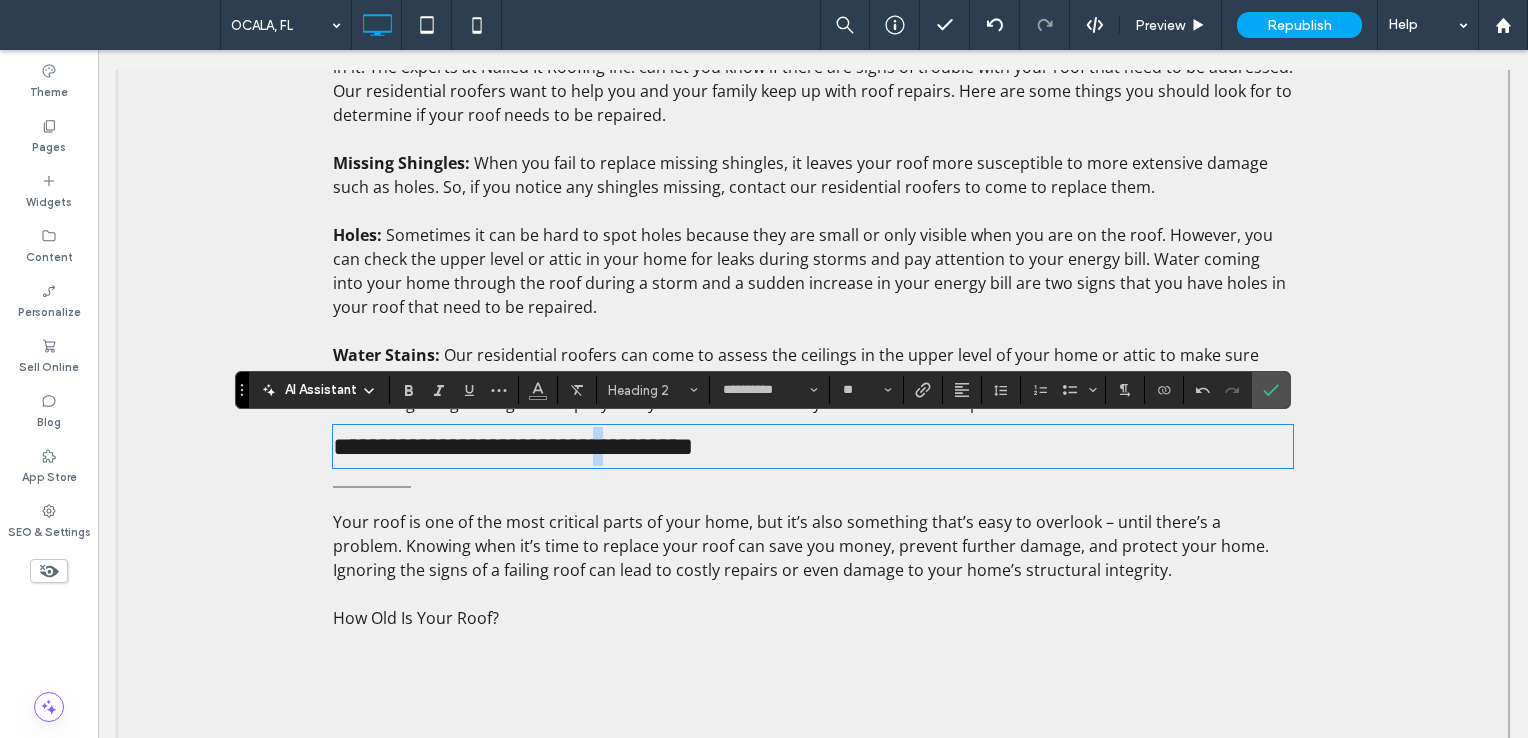 click on "**********" at bounding box center [513, 446] 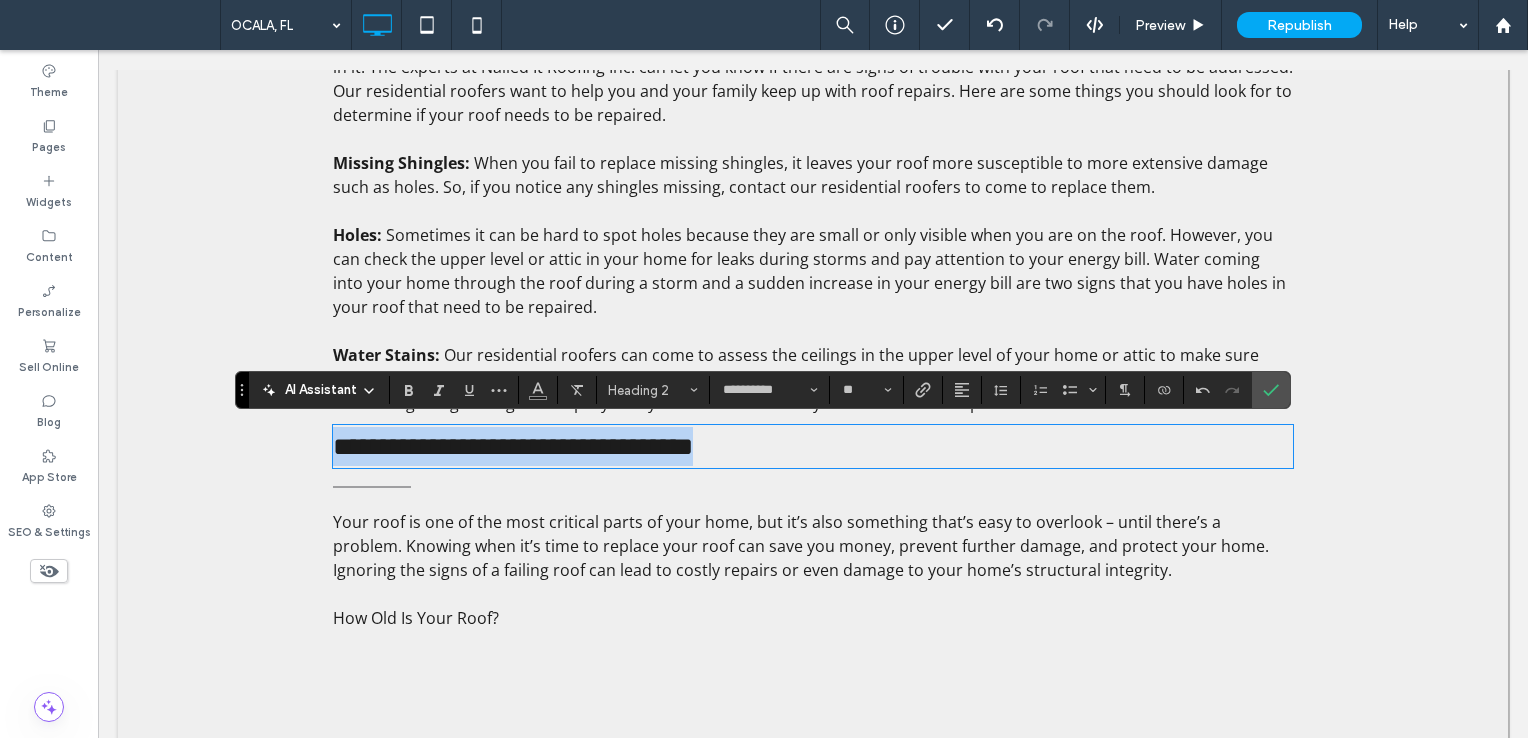 click on "**********" at bounding box center [513, 446] 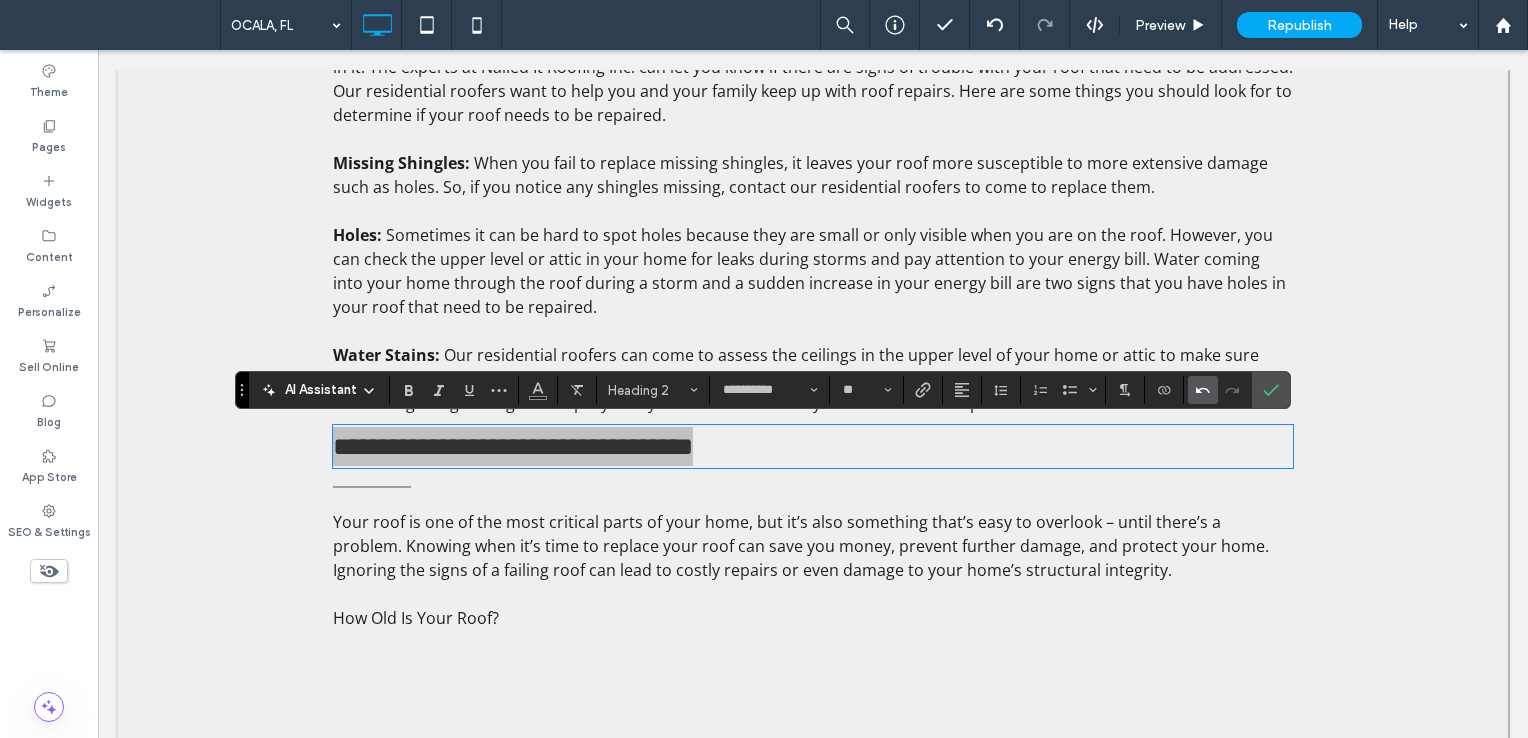 click 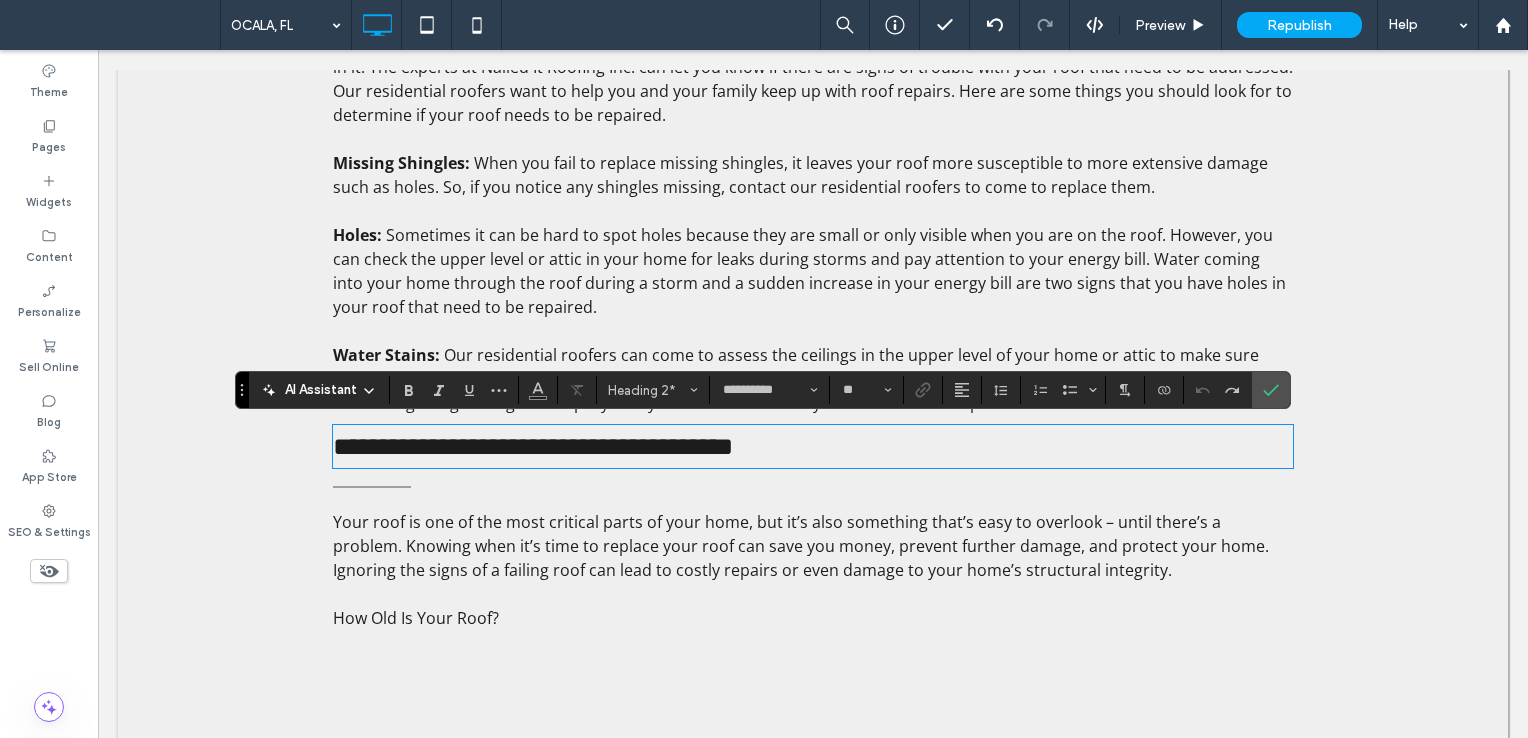 click on "**********" at bounding box center [533, 446] 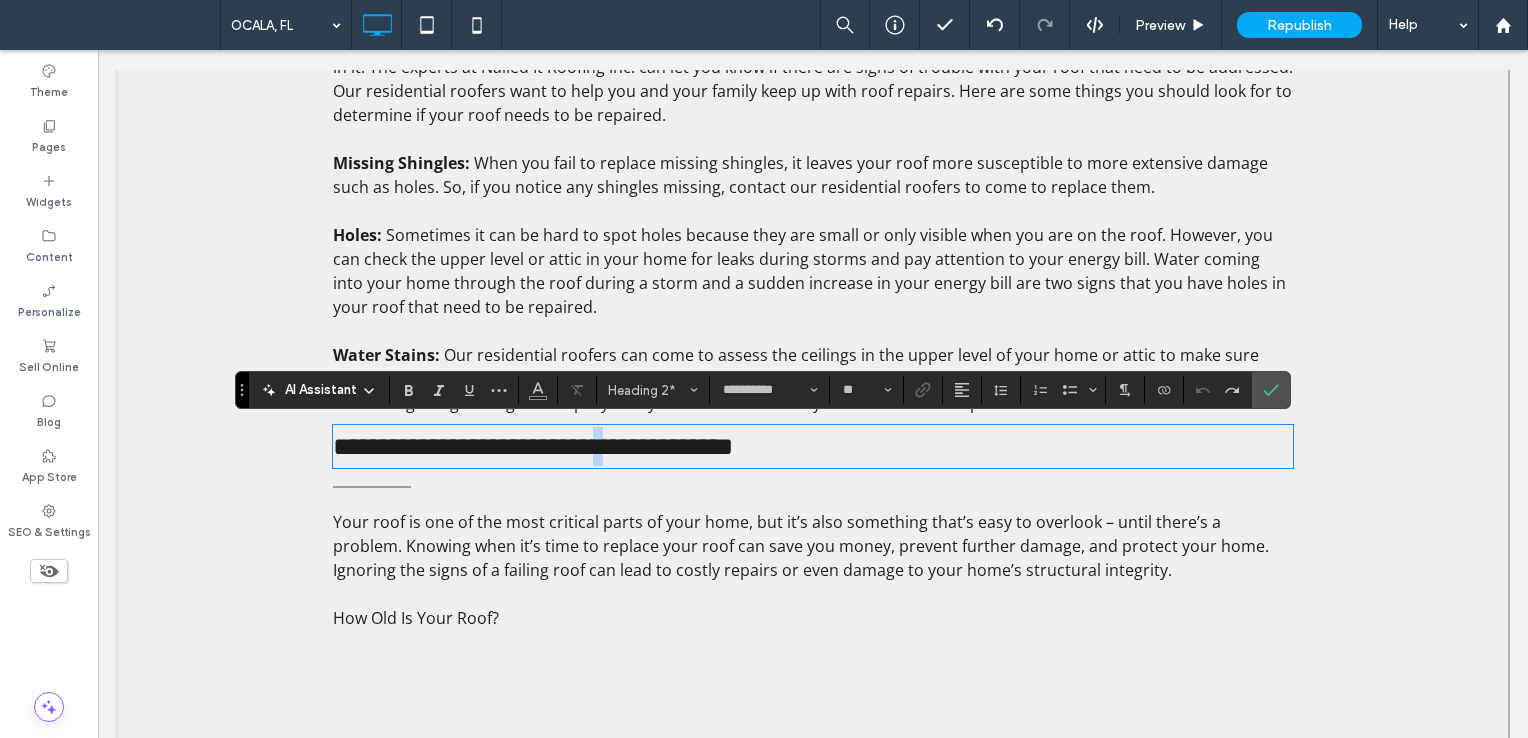 click on "**********" at bounding box center (533, 446) 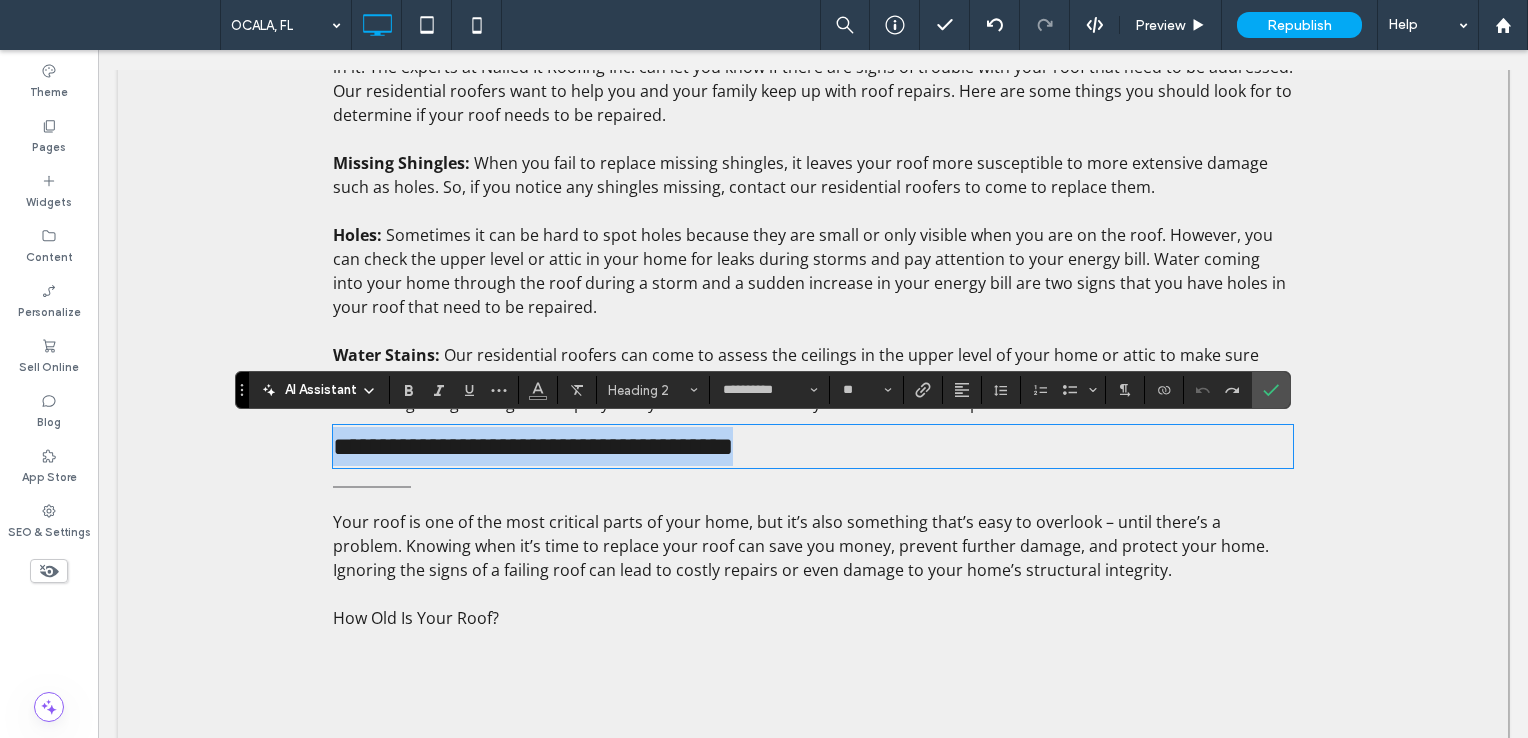 click on "**********" at bounding box center [533, 446] 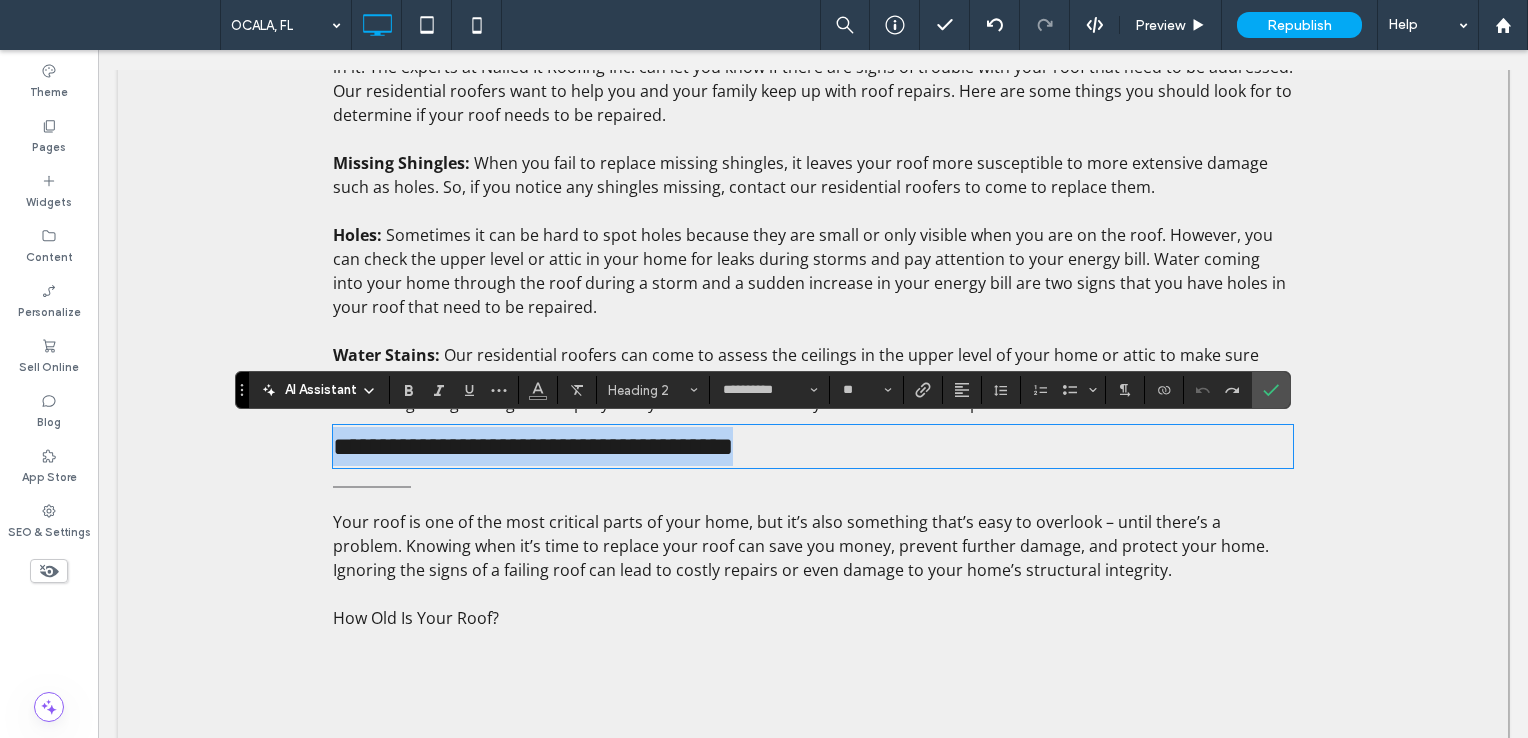 type on "*********" 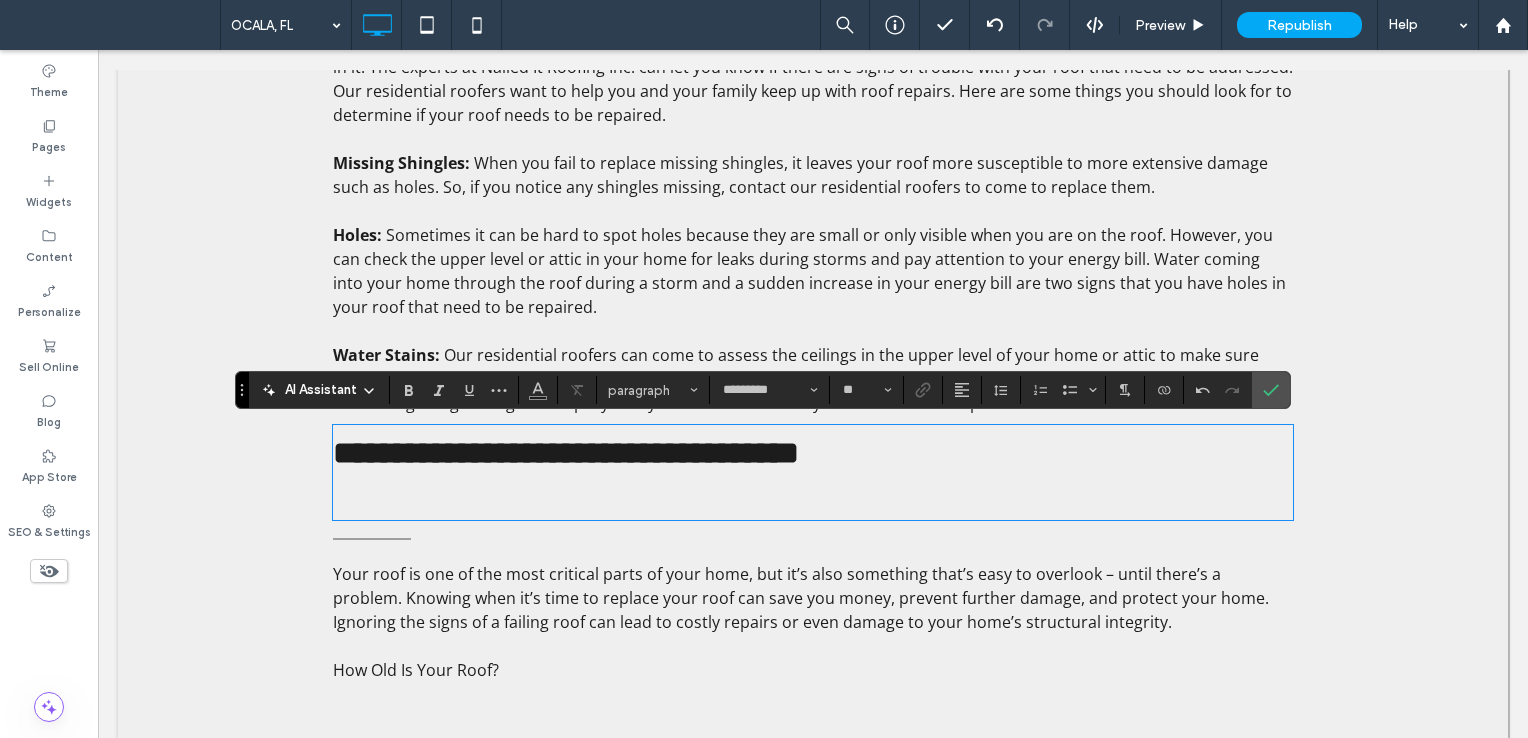 scroll, scrollTop: 0, scrollLeft: 0, axis: both 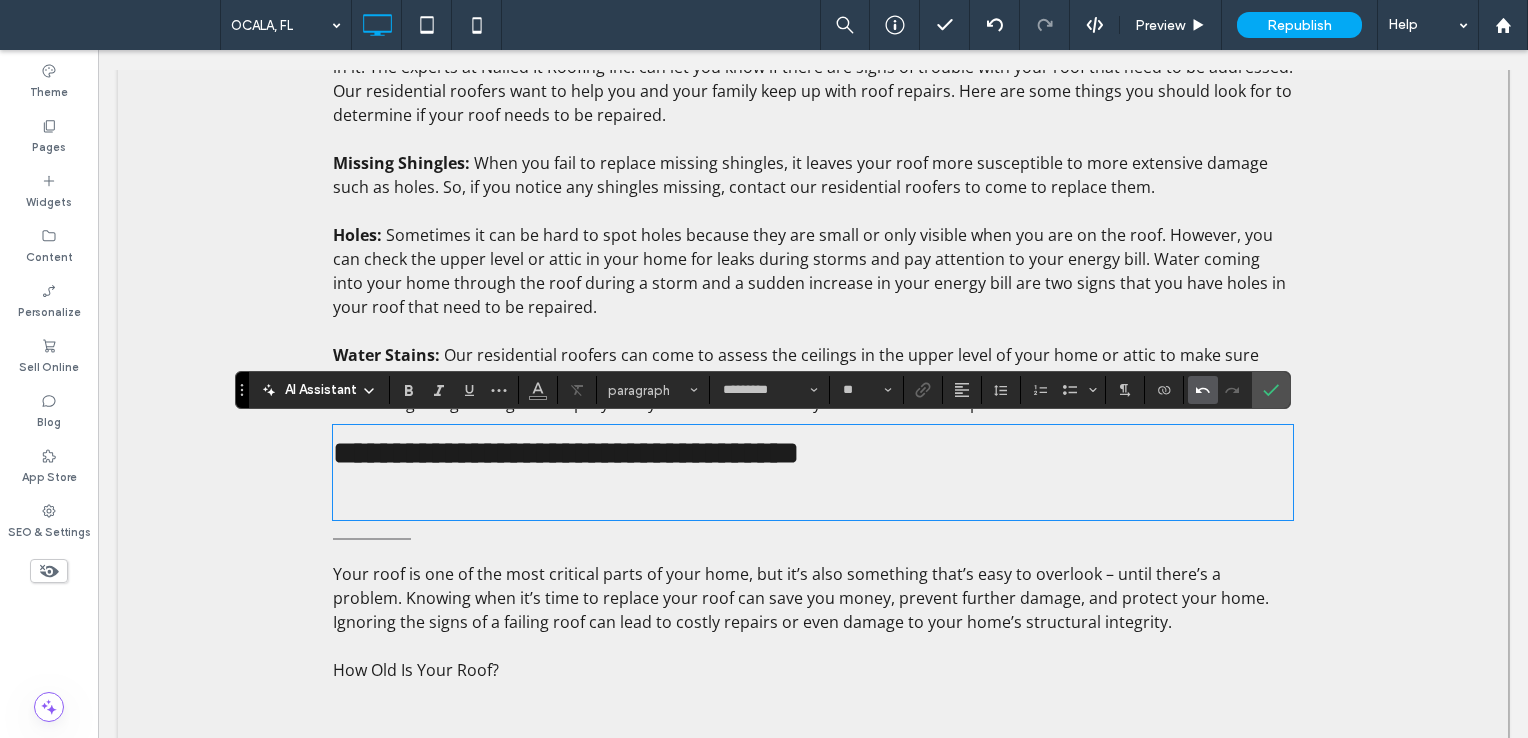 click at bounding box center (1203, 390) 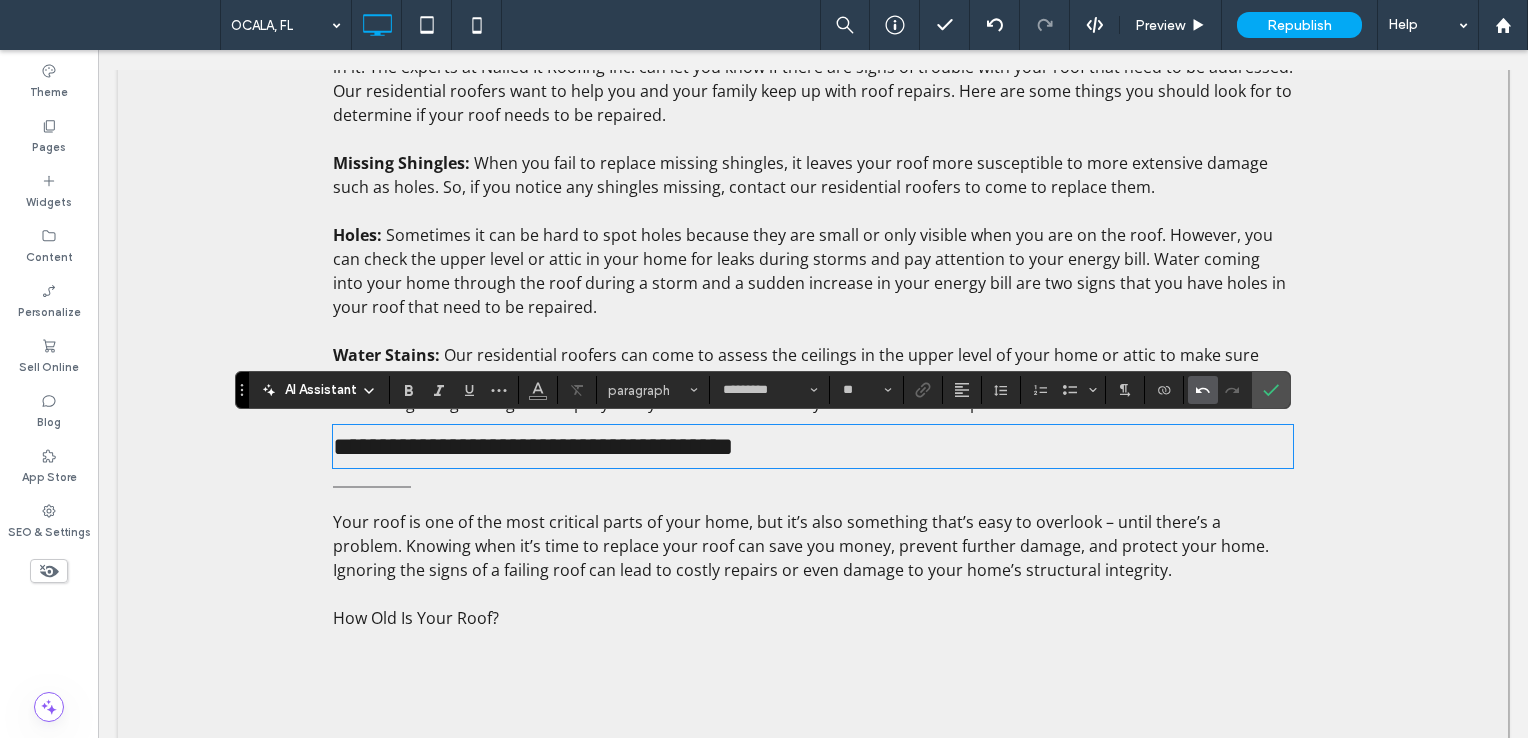 type on "**********" 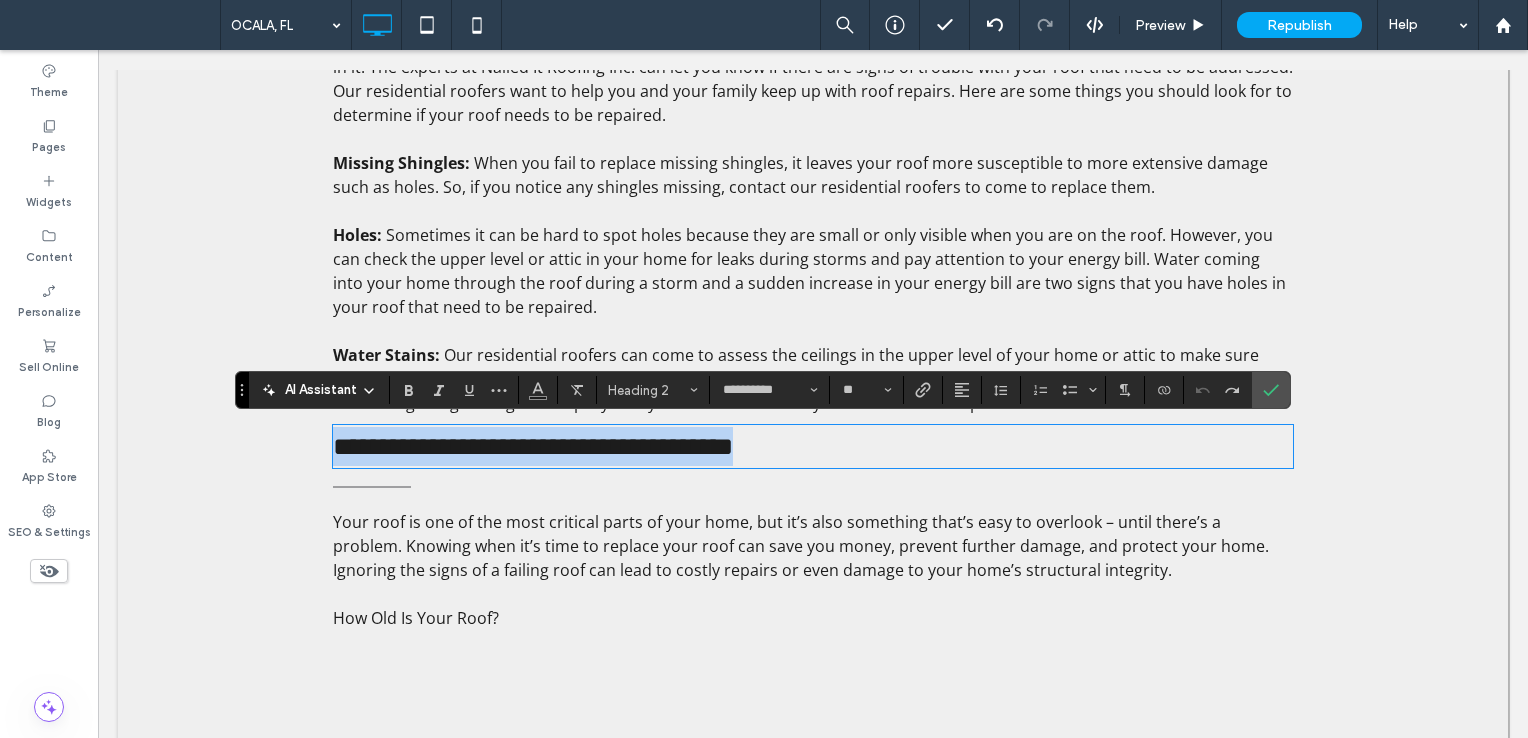 drag, startPoint x: 810, startPoint y: 437, endPoint x: 318, endPoint y: 436, distance: 492.001 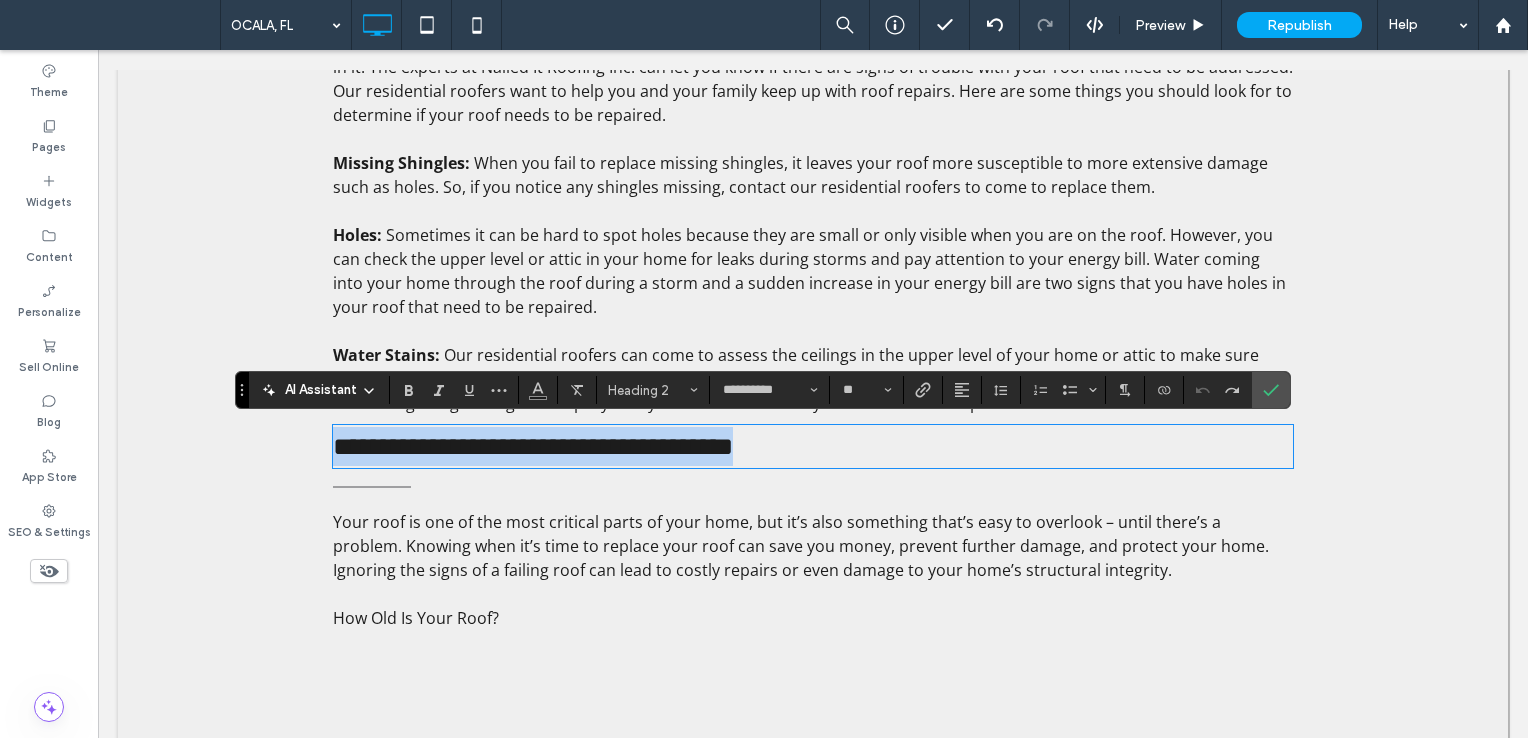 type 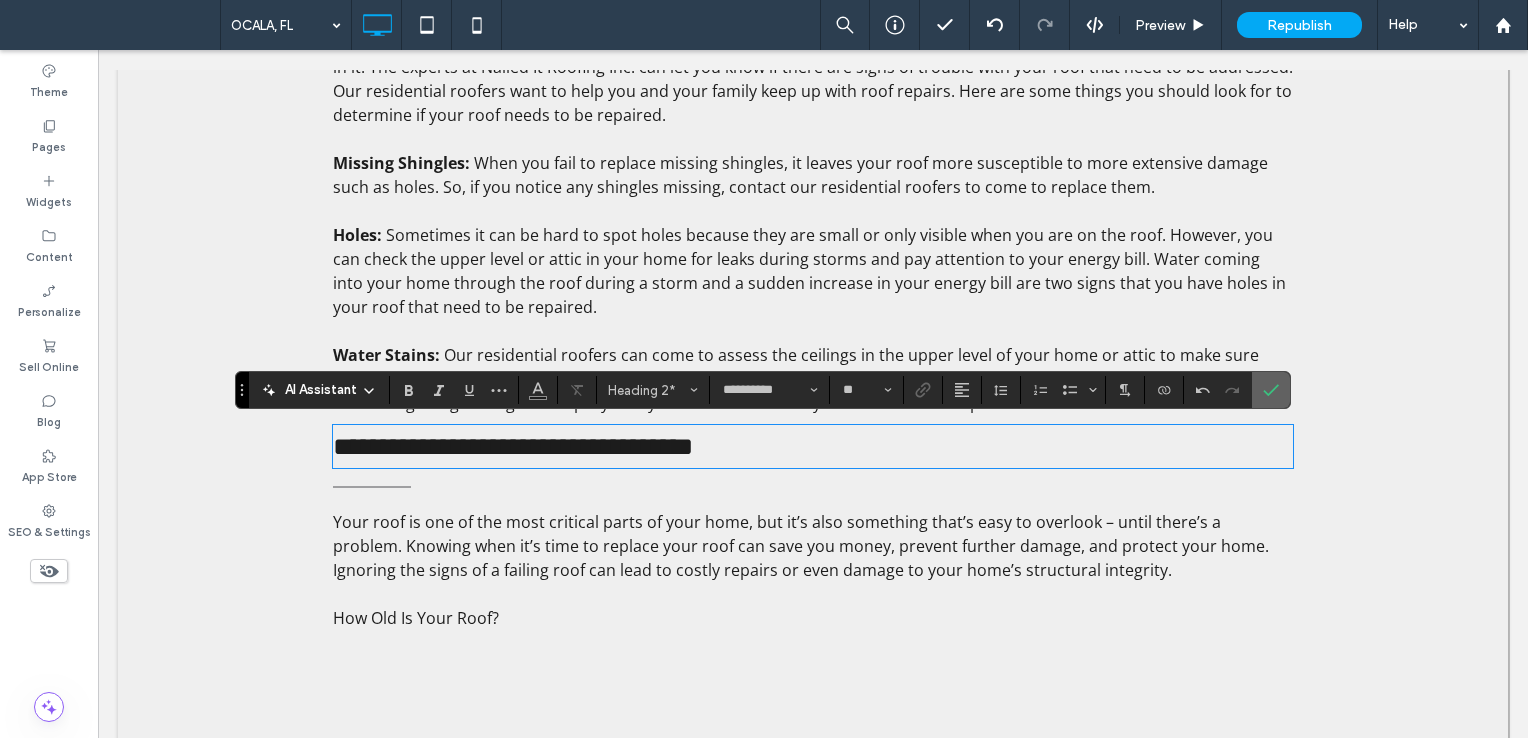 click 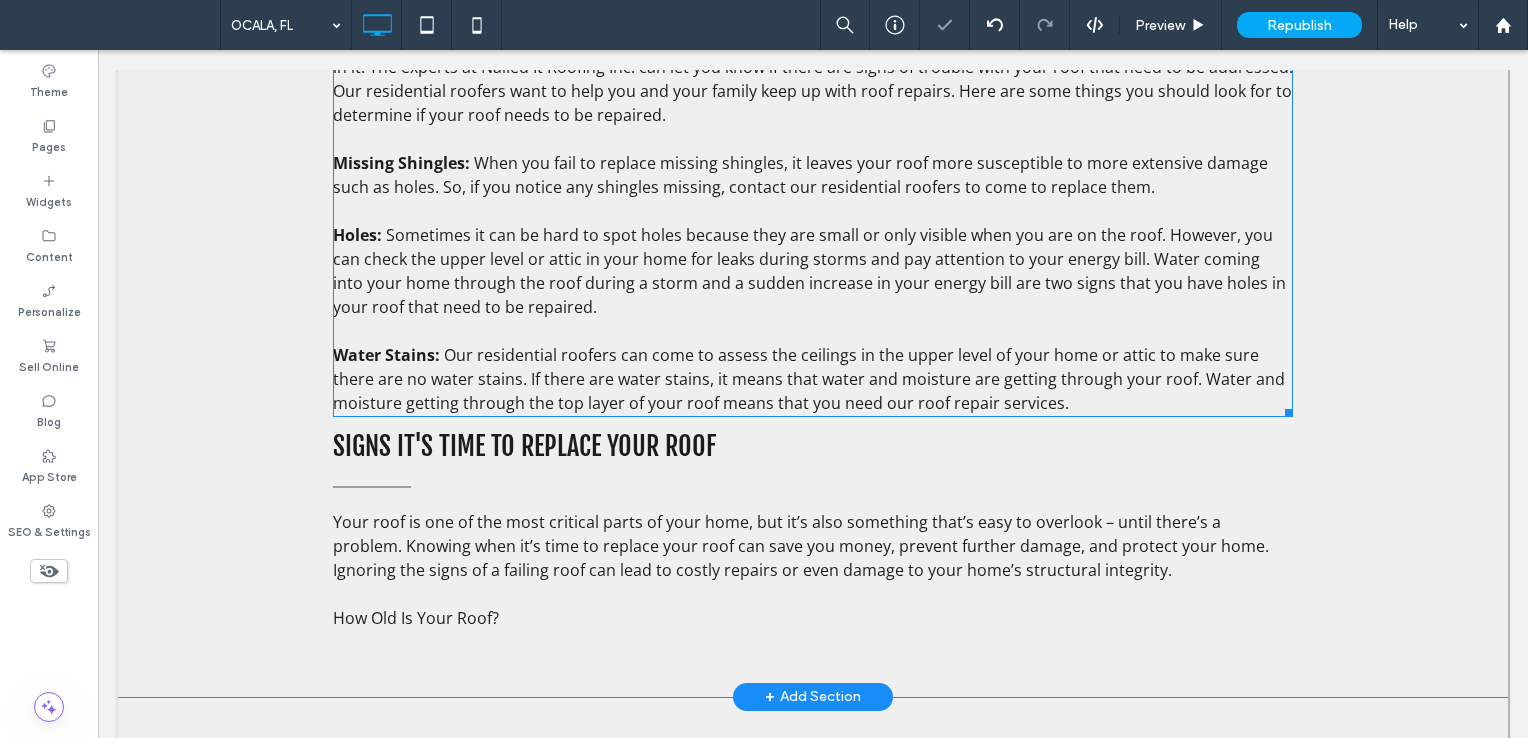 scroll, scrollTop: 1258, scrollLeft: 0, axis: vertical 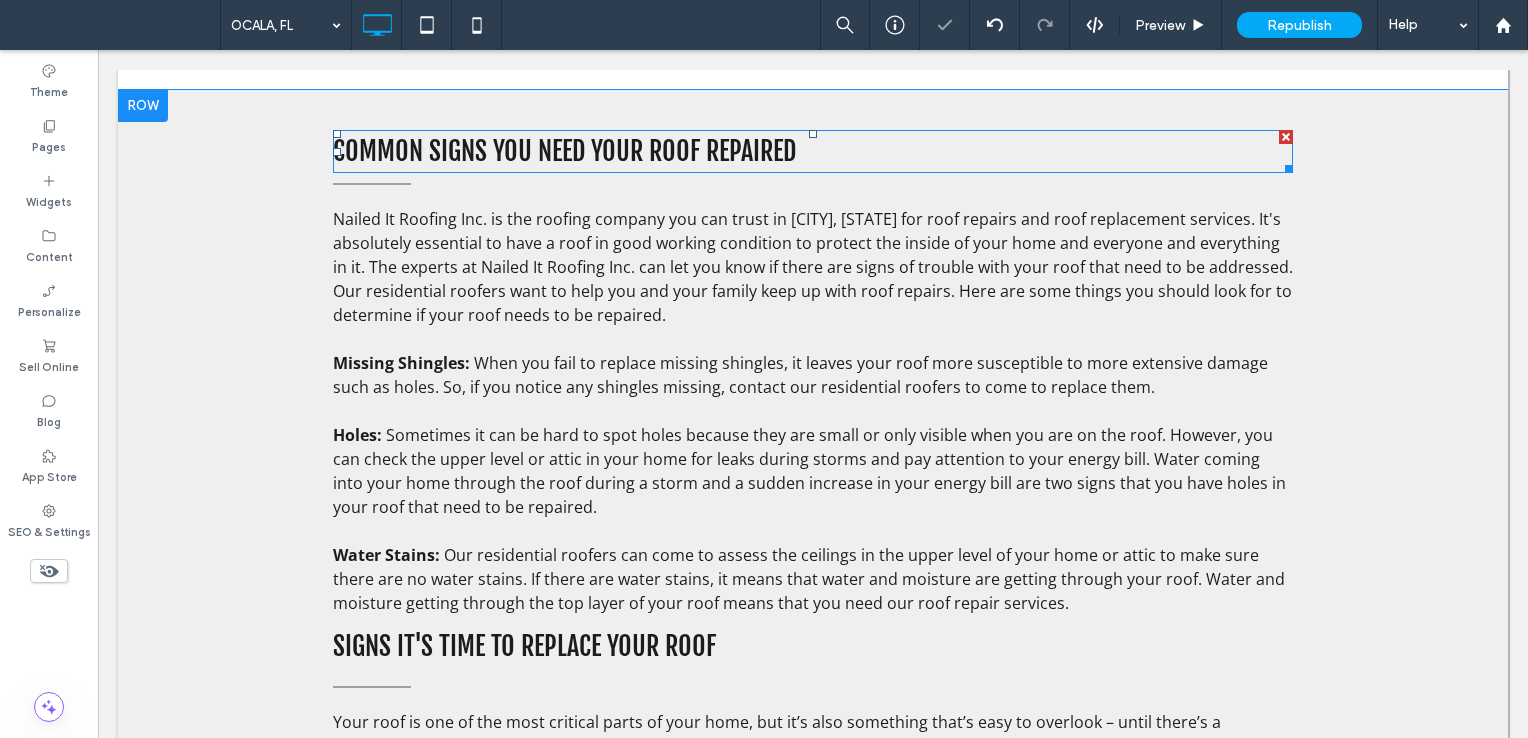 click on "COMMON SIGNS YOU NEED YOUR ROOF REPAIRED" at bounding box center [564, 151] 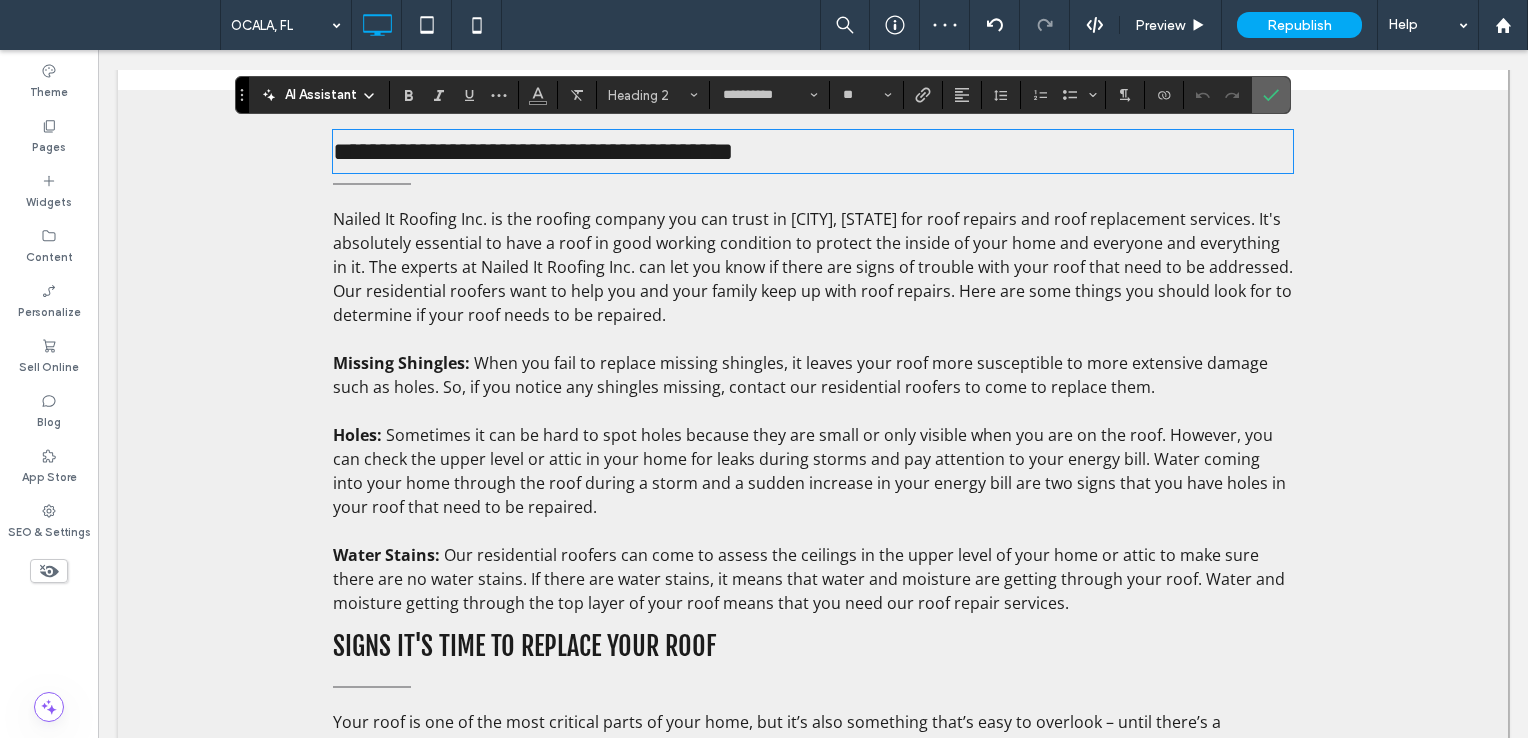 click 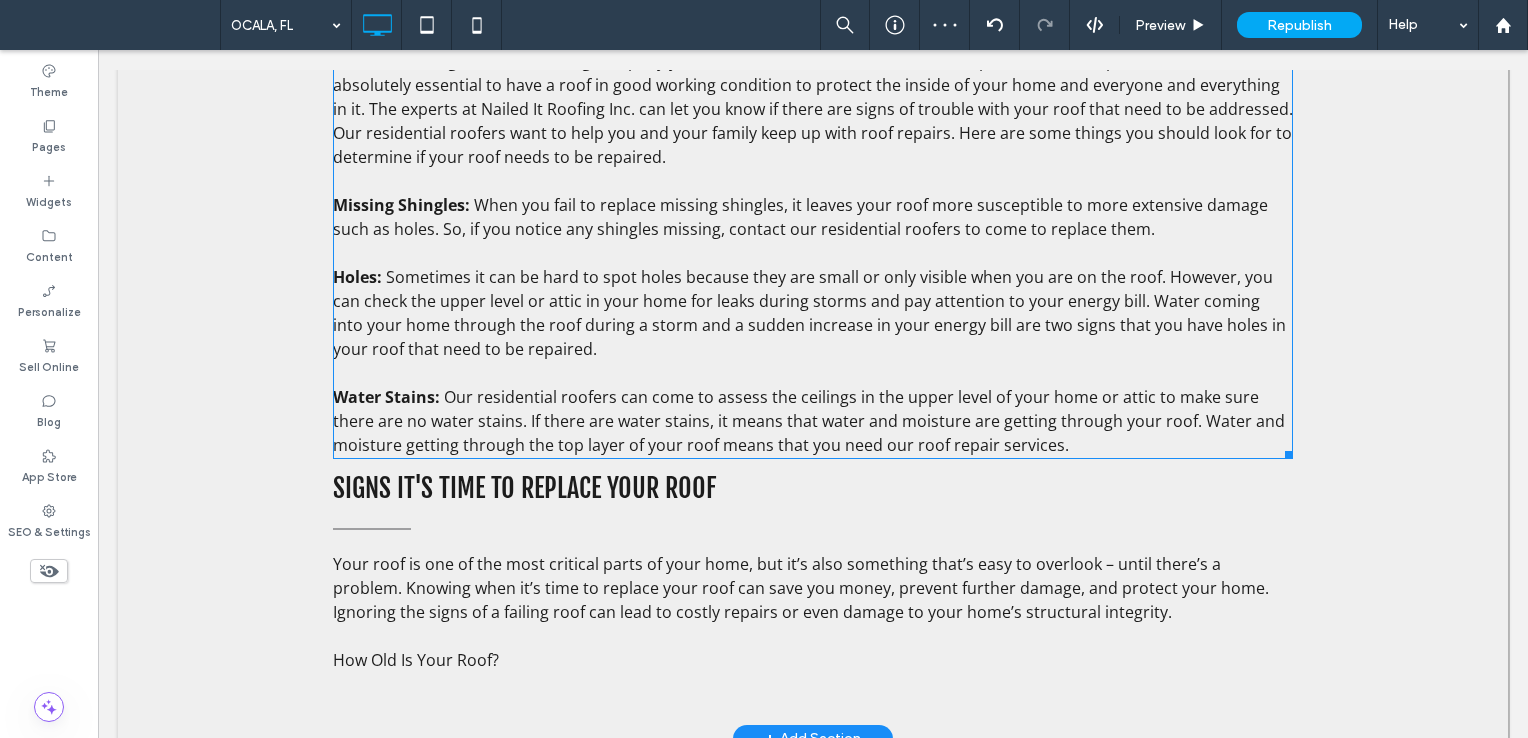 scroll, scrollTop: 1458, scrollLeft: 0, axis: vertical 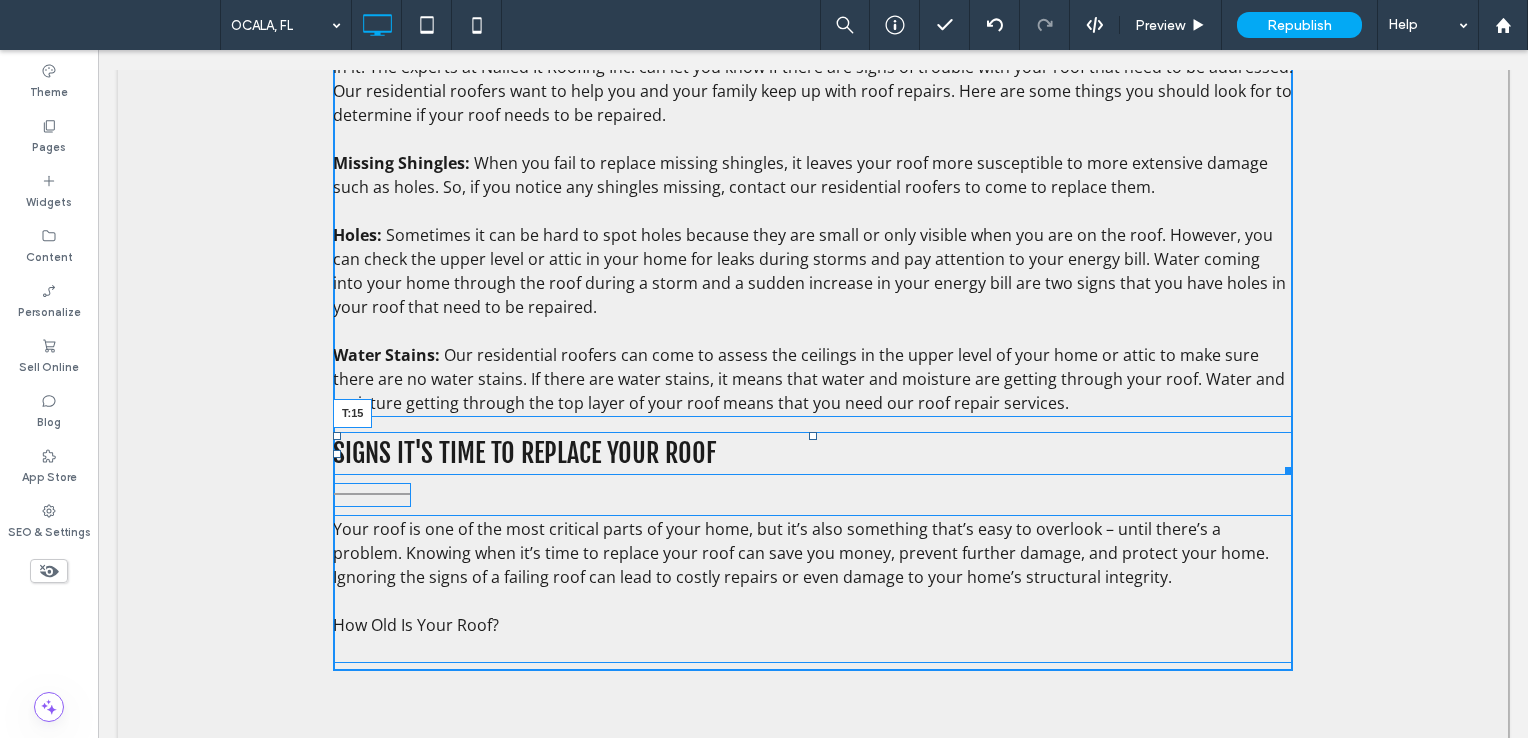 click at bounding box center [813, 436] 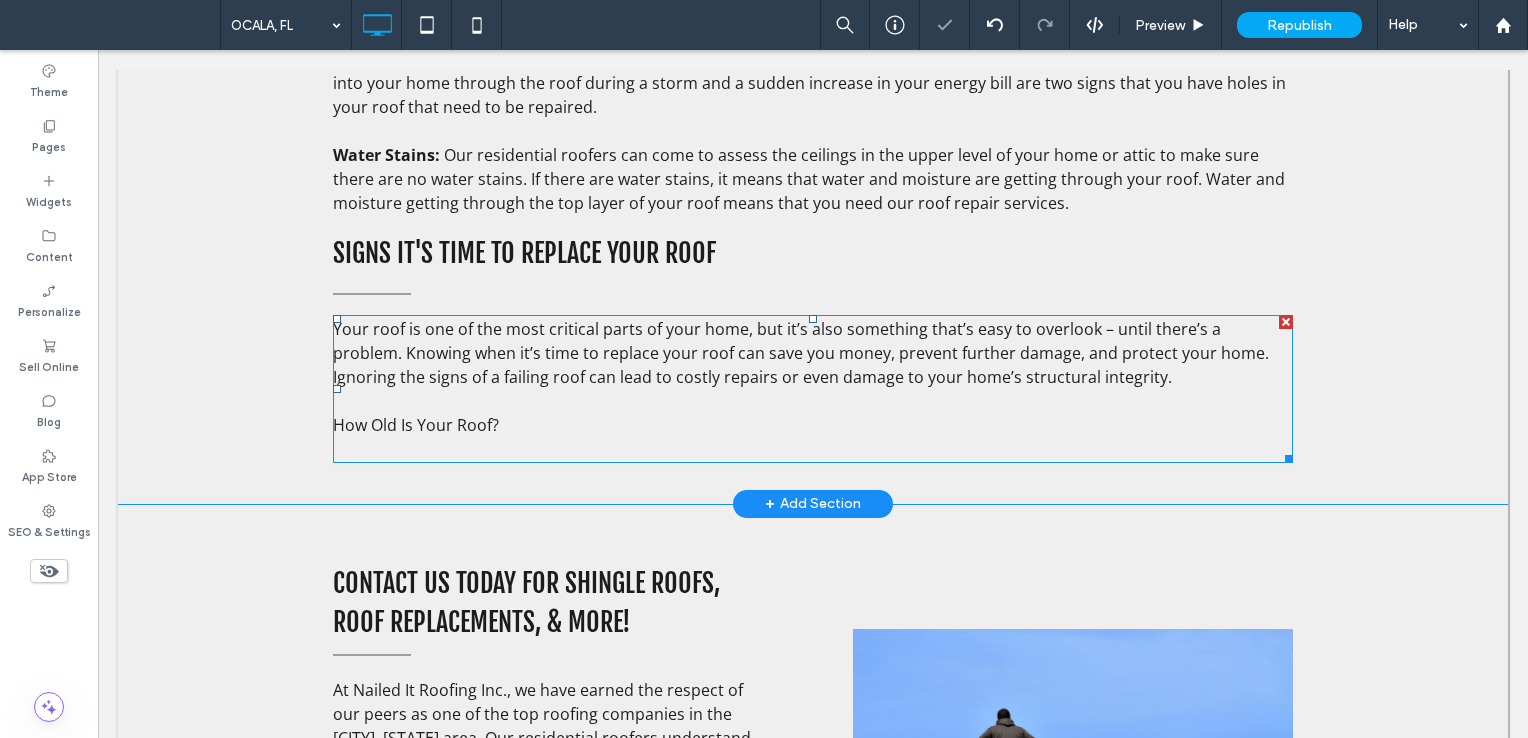 scroll, scrollTop: 1658, scrollLeft: 0, axis: vertical 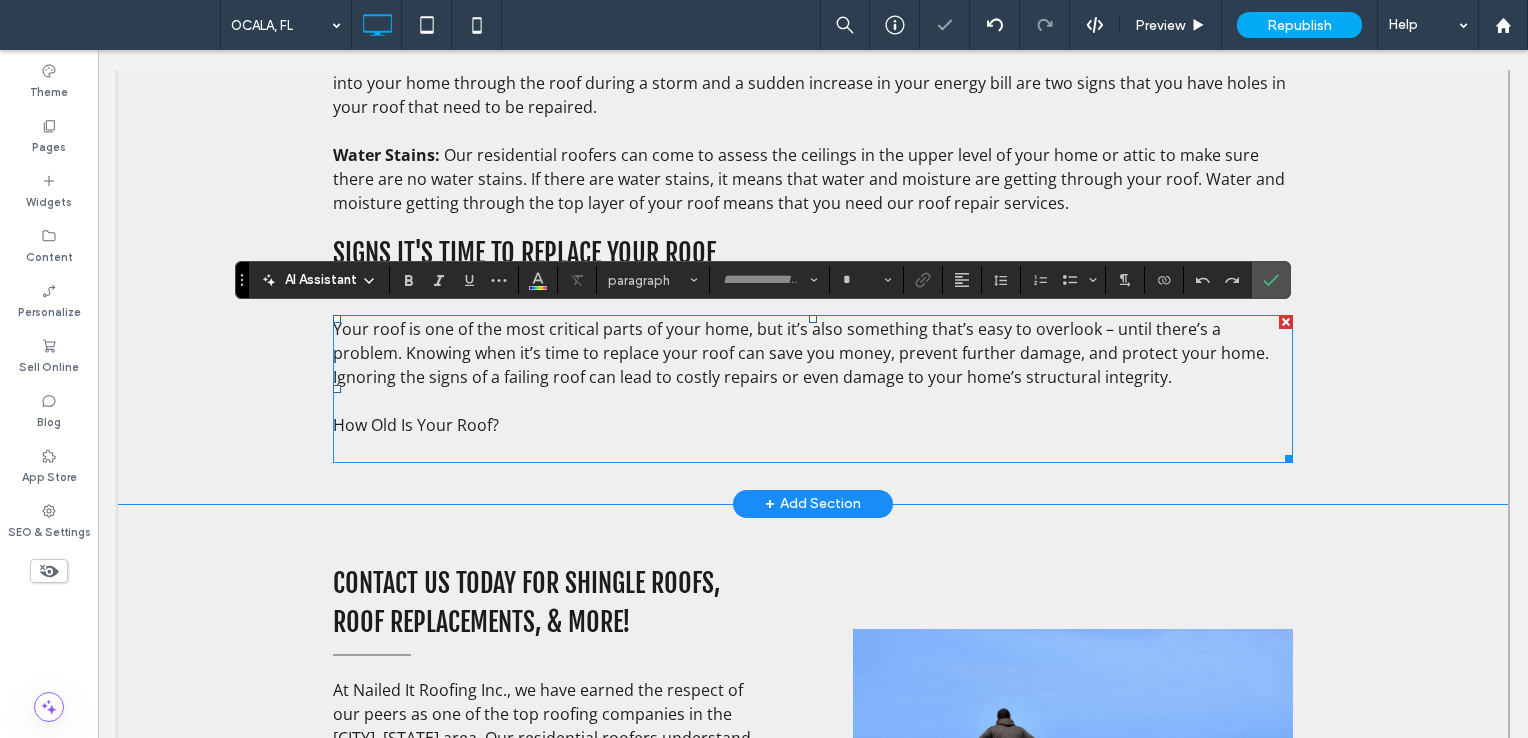 type on "*********" 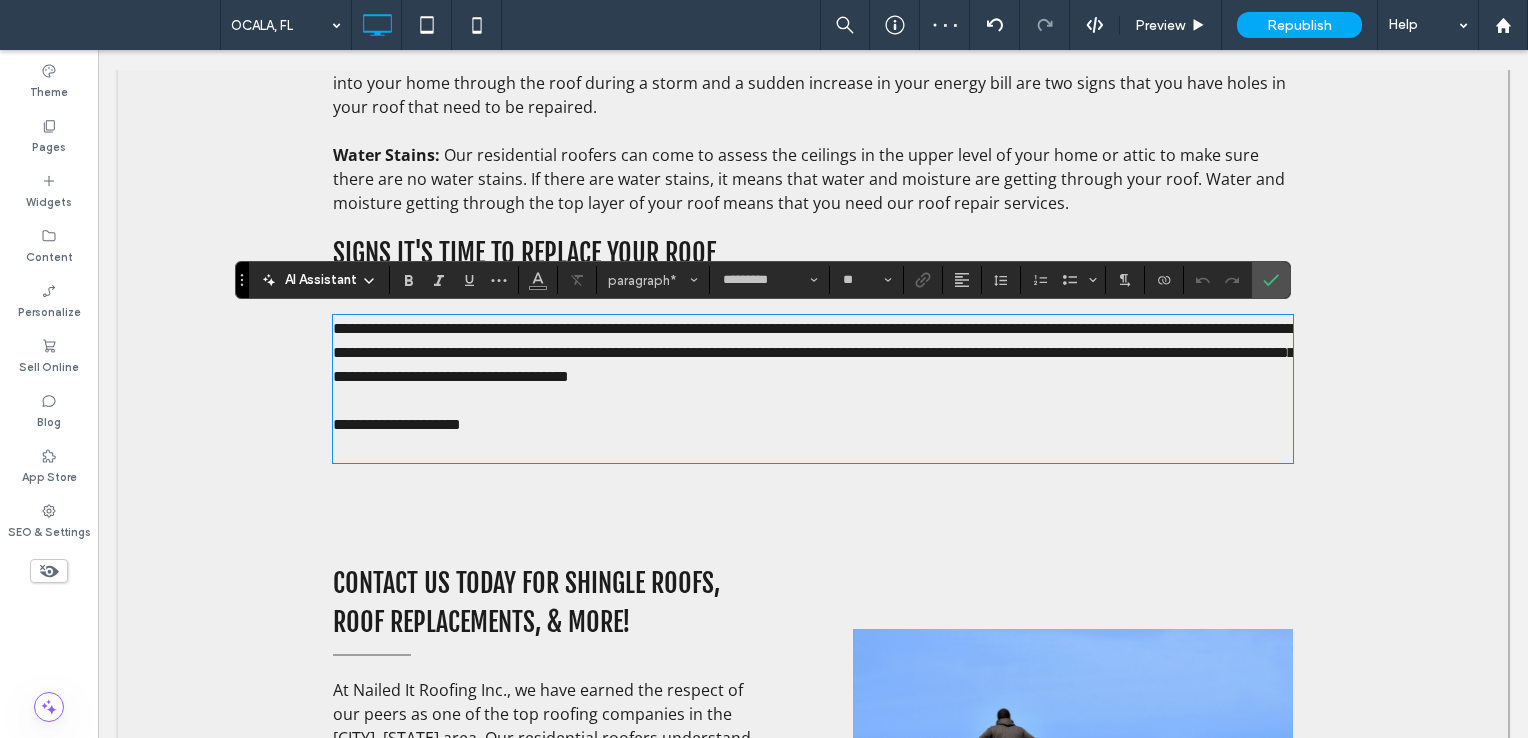 click on "**********" at bounding box center [813, 425] 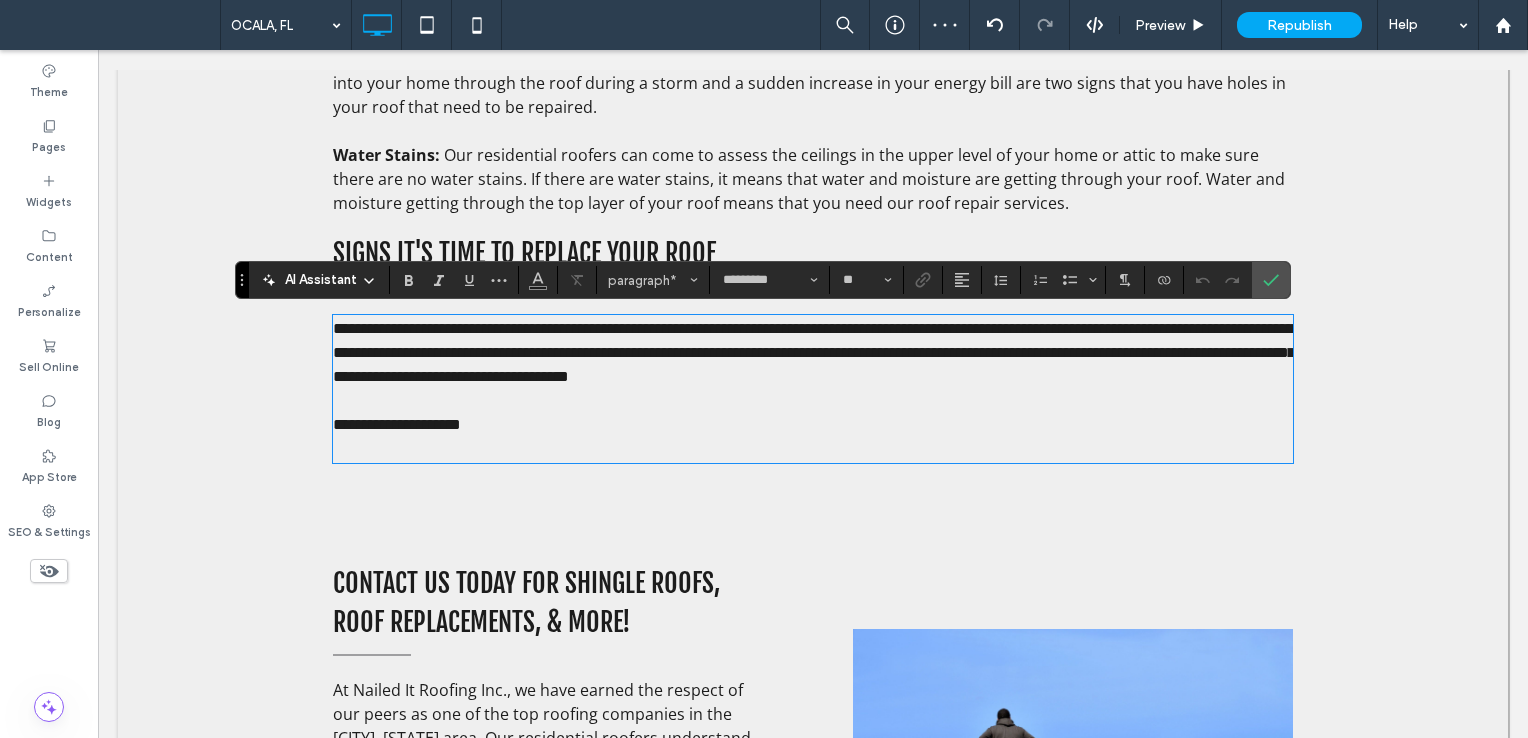 type 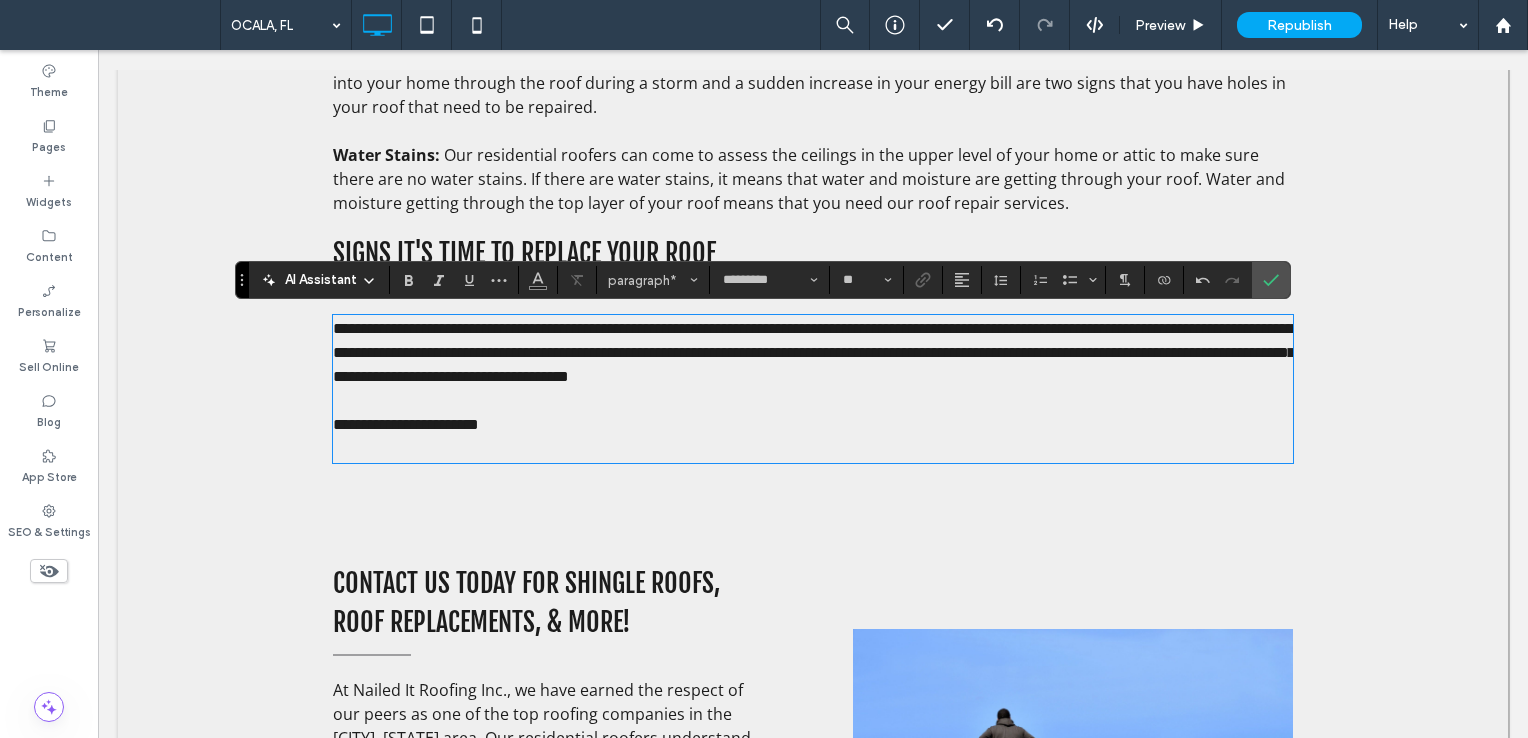 click at bounding box center [813, 449] 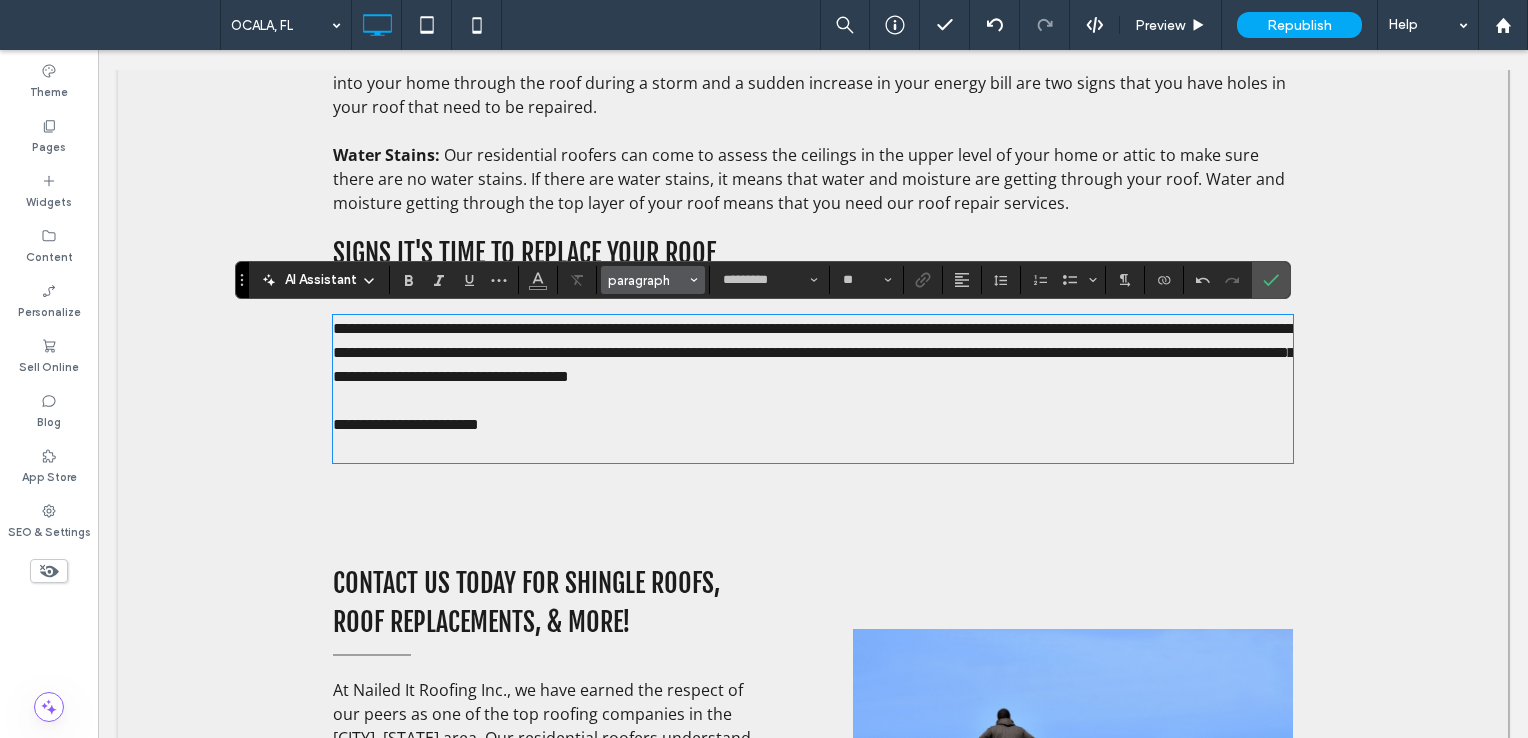 scroll, scrollTop: 0, scrollLeft: 0, axis: both 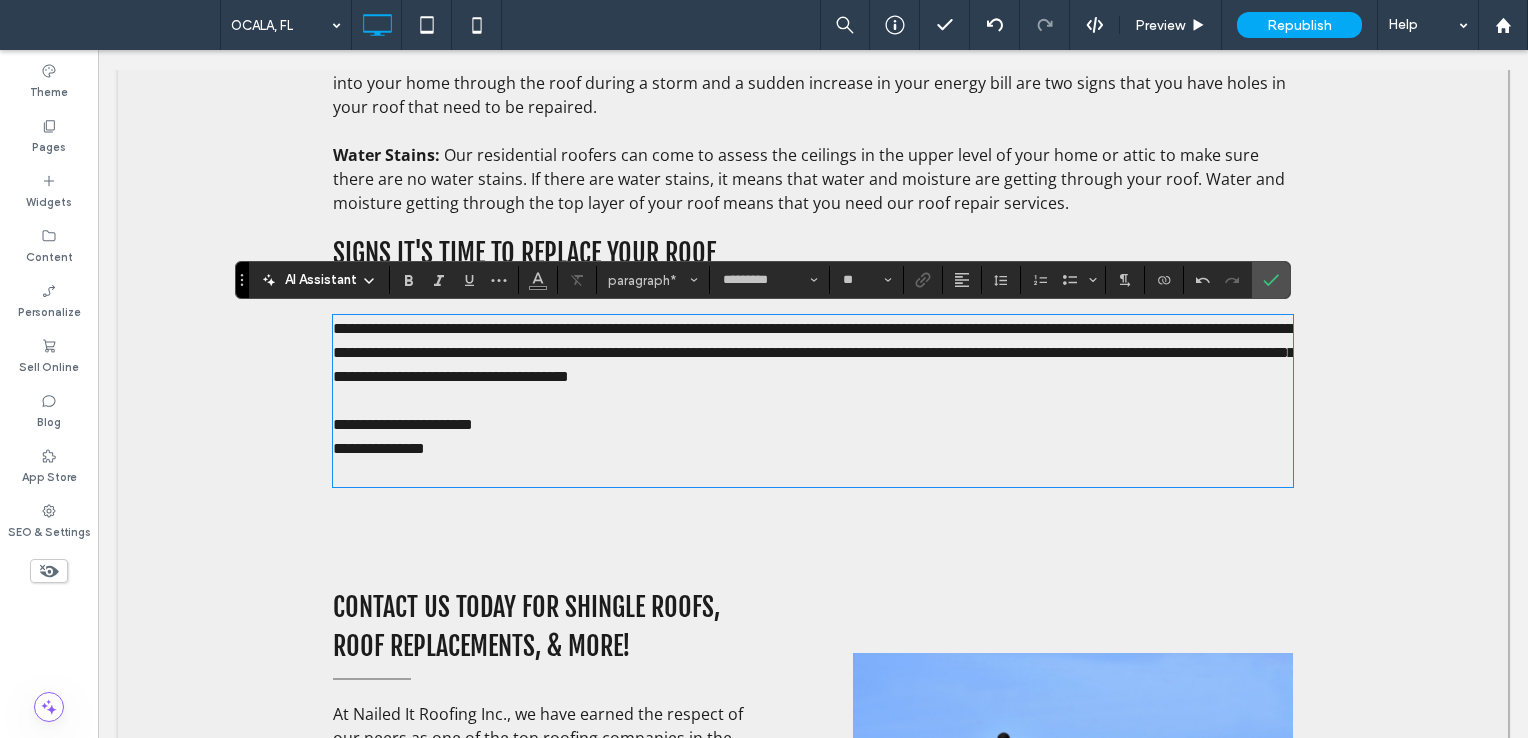 click on "**********" at bounding box center (379, 448) 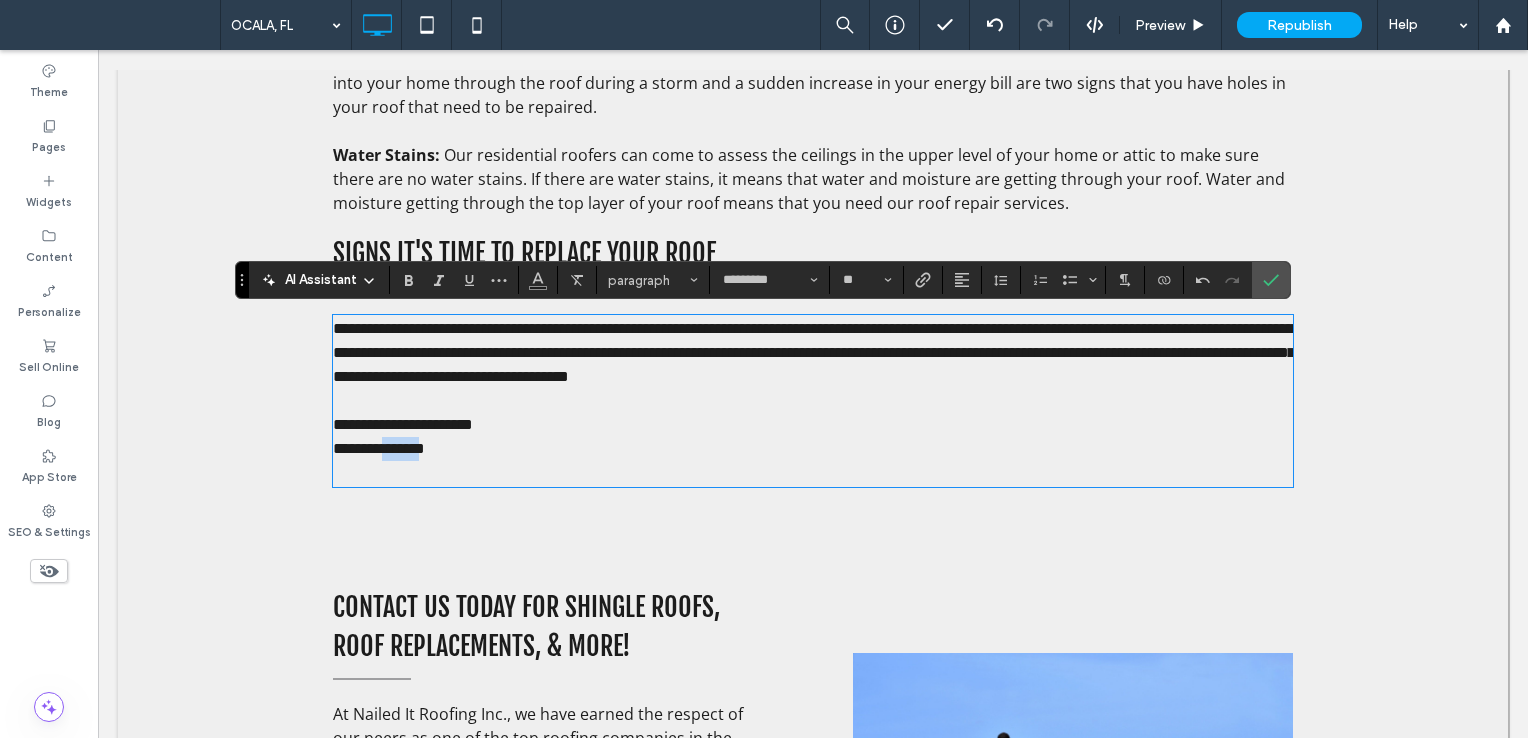 click on "**********" at bounding box center (379, 448) 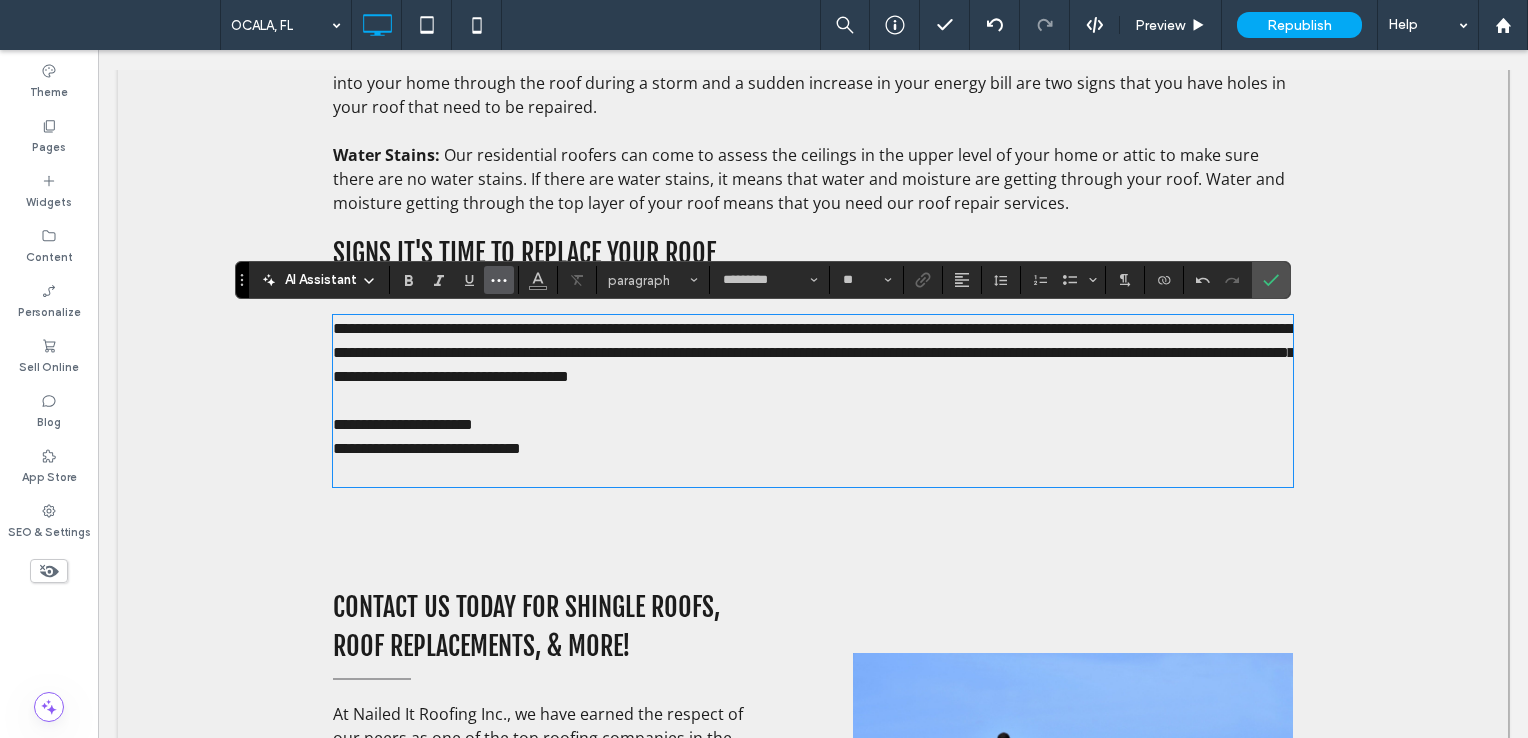 scroll, scrollTop: 0, scrollLeft: 0, axis: both 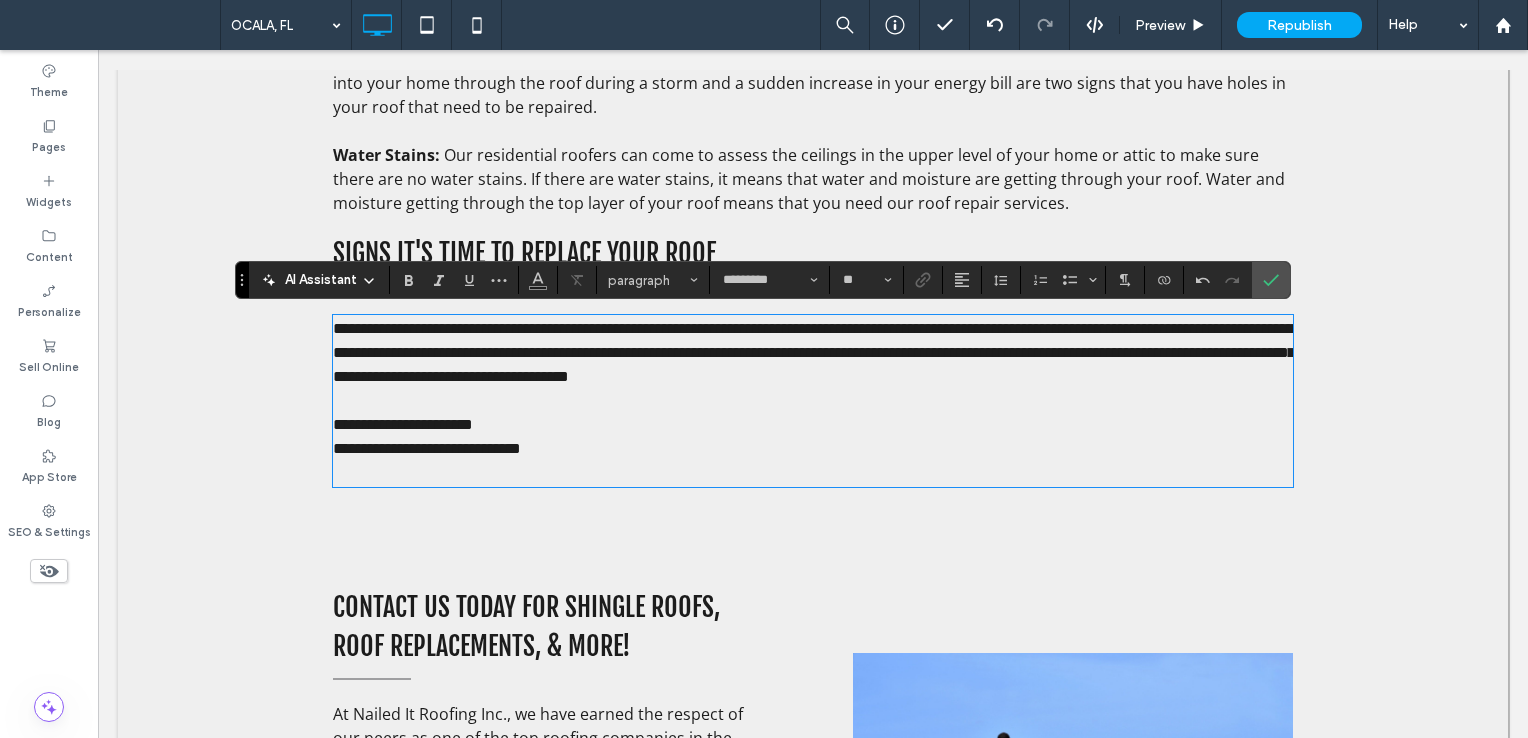 click at bounding box center (813, 473) 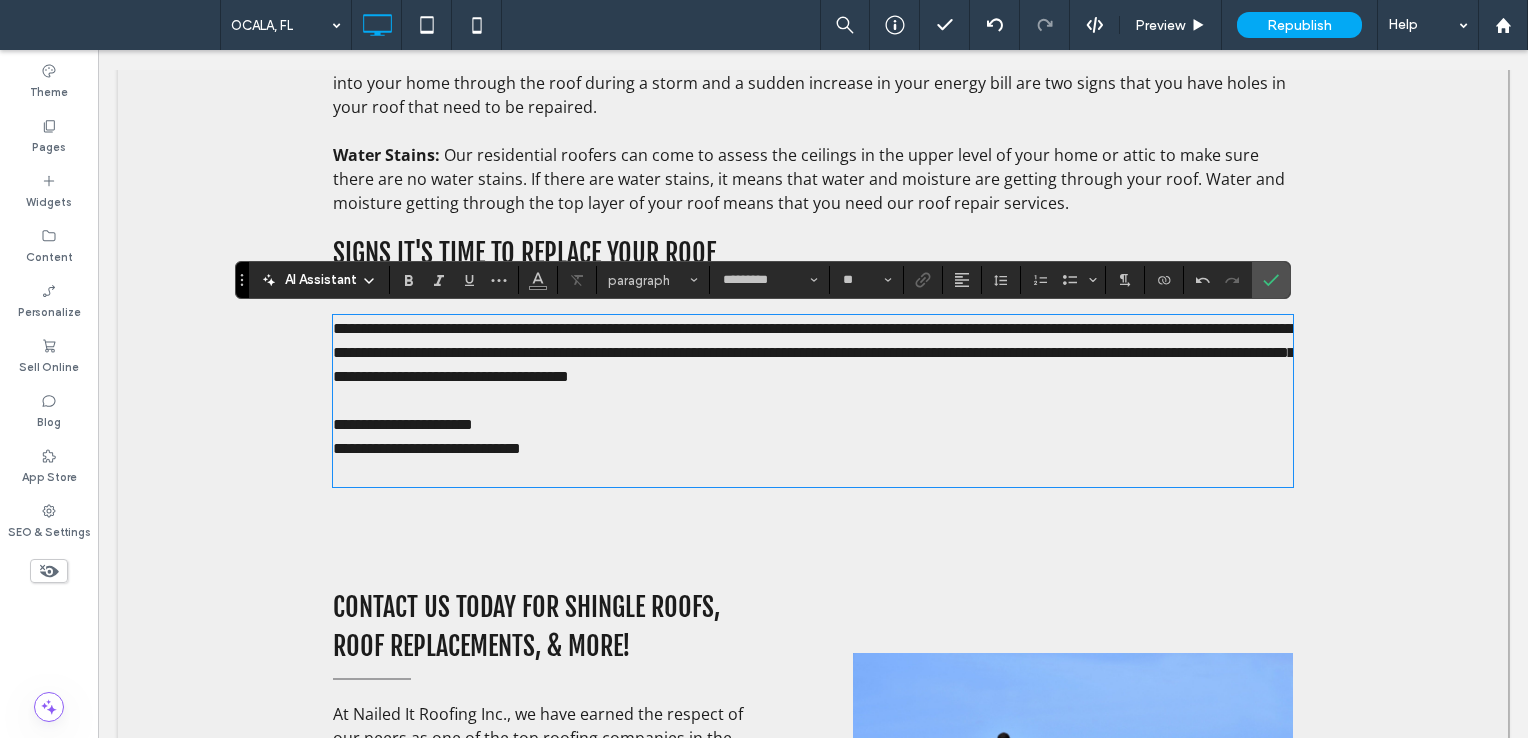 scroll, scrollTop: 0, scrollLeft: 0, axis: both 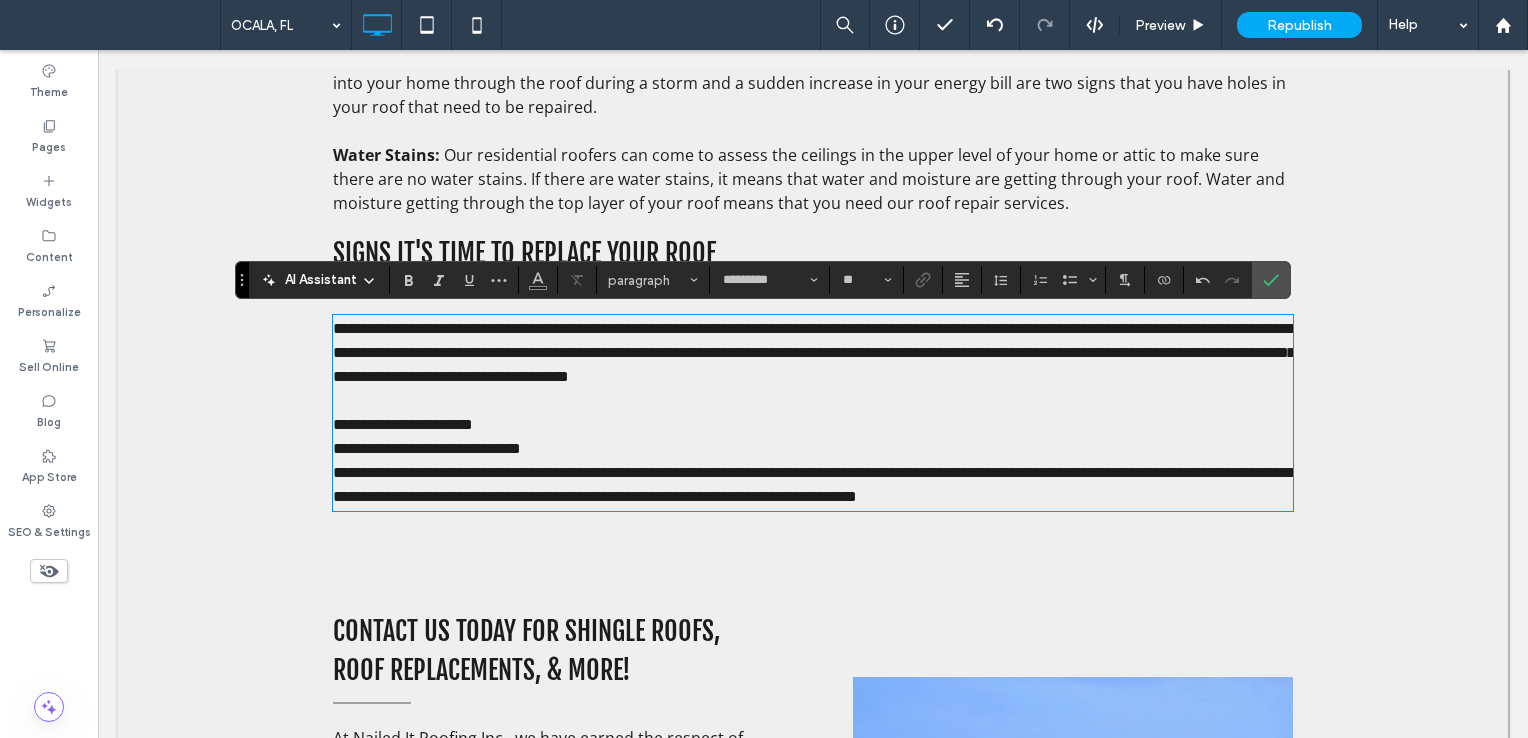 click on "**********" at bounding box center [813, 425] 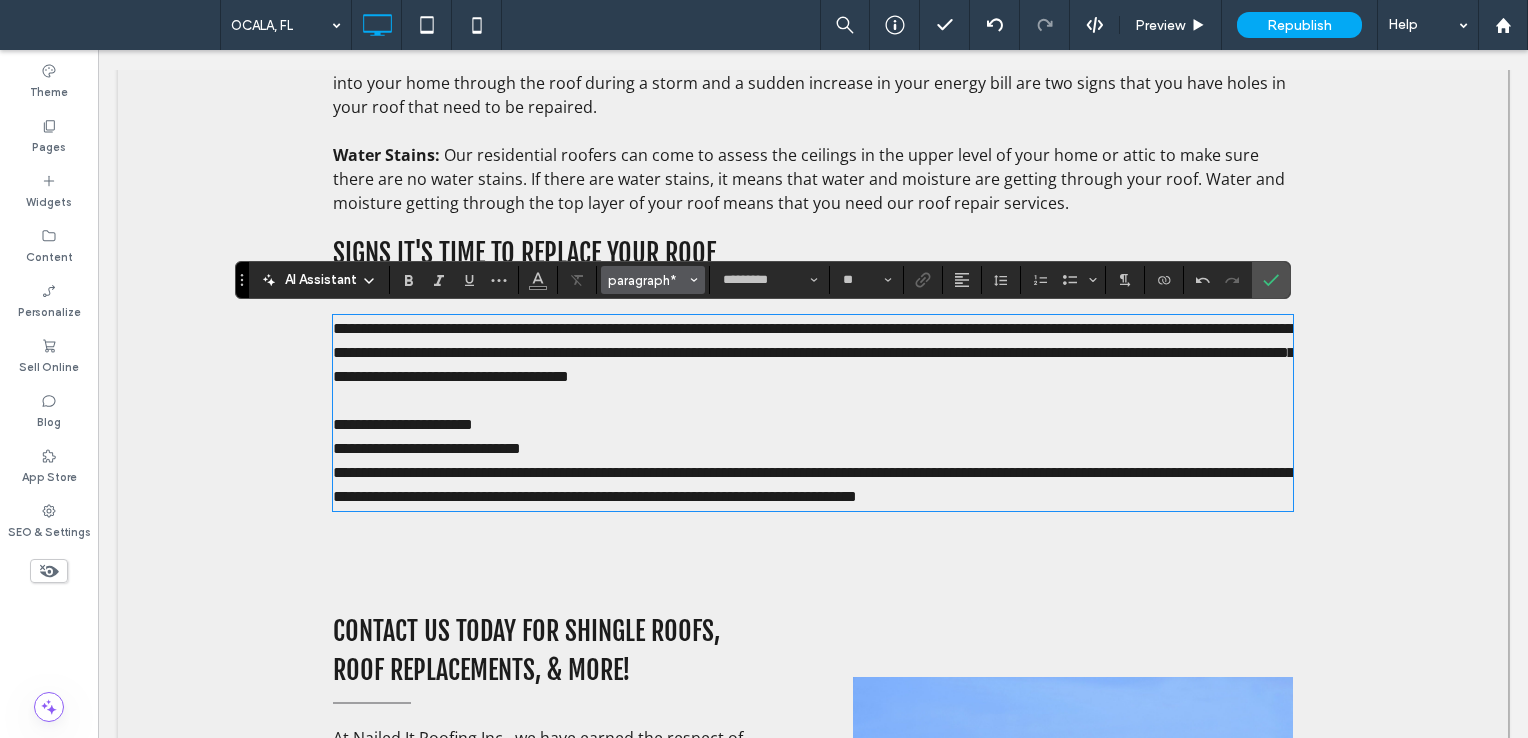scroll, scrollTop: 0, scrollLeft: 0, axis: both 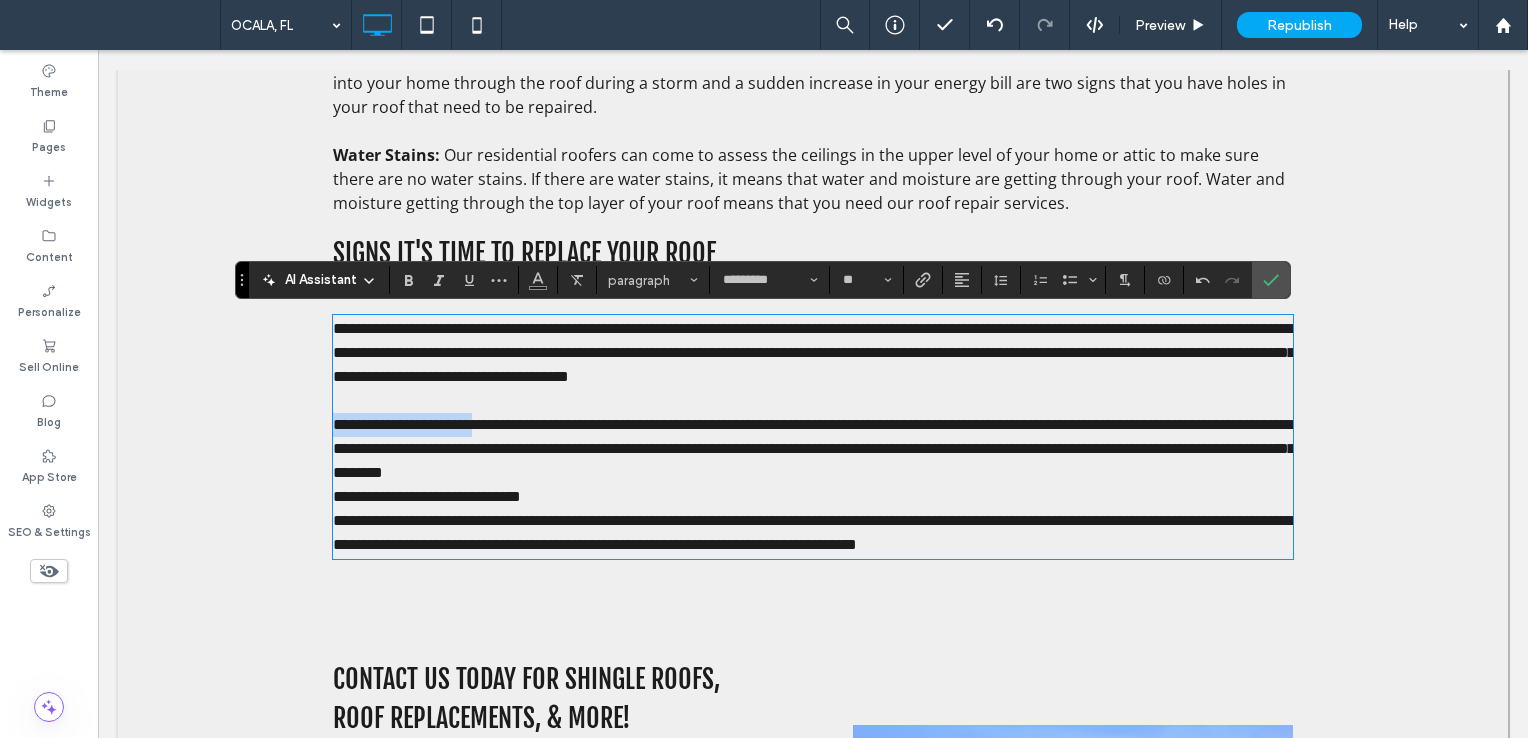 drag, startPoint x: 497, startPoint y: 428, endPoint x: 308, endPoint y: 430, distance: 189.01057 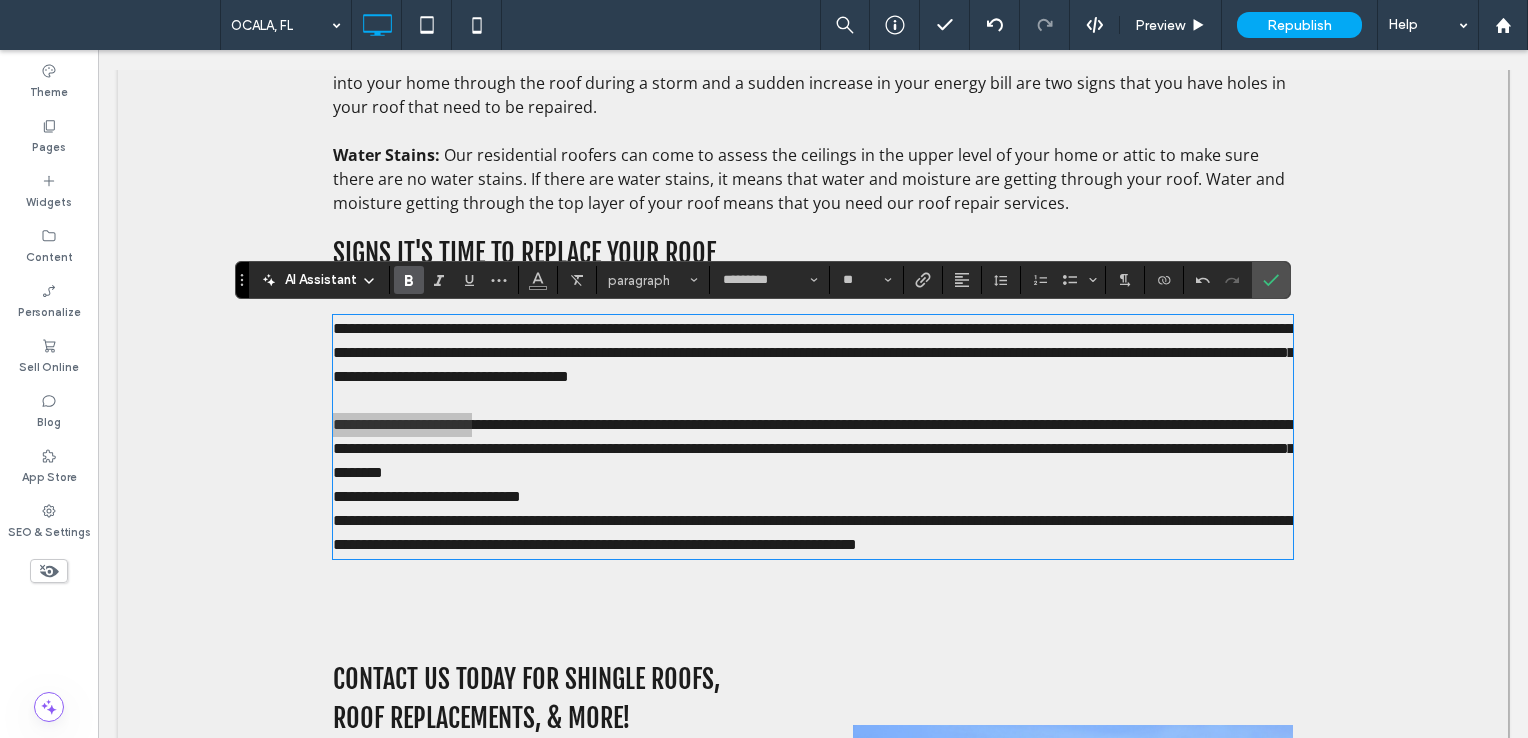 drag, startPoint x: 418, startPoint y: 274, endPoint x: 336, endPoint y: 257, distance: 83.74366 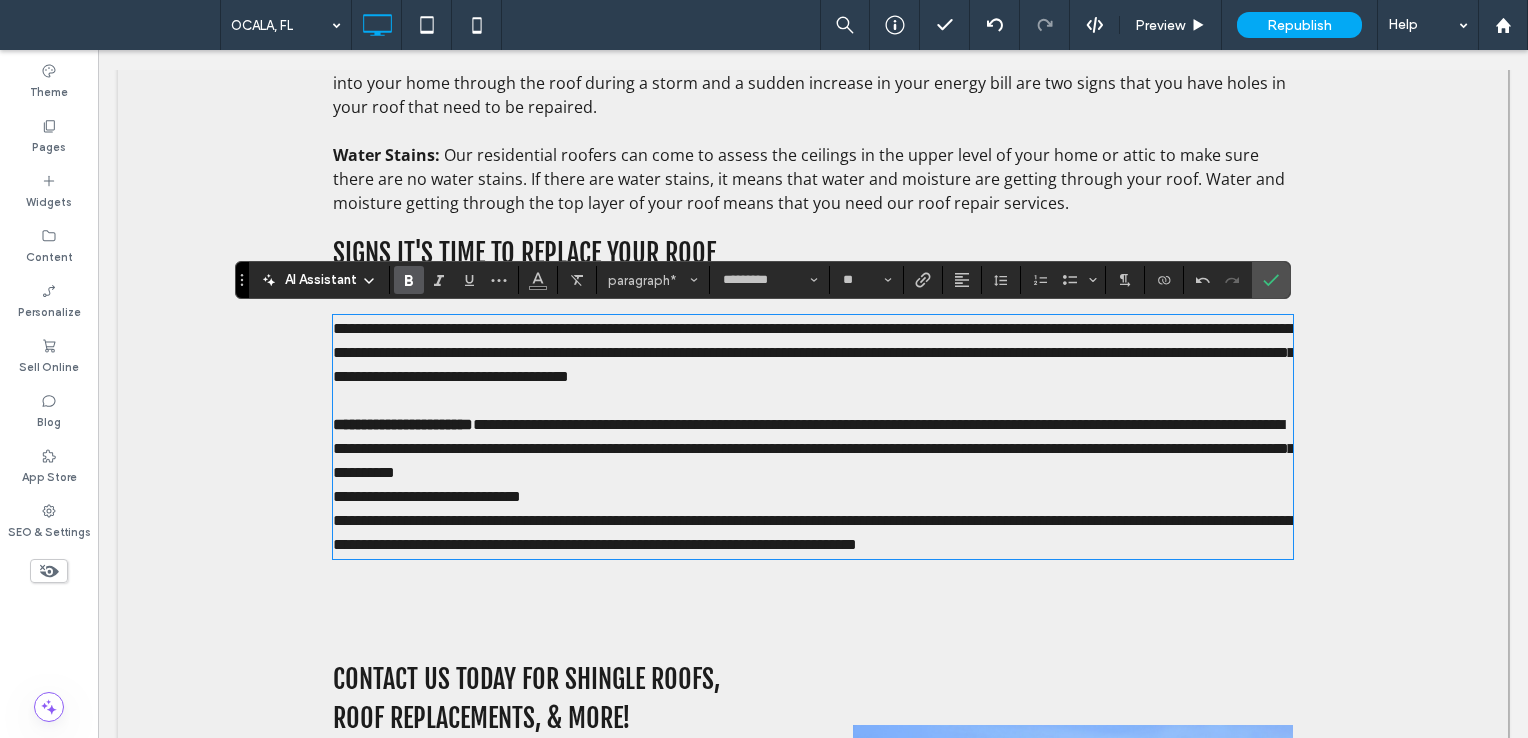 click on "**********" at bounding box center (813, 449) 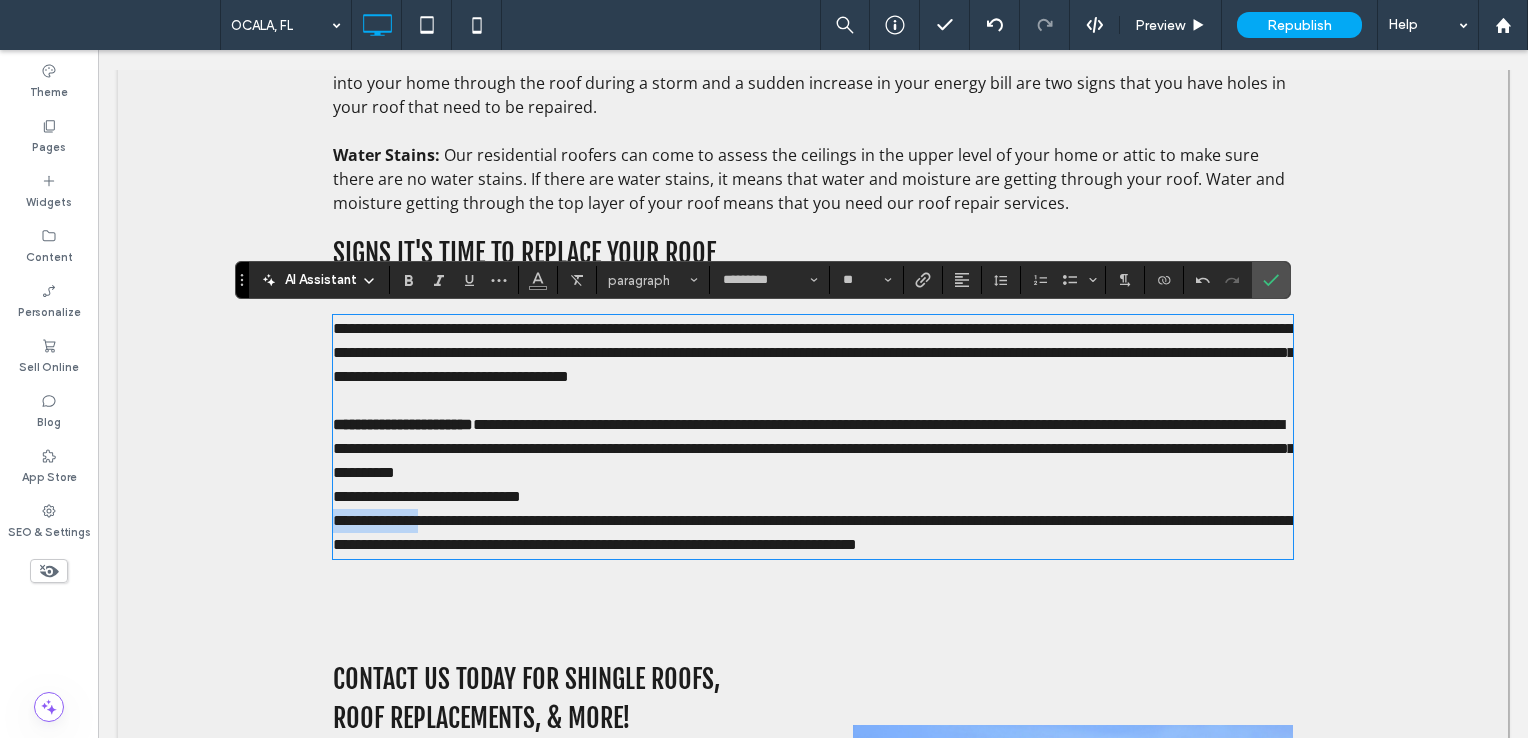 drag, startPoint x: 428, startPoint y: 524, endPoint x: 246, endPoint y: 528, distance: 182.04395 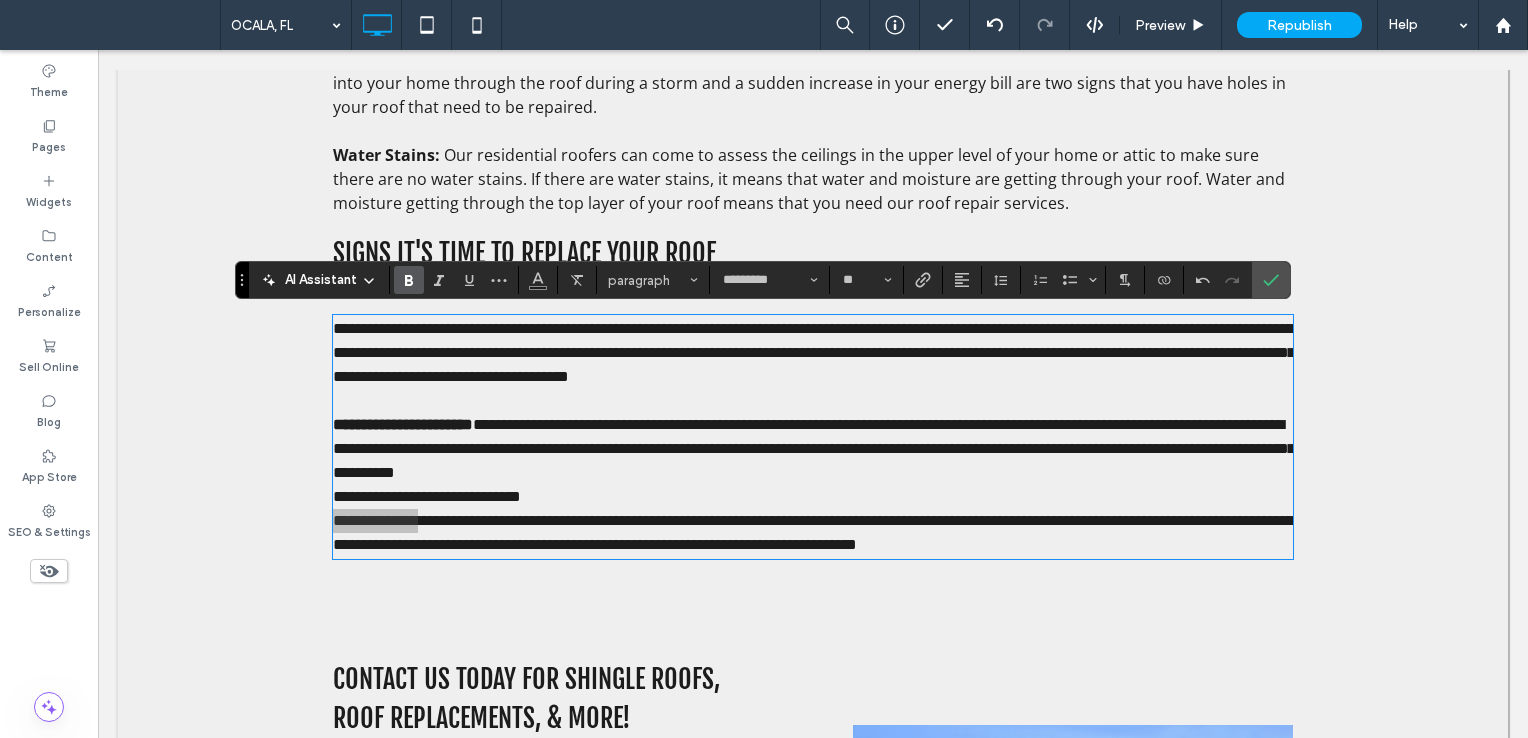 click 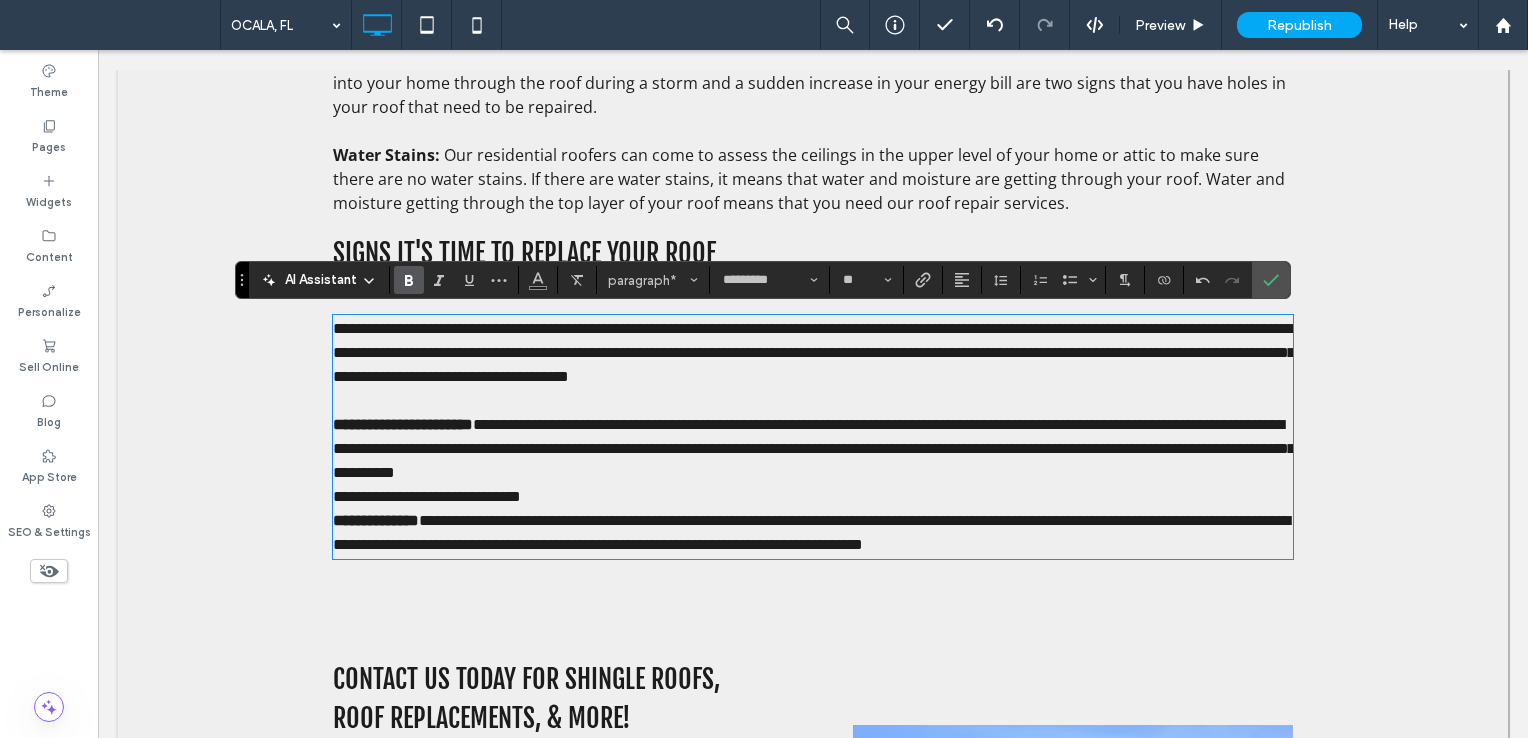 click on "**********" at bounding box center (814, 448) 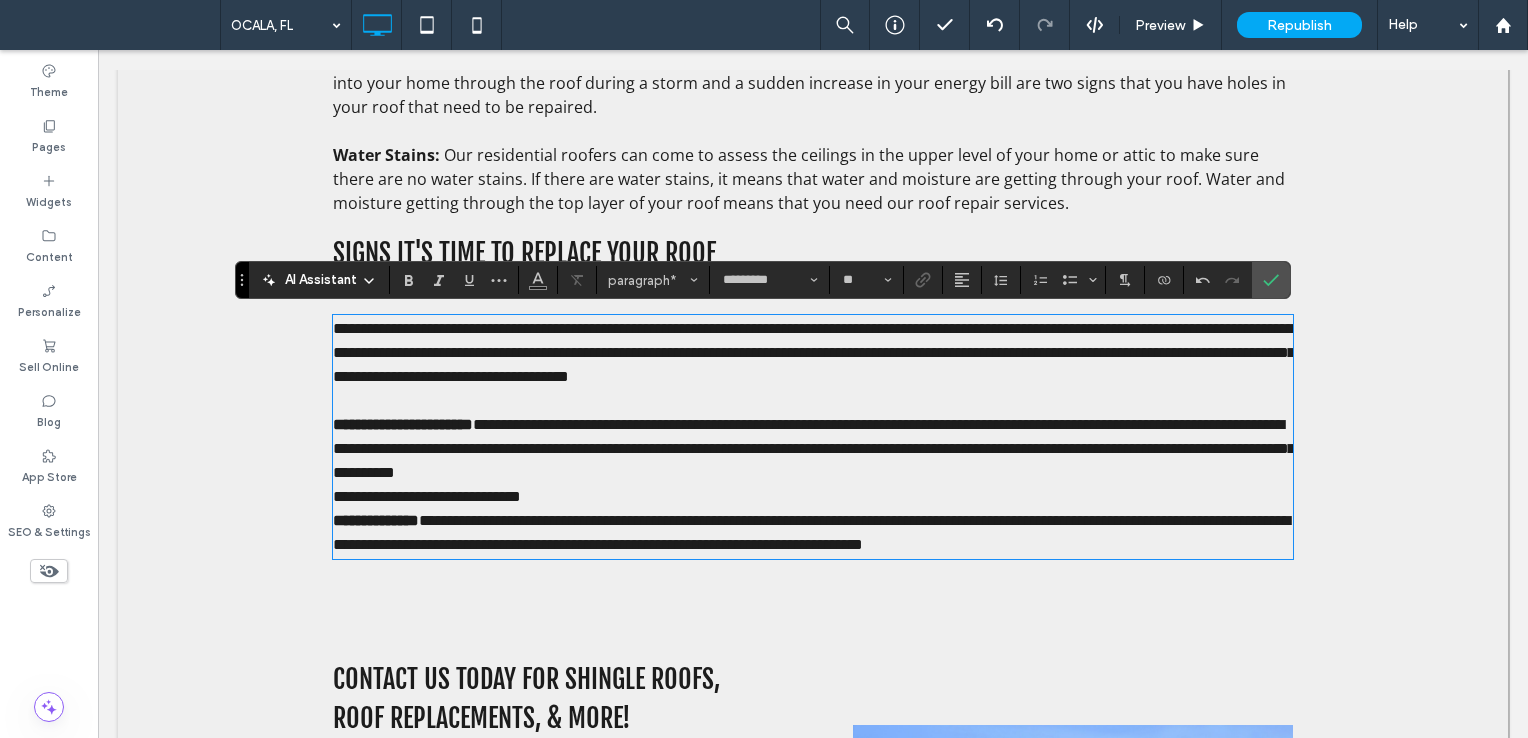 click on "**********" at bounding box center (813, 497) 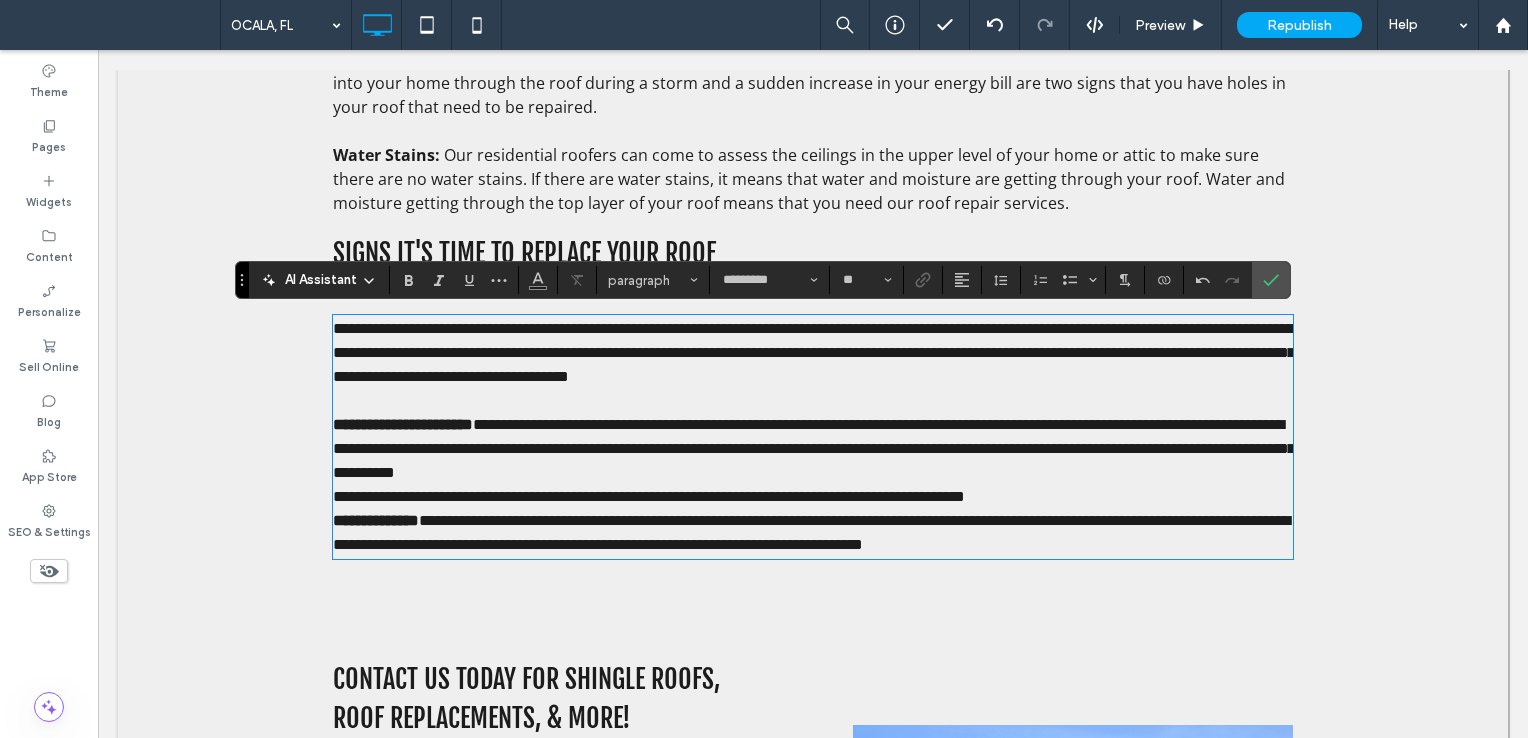 click on "**********" at bounding box center [649, 496] 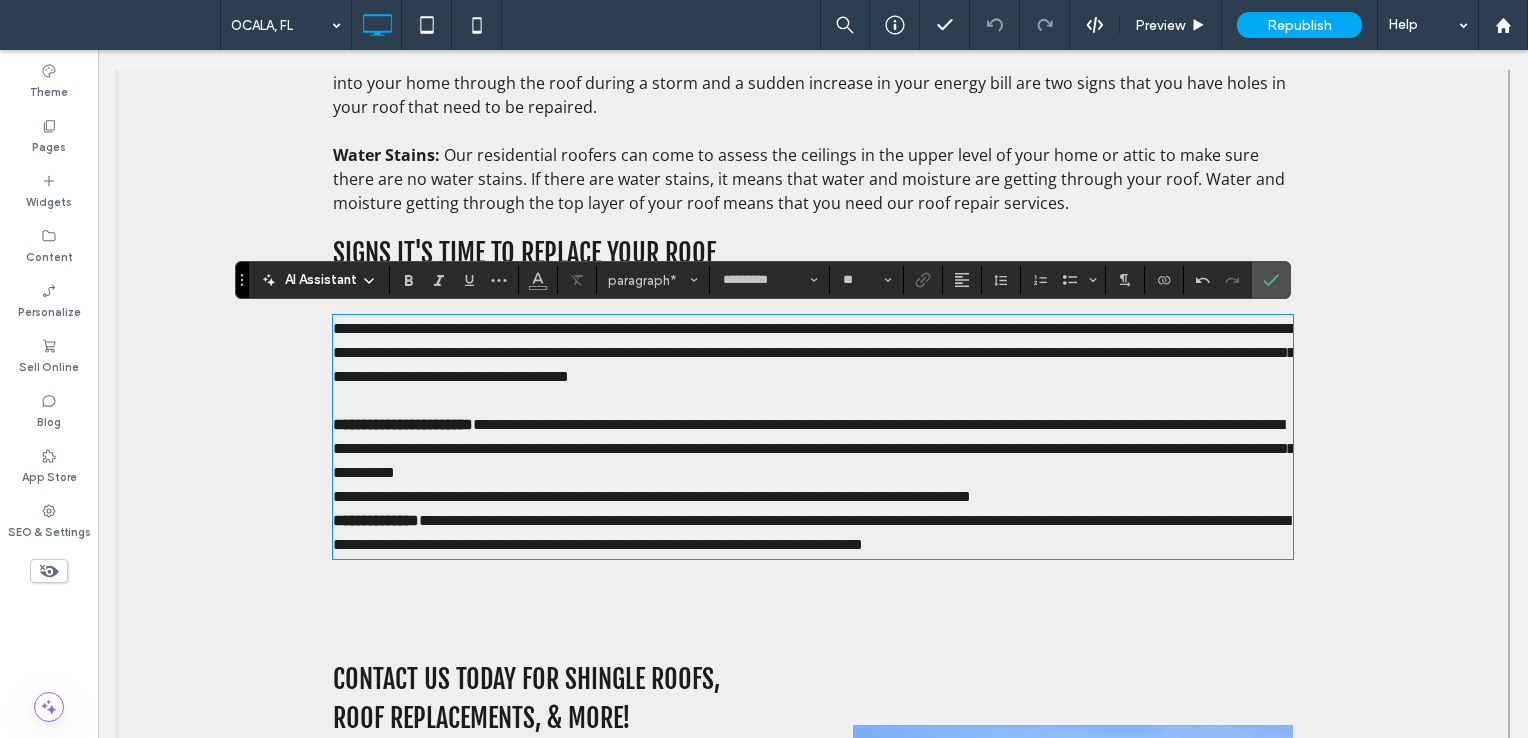 click on "**********" at bounding box center [813, 497] 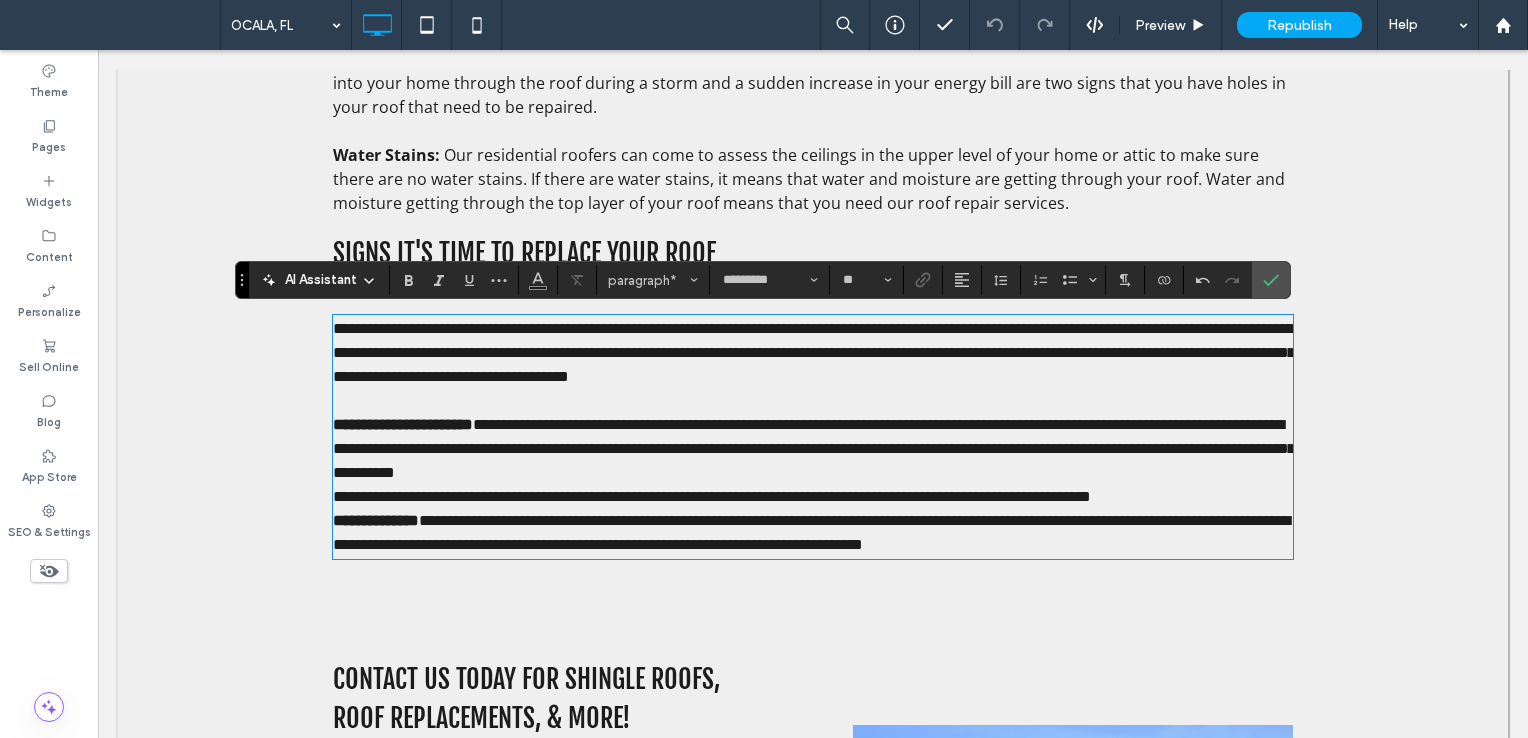 click on "**********" at bounding box center [813, 145] 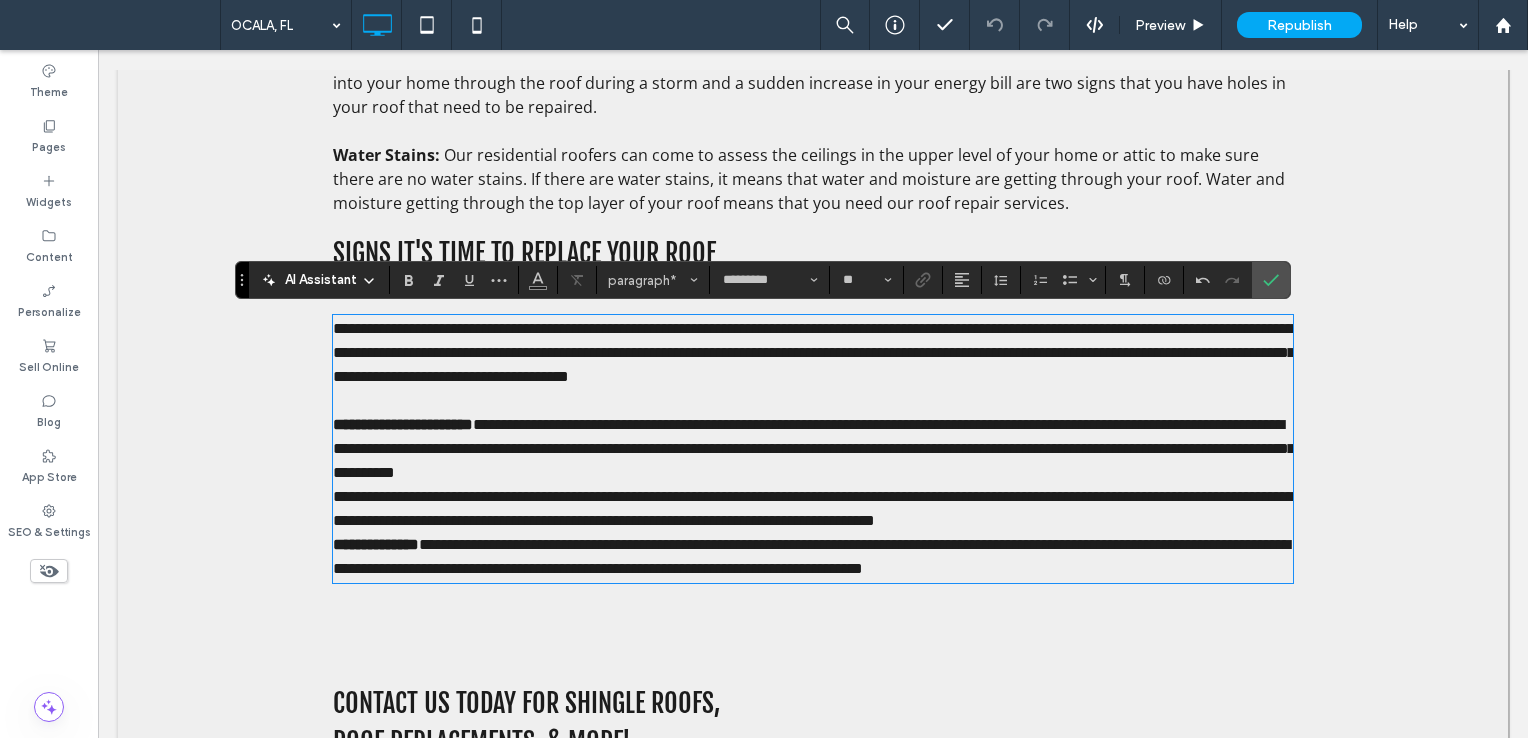 click on "**********" at bounding box center [813, 509] 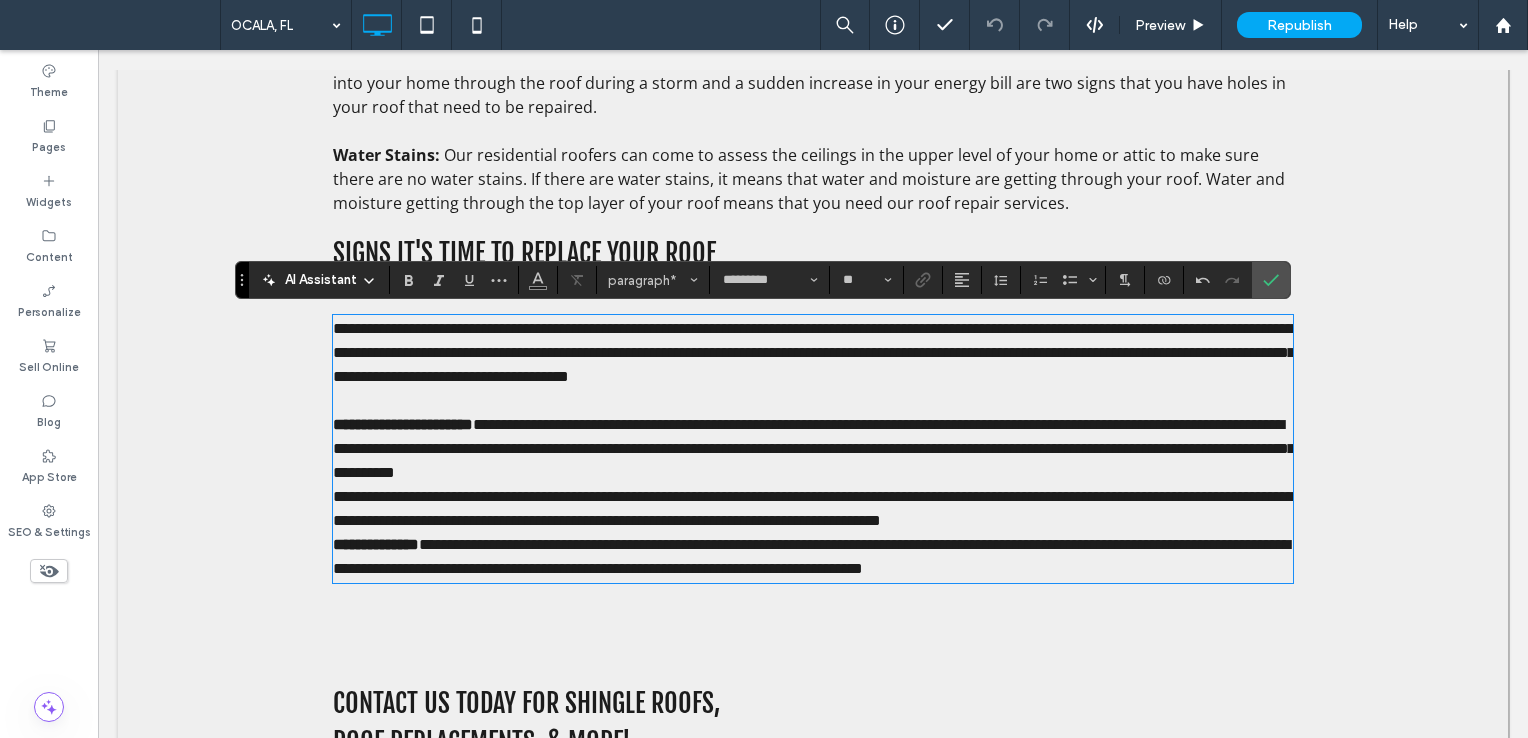 scroll, scrollTop: 0, scrollLeft: 0, axis: both 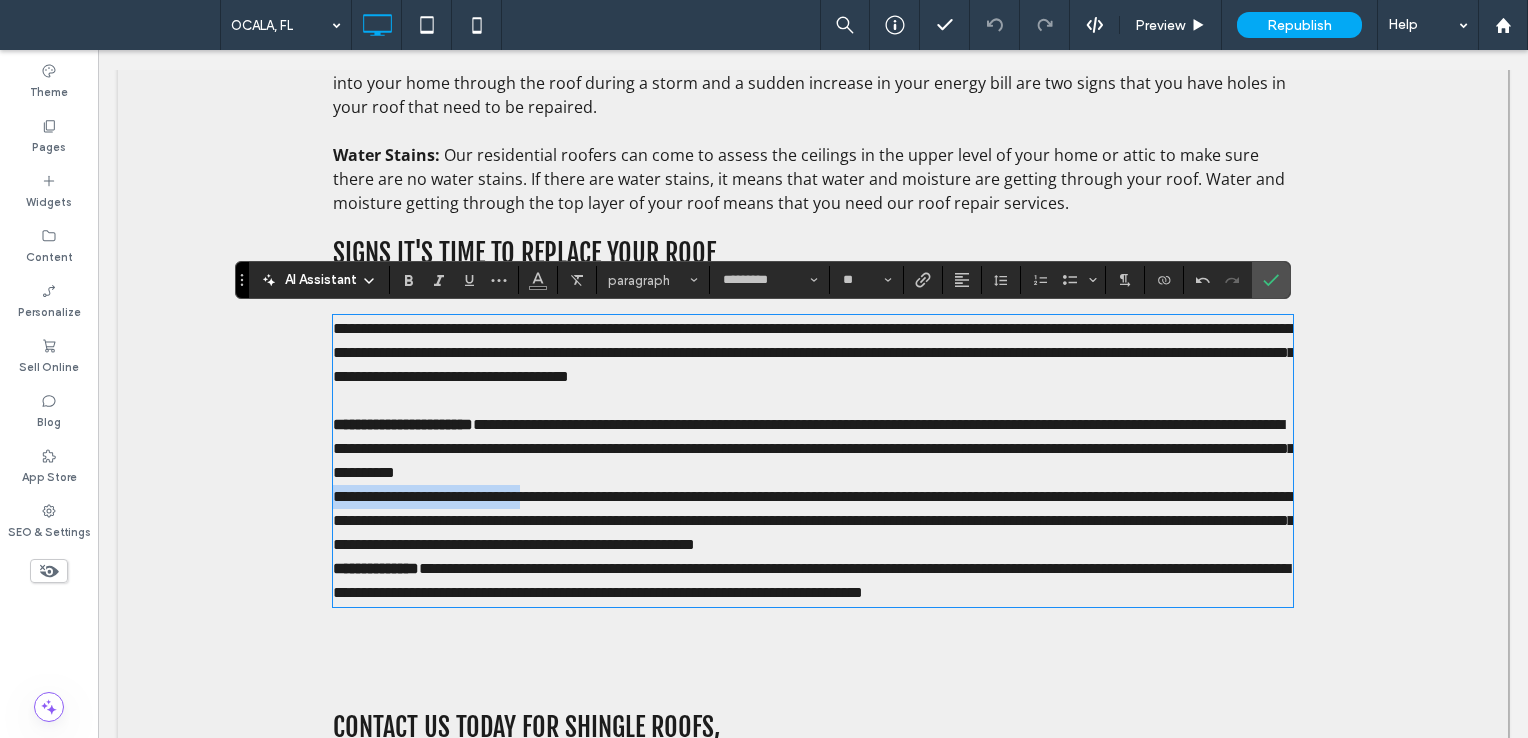 drag, startPoint x: 571, startPoint y: 502, endPoint x: 268, endPoint y: 498, distance: 303.0264 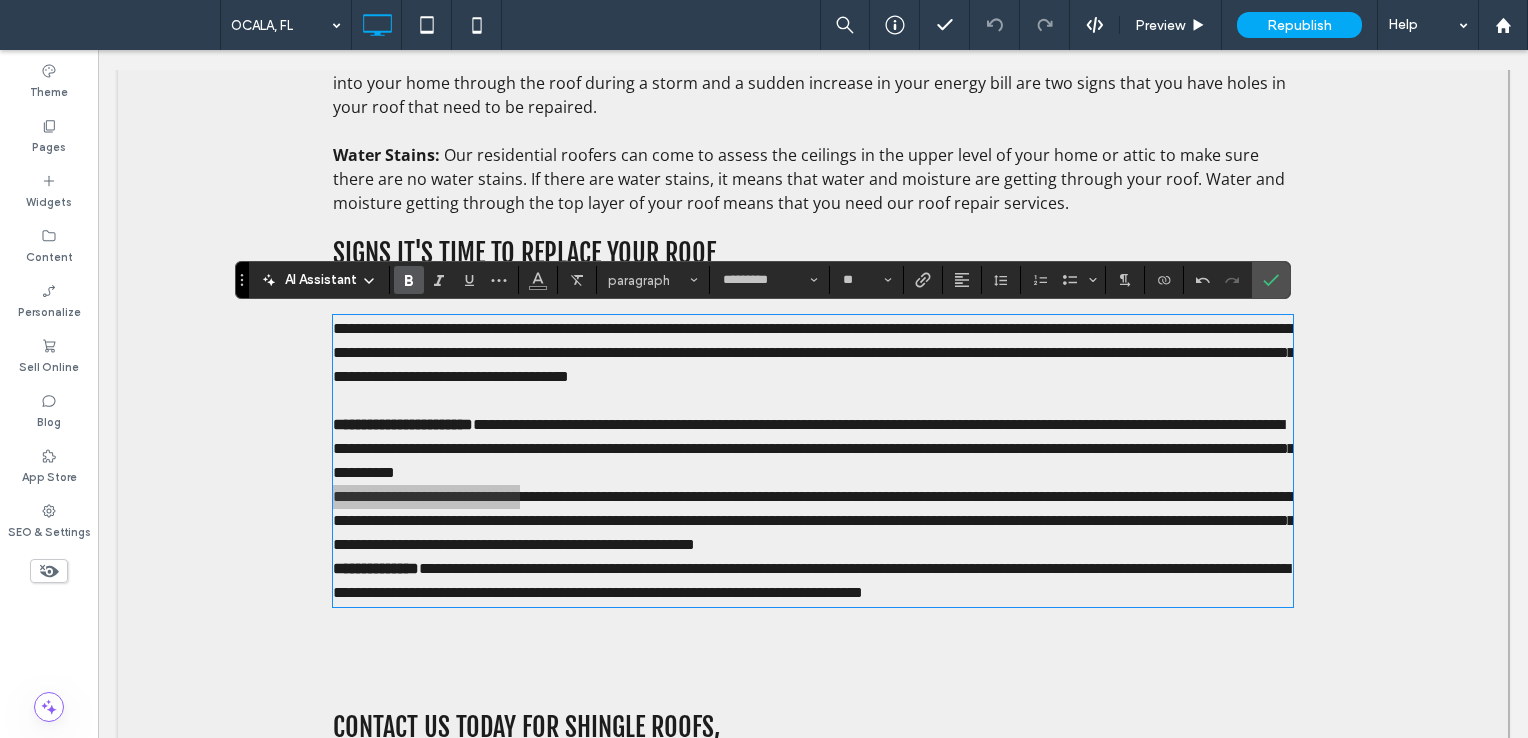 click 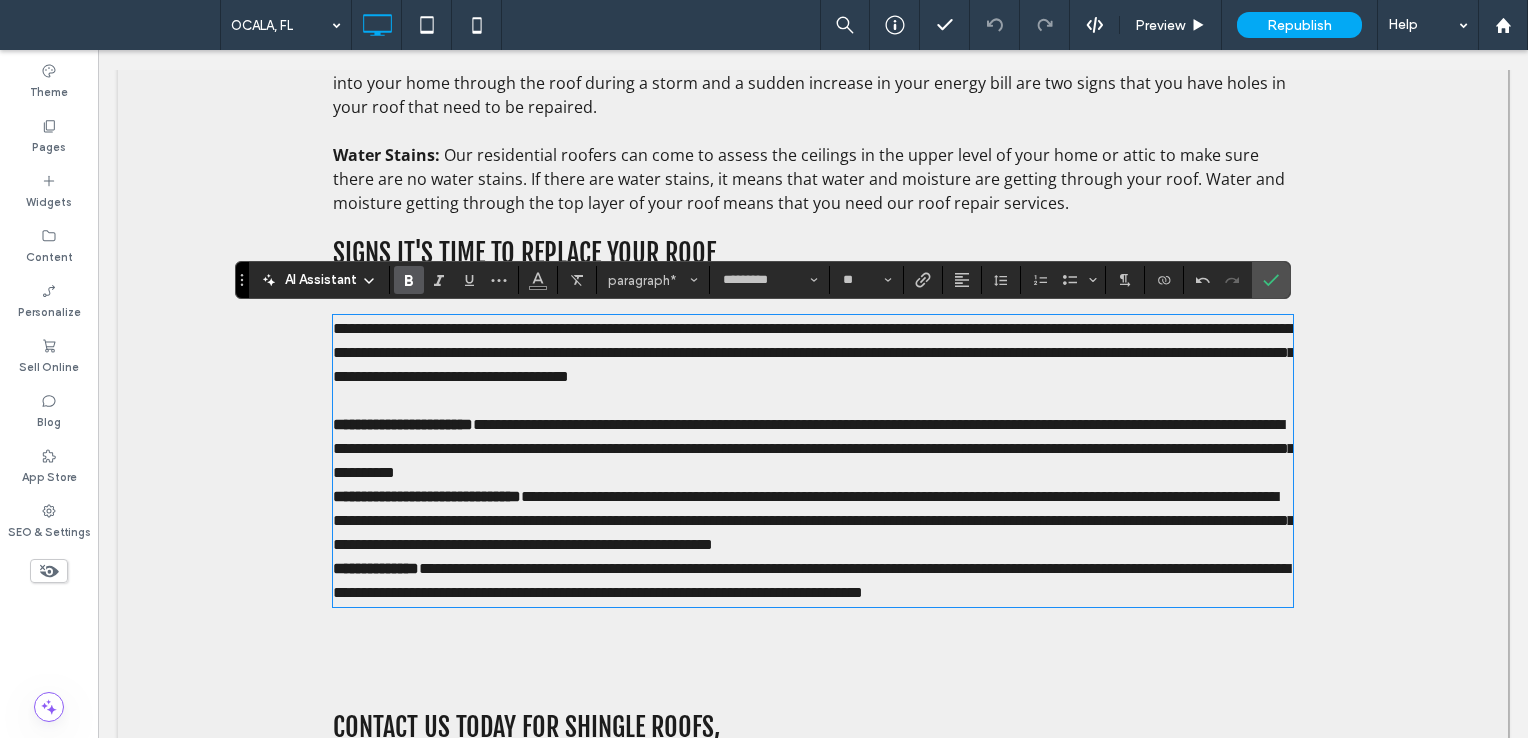 click on "**********" at bounding box center [403, 424] 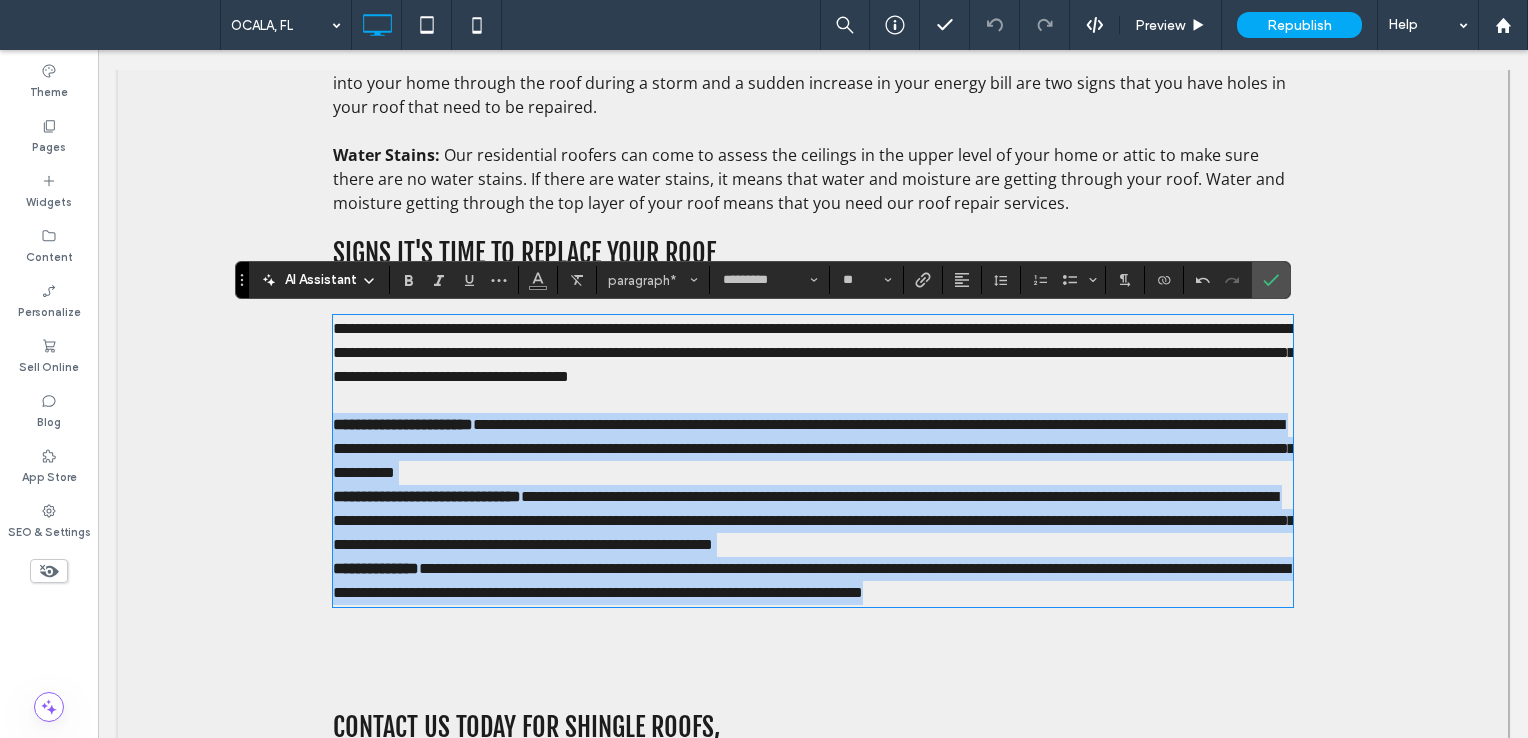 drag, startPoint x: 326, startPoint y: 424, endPoint x: 1388, endPoint y: 598, distance: 1076.1598 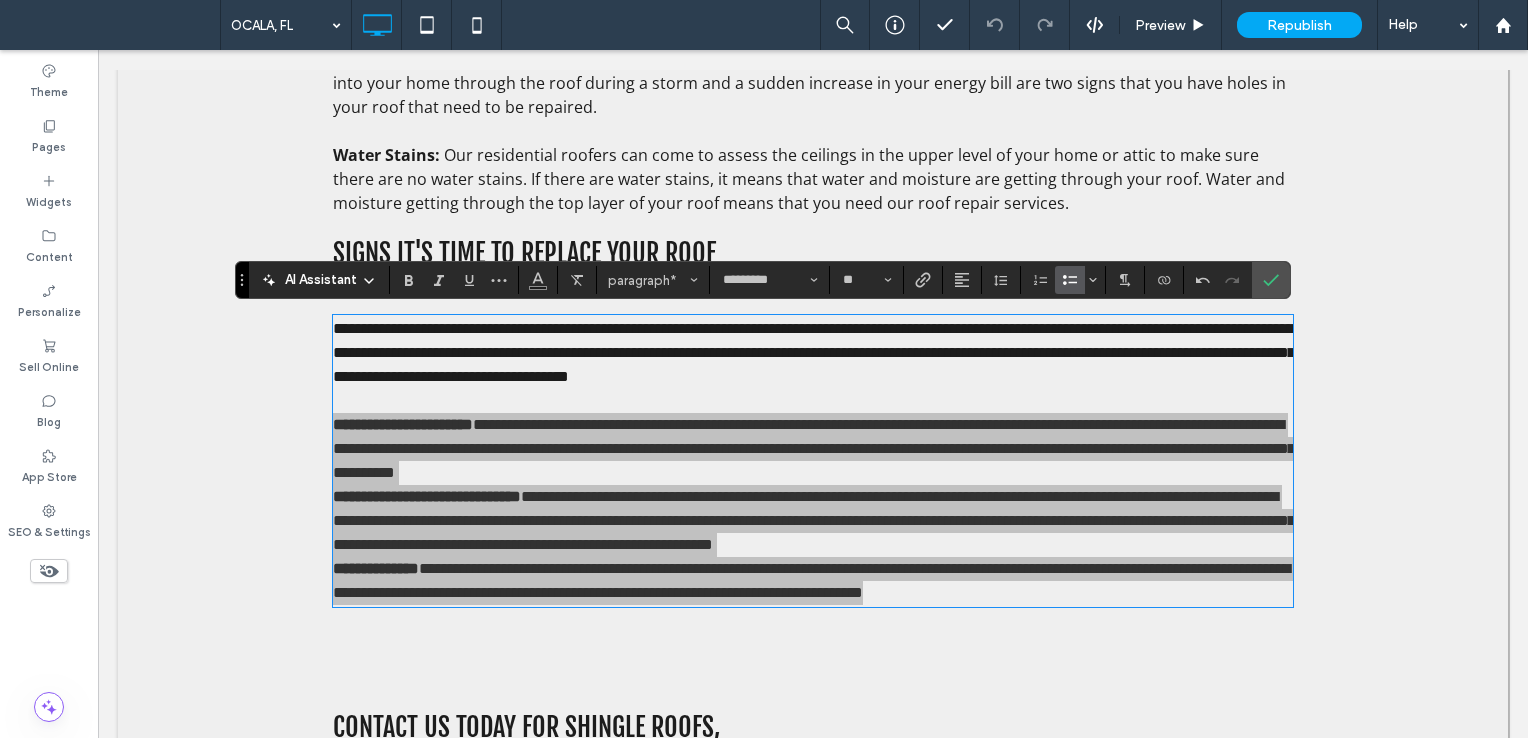 click 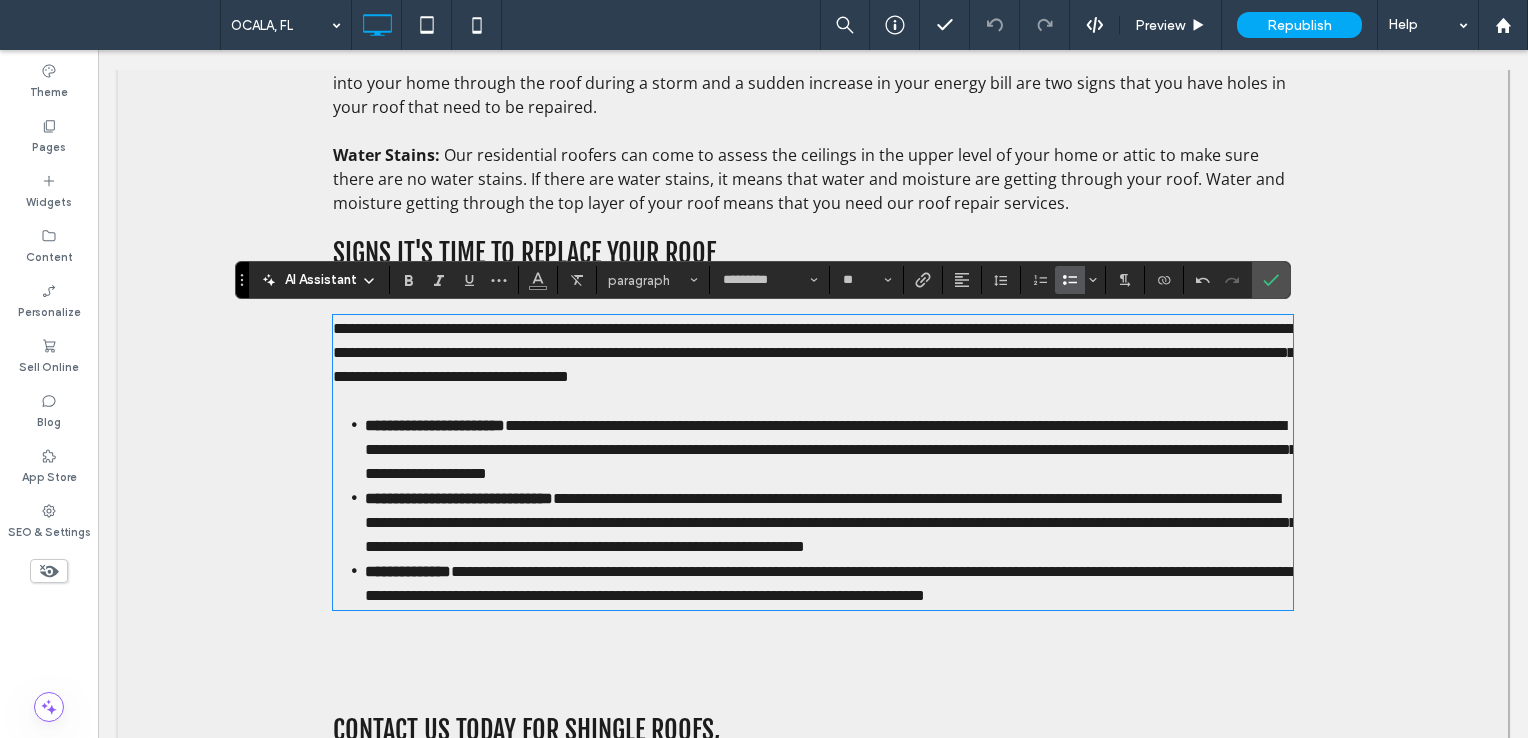 click on "**********" at bounding box center (814, 352) 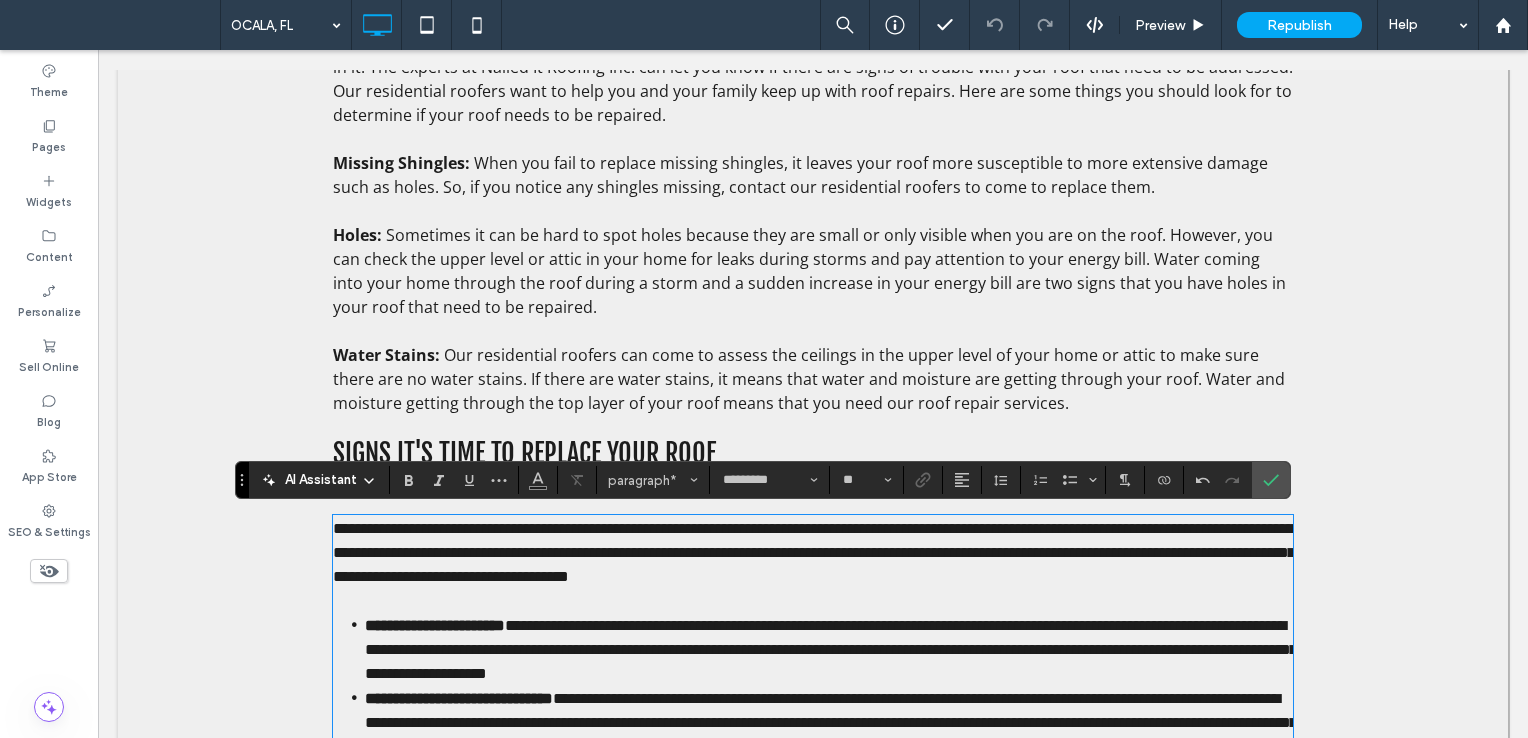click at bounding box center (813, 331) 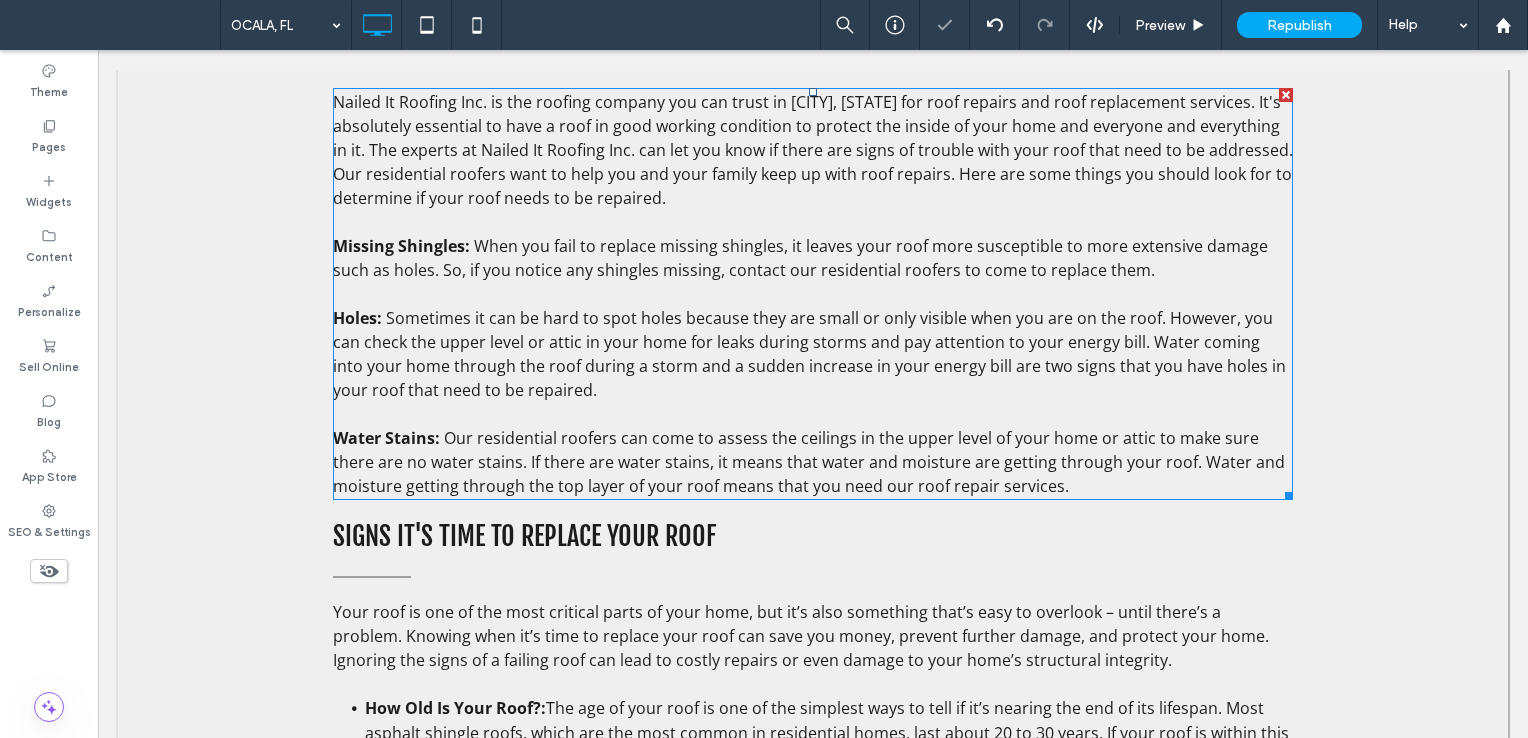 scroll, scrollTop: 1358, scrollLeft: 0, axis: vertical 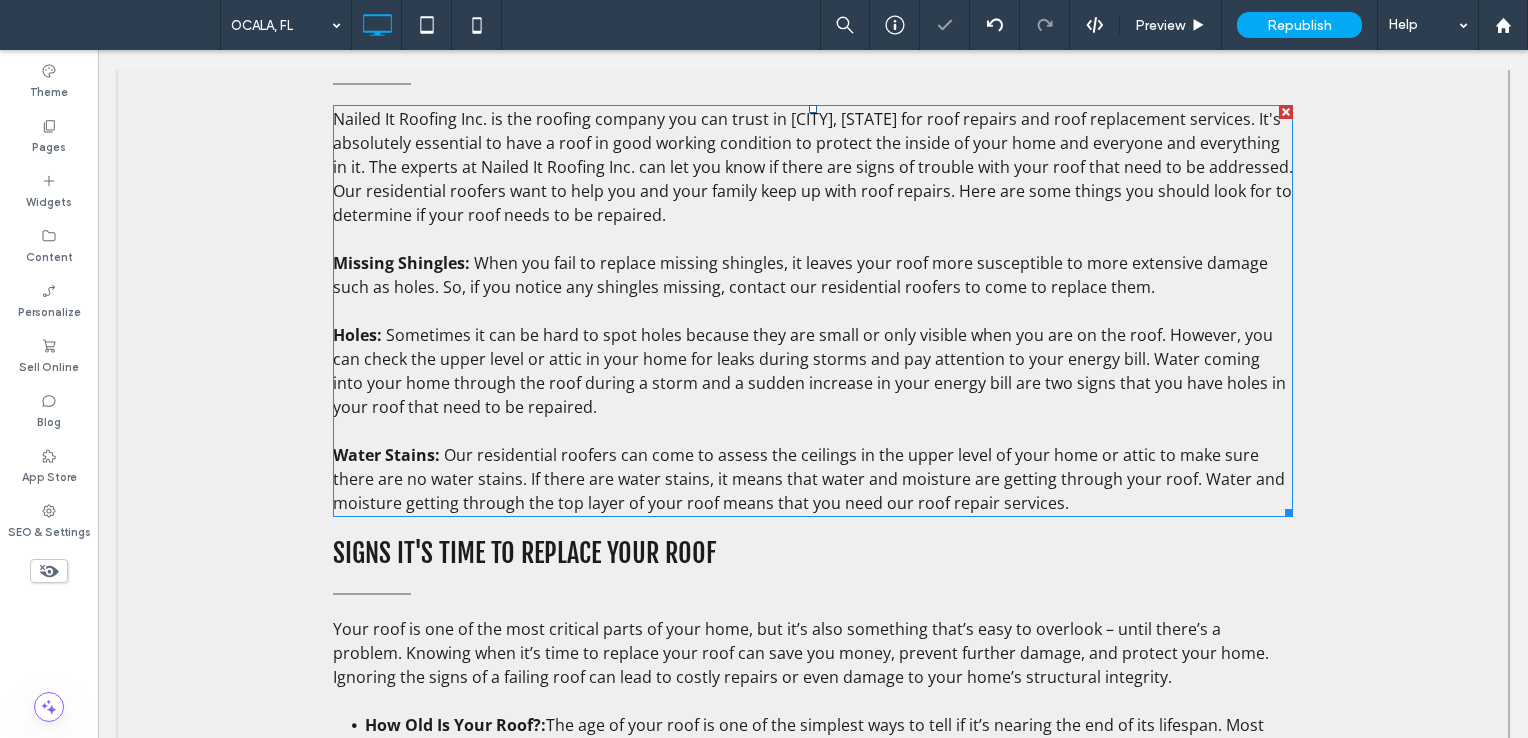 click on "Our residential roofers can come to assess the ceilings in the upper level of your home or attic to make sure there are no water stains. If there are water stains, it means that water and moisture are getting through your roof. Water and moisture getting through the top layer of your roof means that you need our roof repair services." at bounding box center [809, 479] 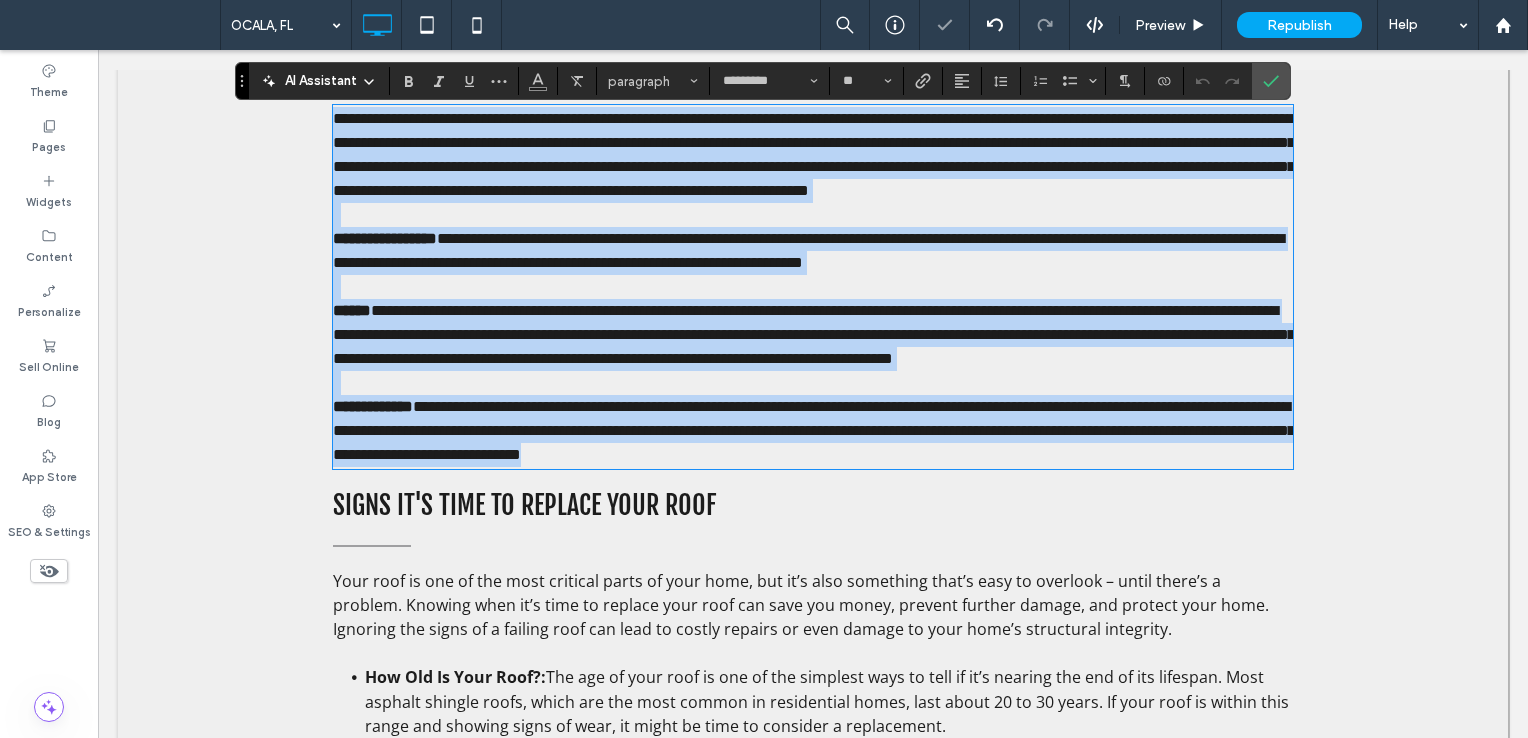 click on "**********" at bounding box center (813, 431) 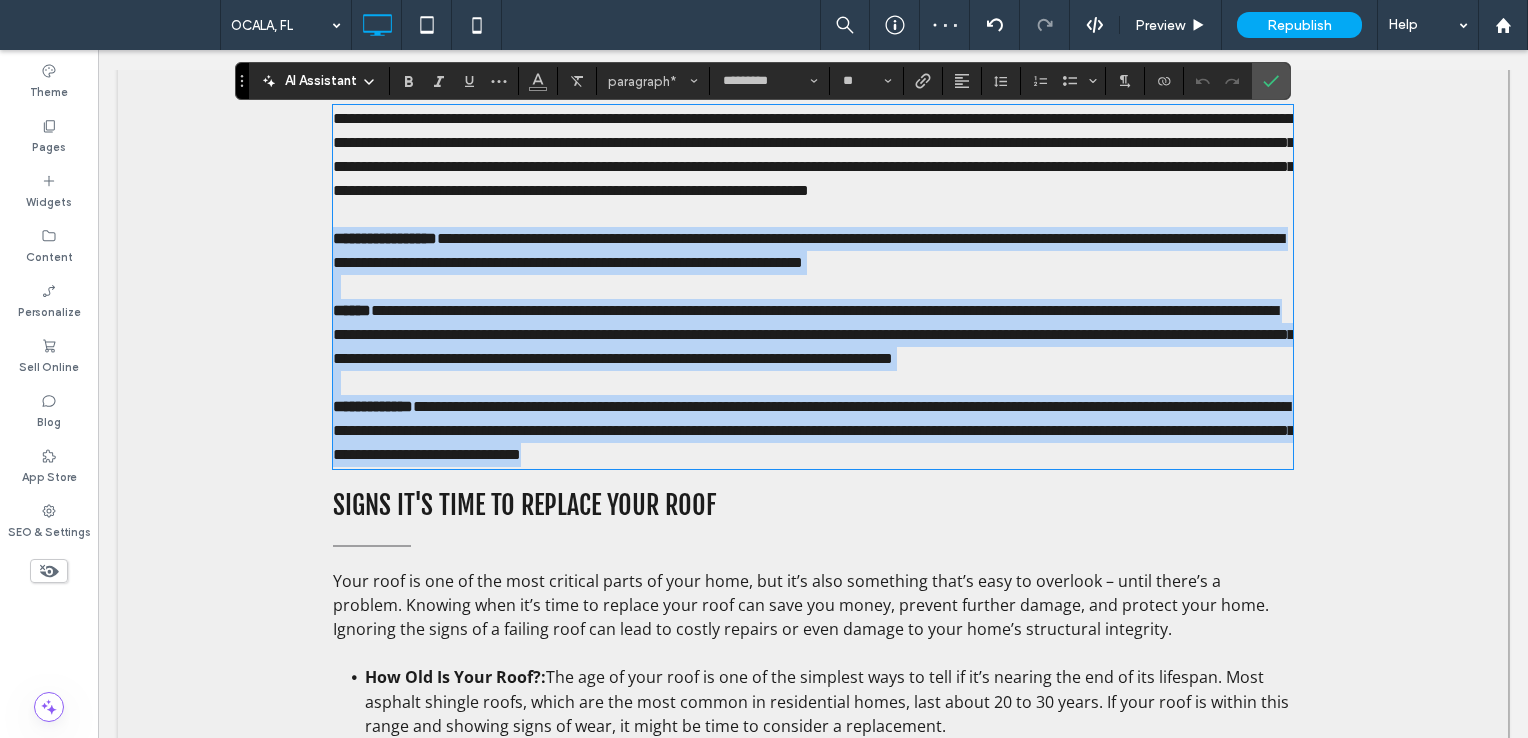 drag, startPoint x: 1073, startPoint y: 506, endPoint x: 290, endPoint y: 259, distance: 821.0347 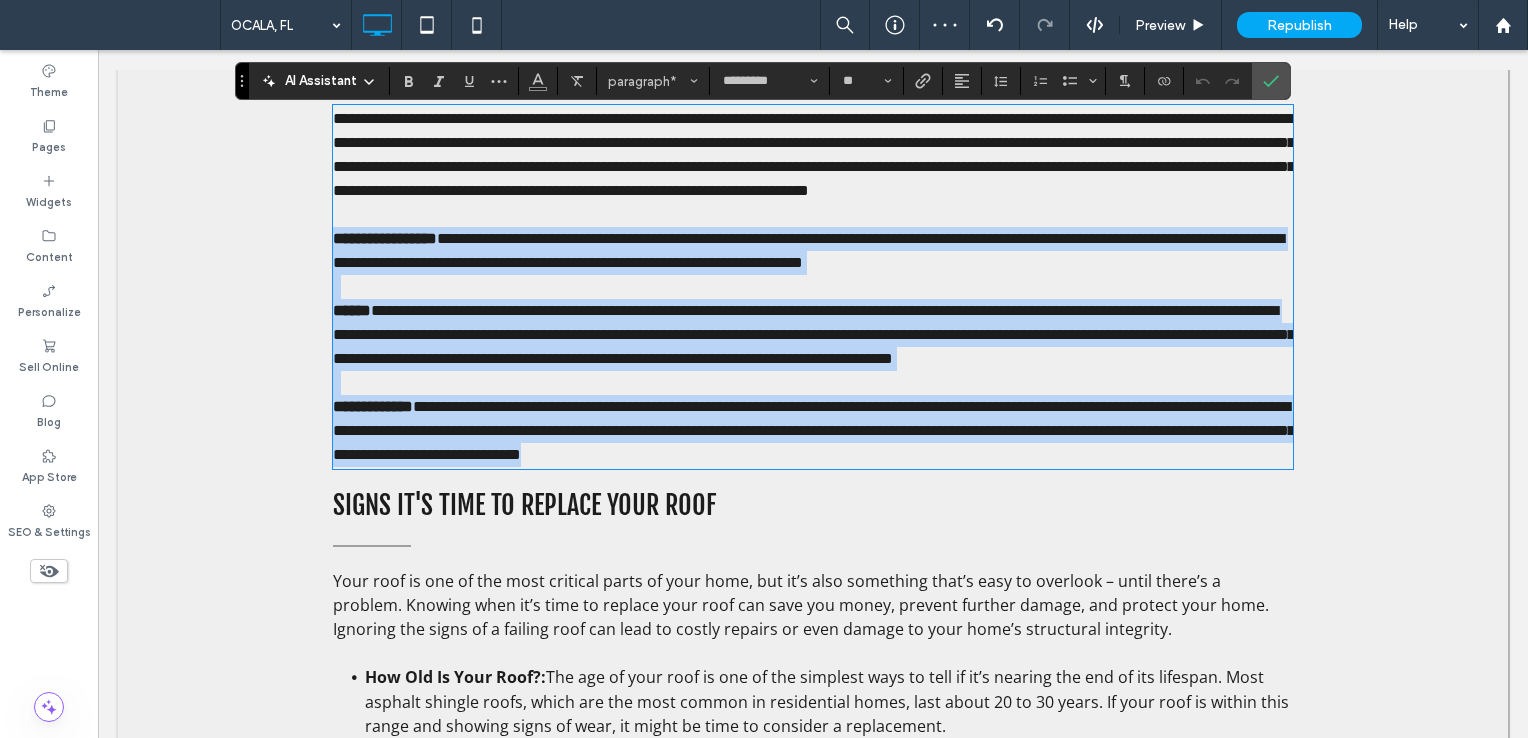 click on "**********" at bounding box center (813, 470) 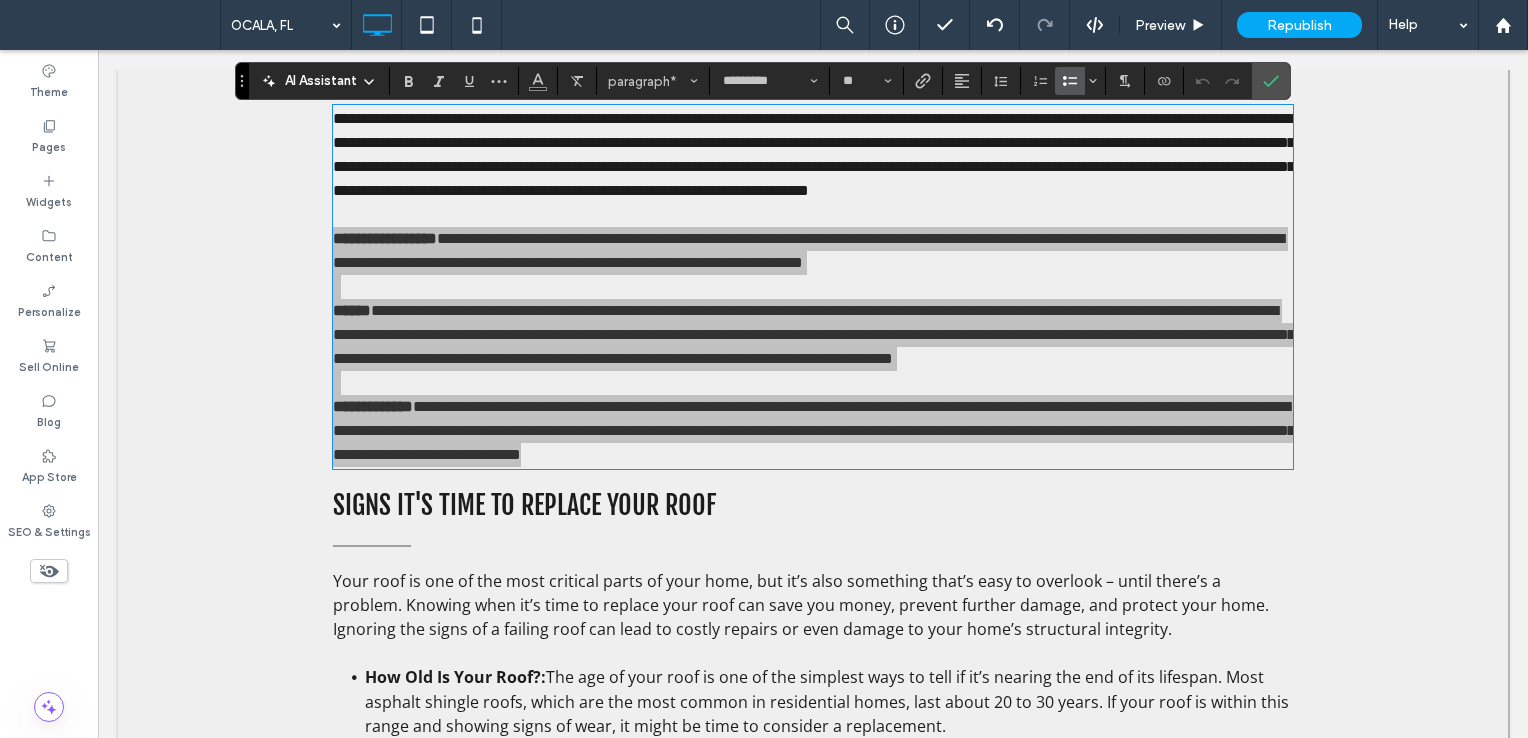 click 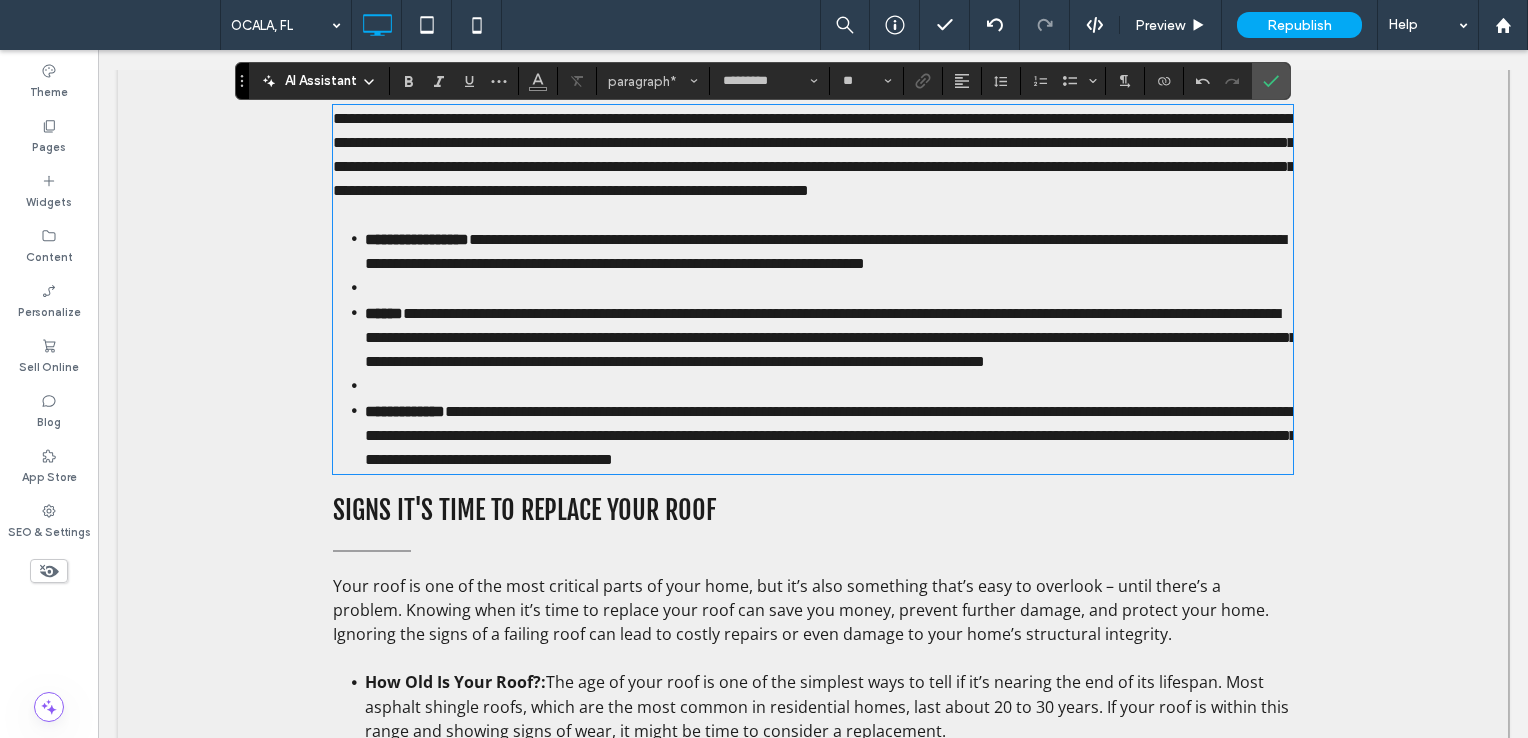 click on "**********" at bounding box center [813, 155] 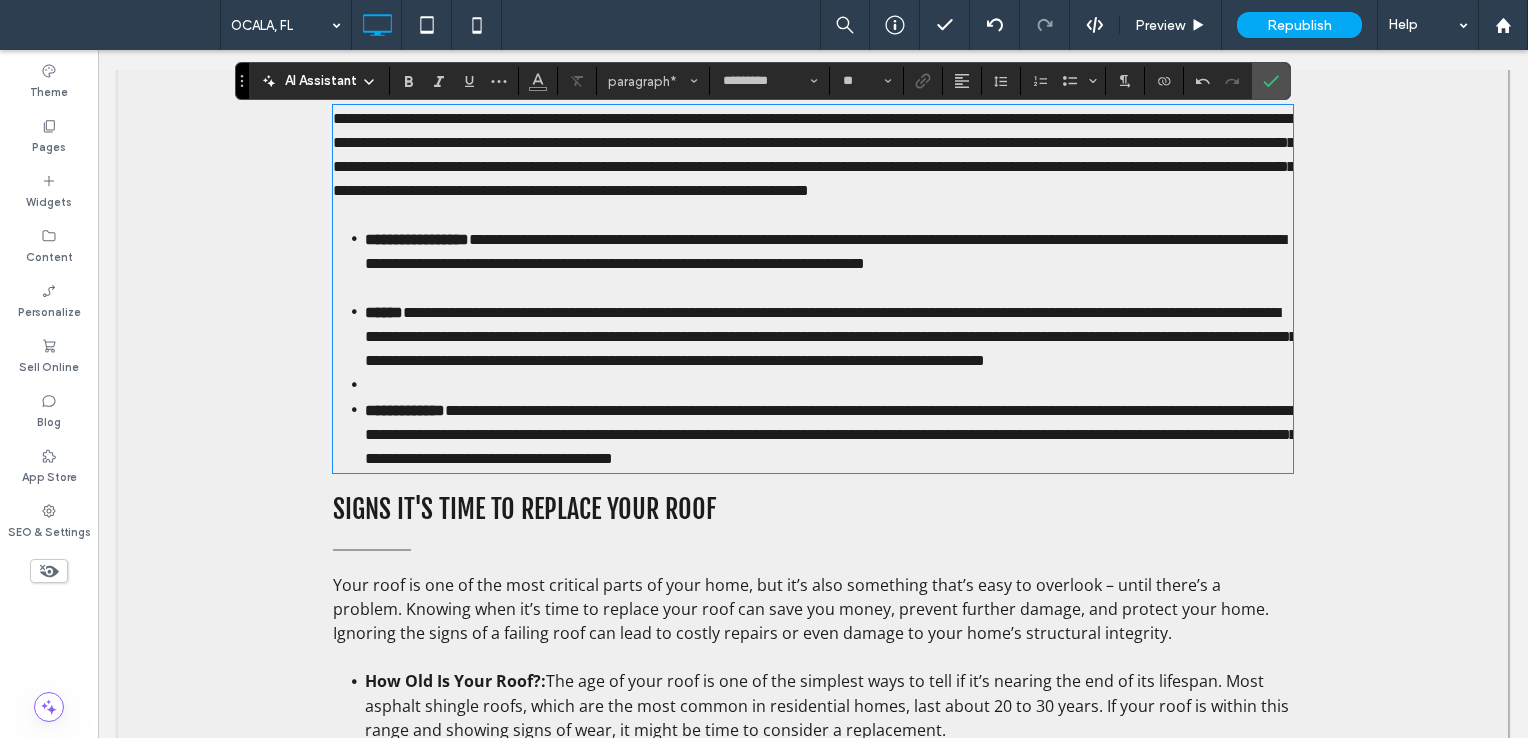 click at bounding box center (829, 385) 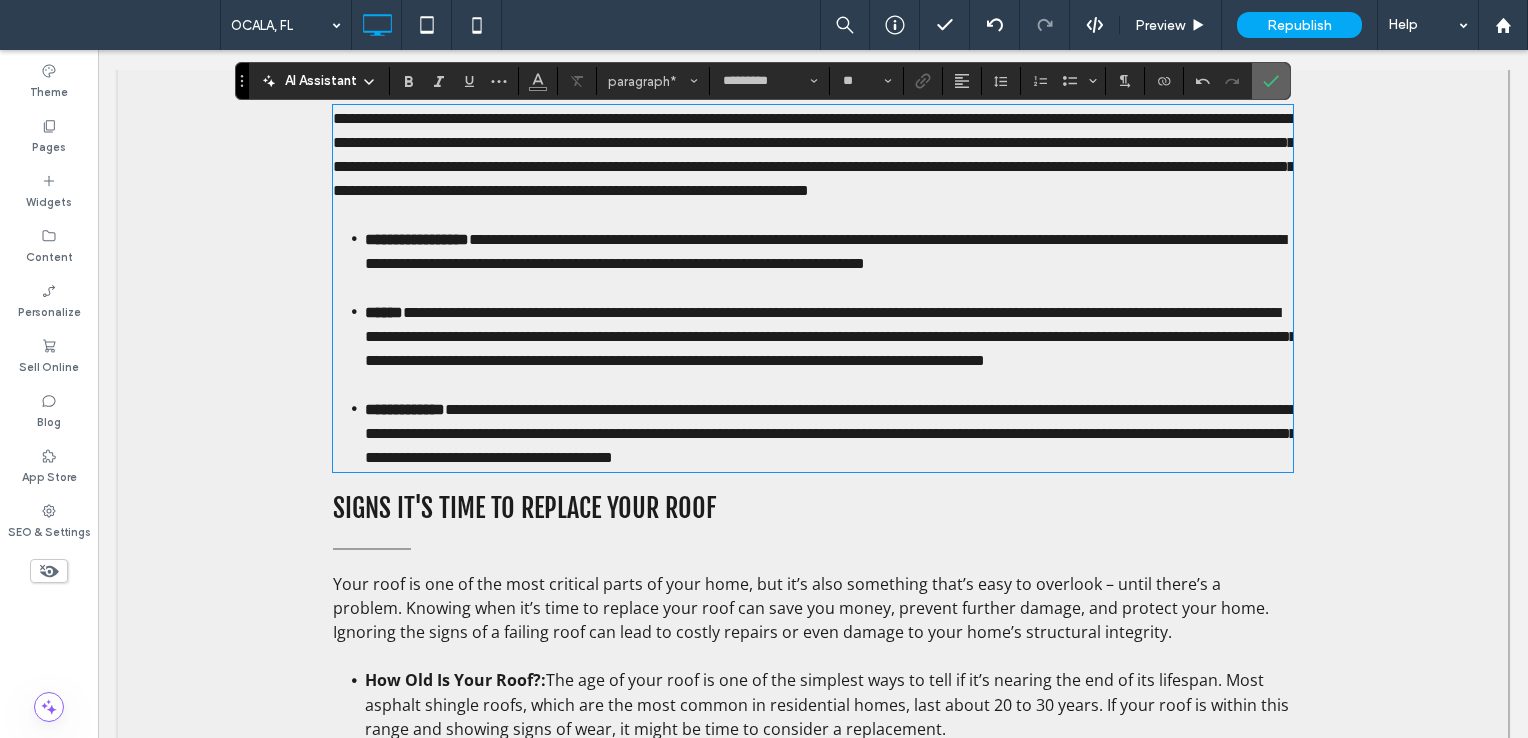 drag, startPoint x: 1258, startPoint y: 82, endPoint x: 1159, endPoint y: 33, distance: 110.46266 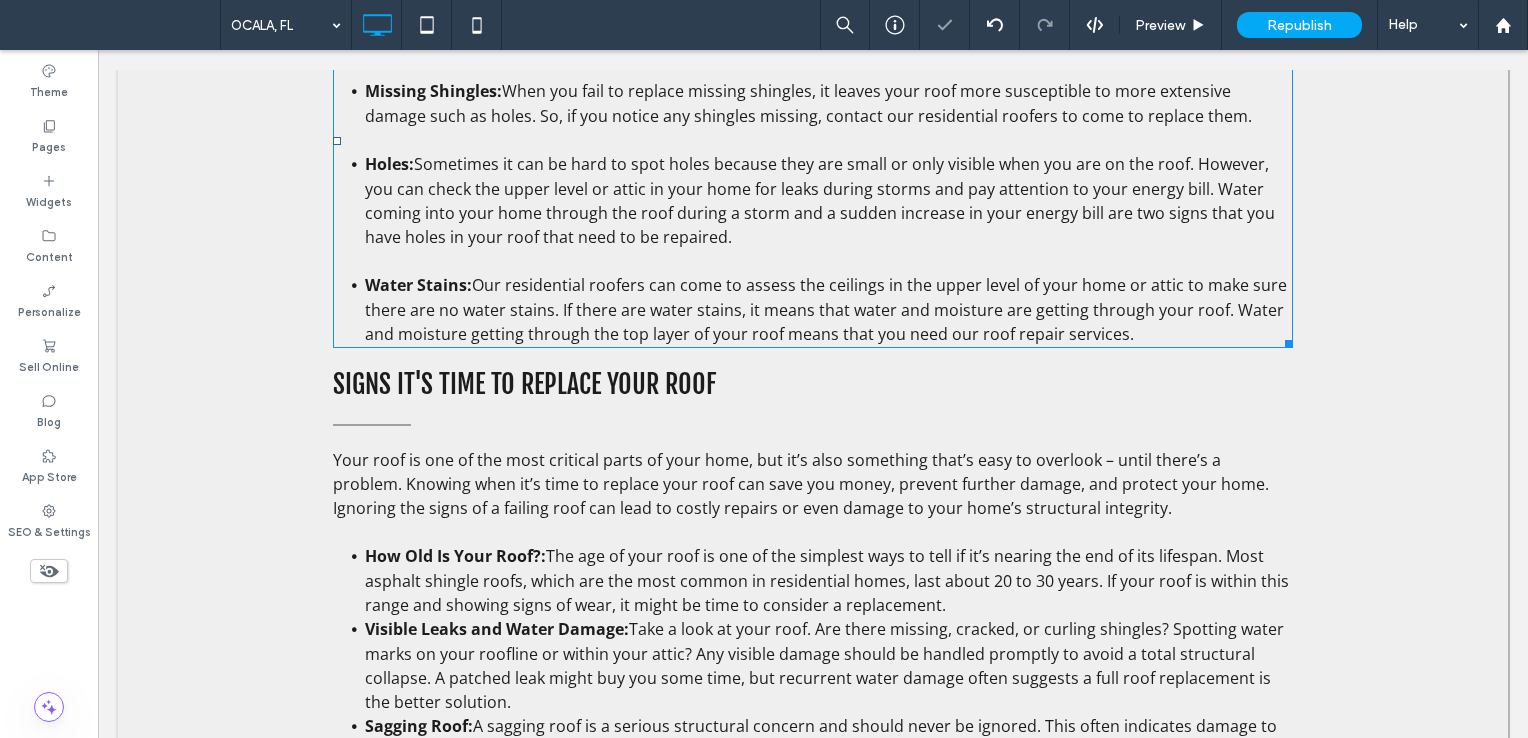 scroll, scrollTop: 1658, scrollLeft: 0, axis: vertical 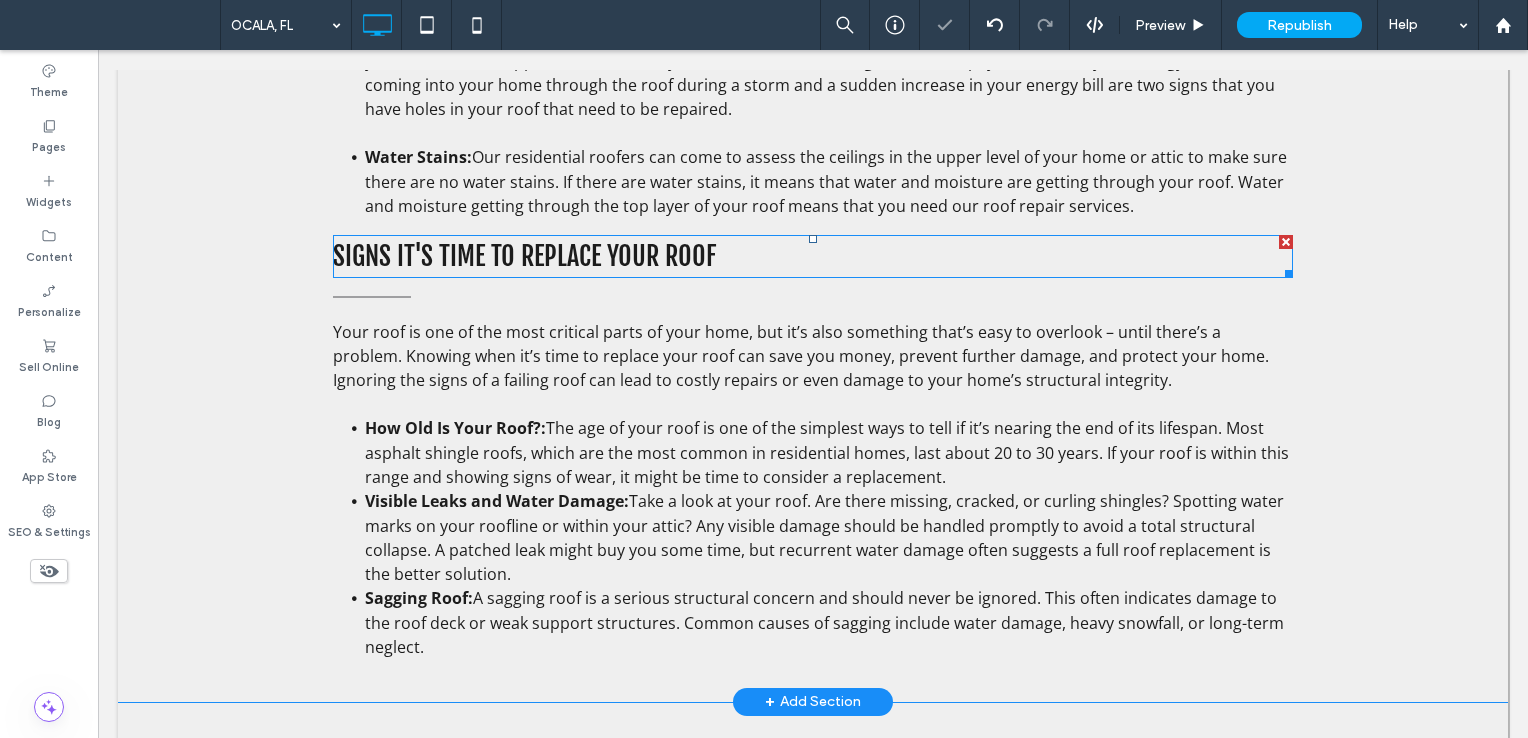 click on "SIGNS IT'S TIME TO REPLACE YOUR ROOF" at bounding box center (524, 256) 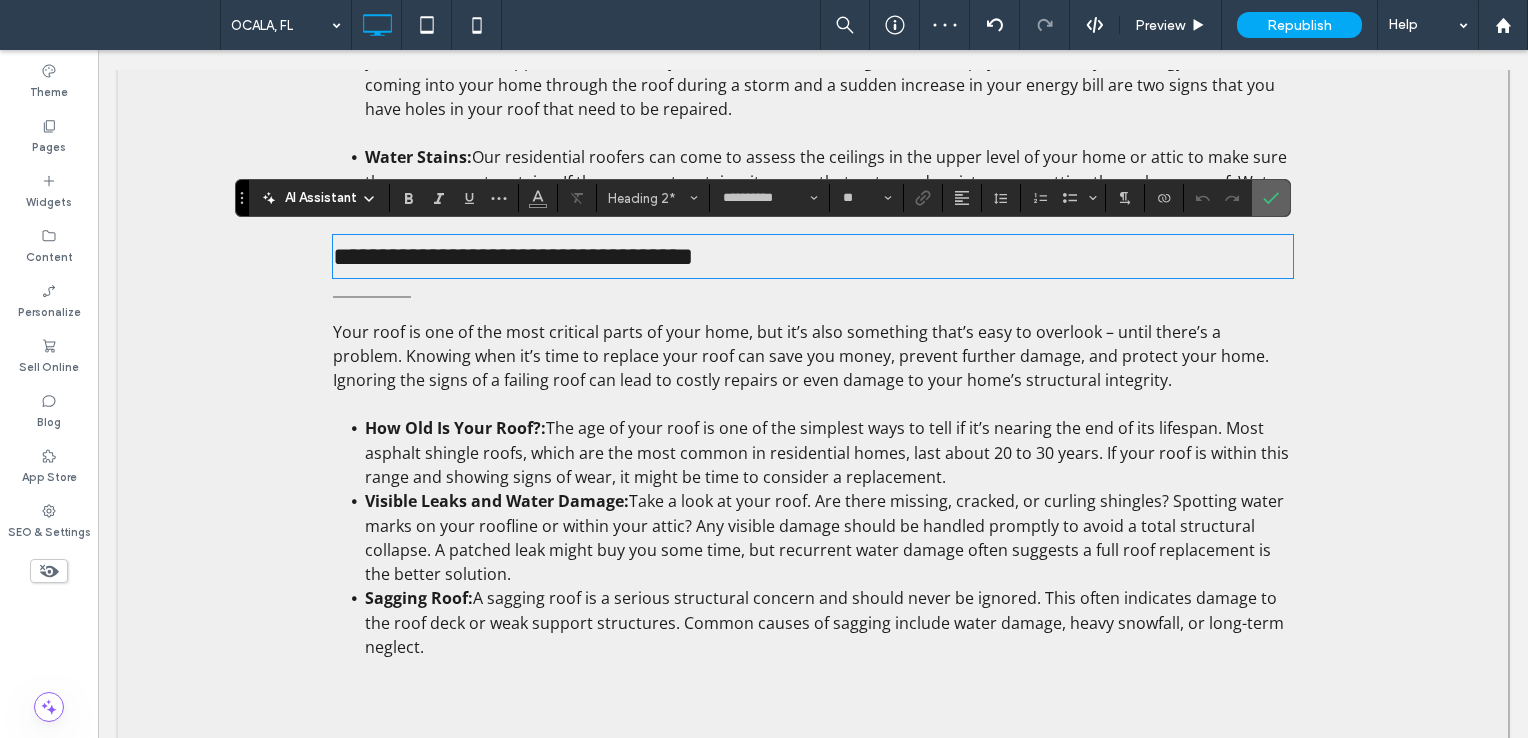click 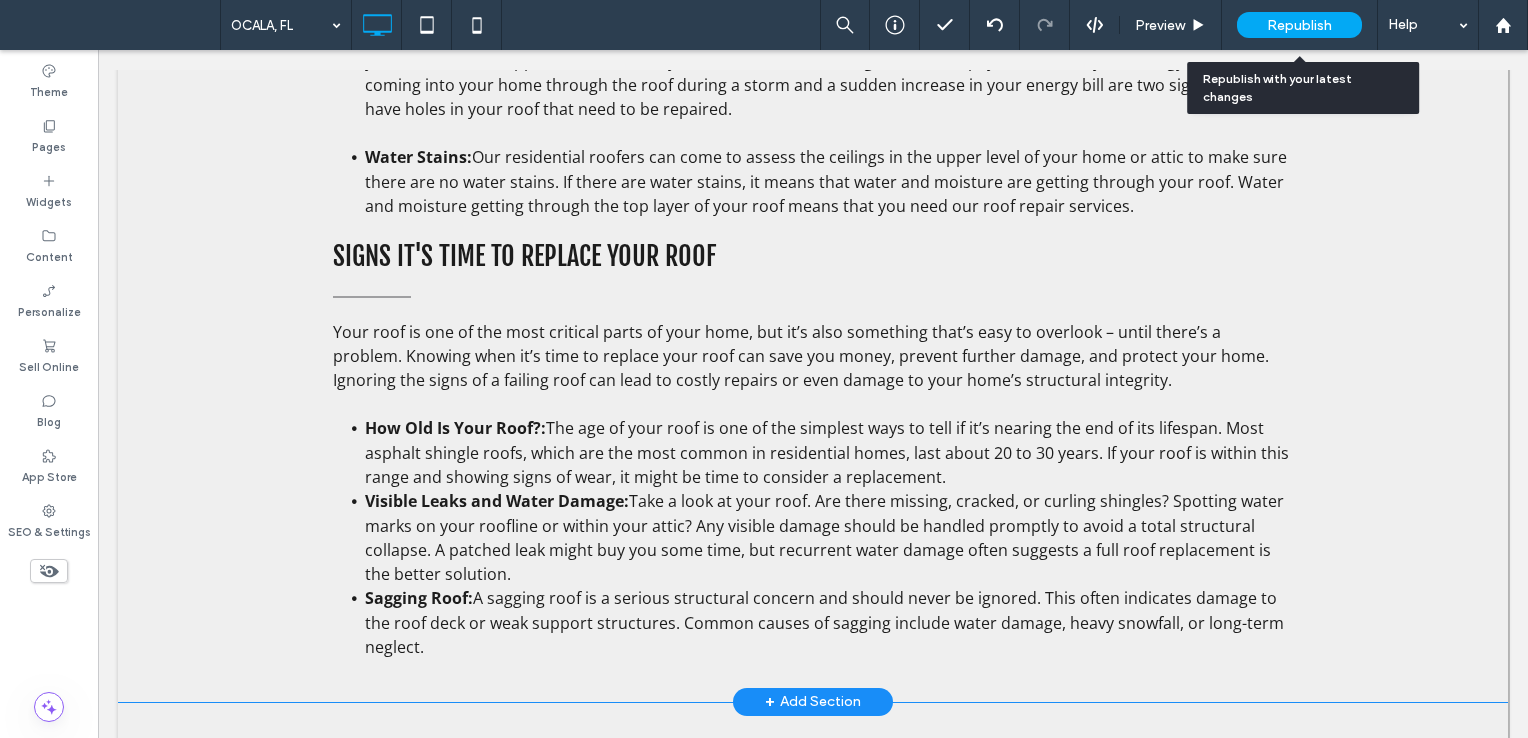 click on "Republish" at bounding box center (1299, 25) 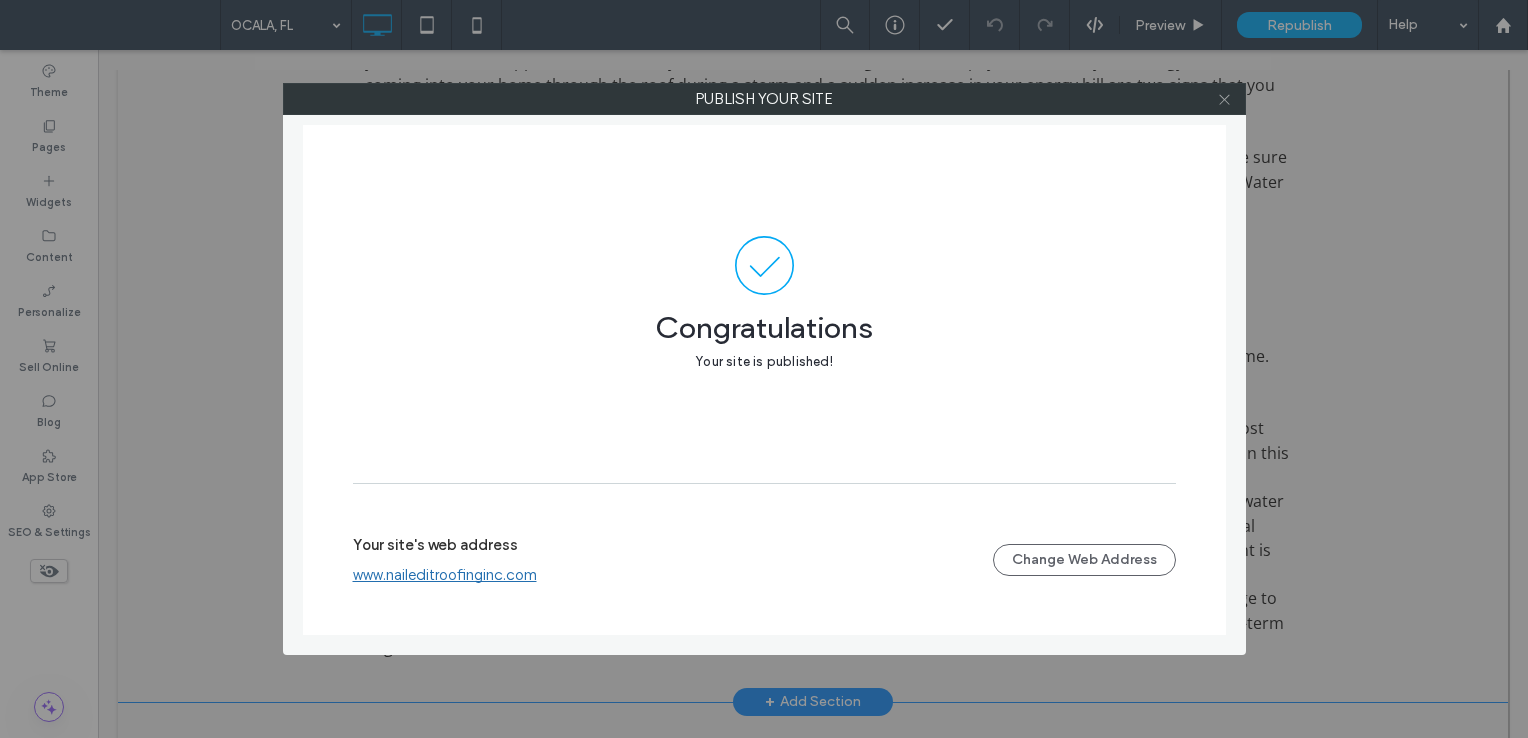 click 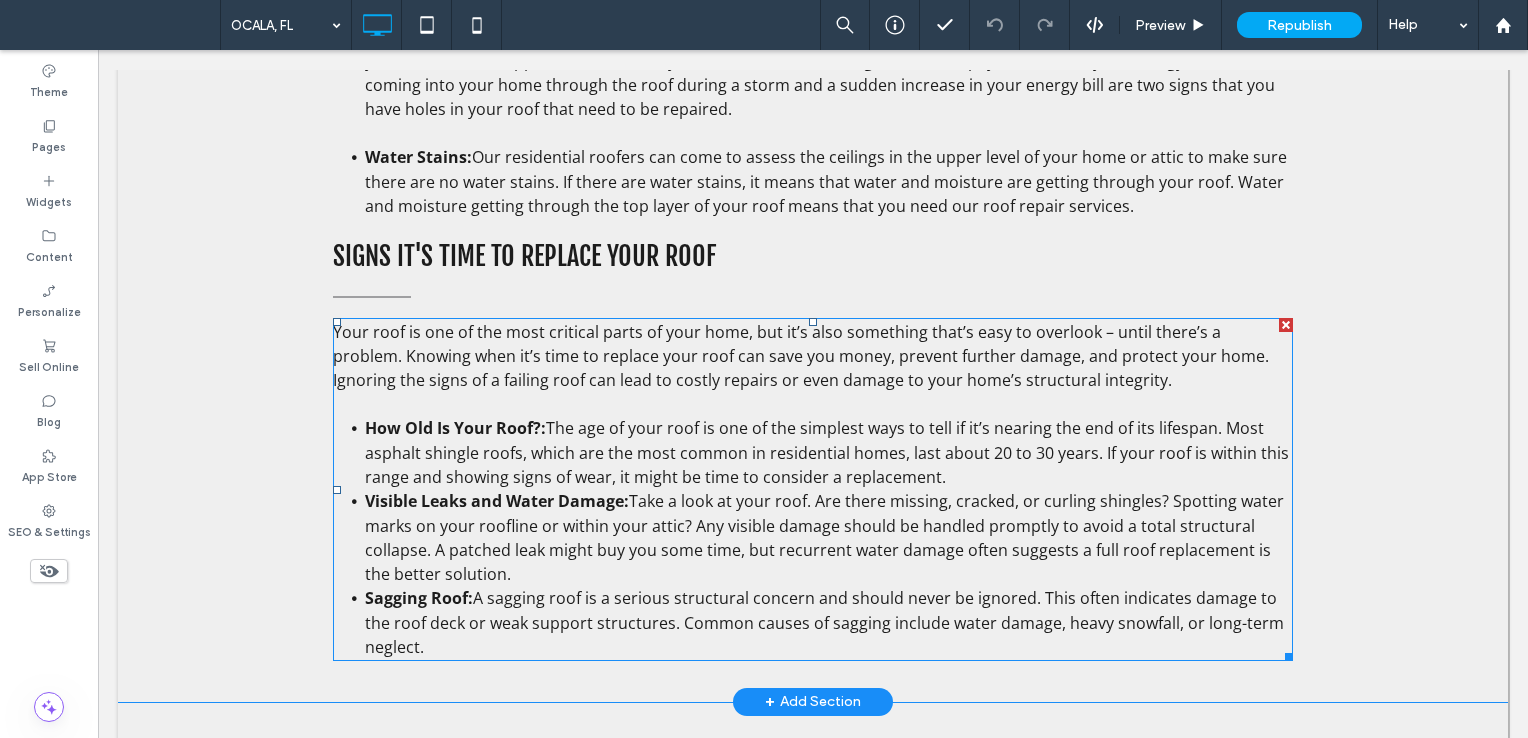 click on "A sagging roof is a serious structural concern and should never be ignored. This often indicates damage to the roof deck or weak support structures. Common causes of sagging include water damage, heavy snowfall, or long-term neglect." at bounding box center [824, 622] 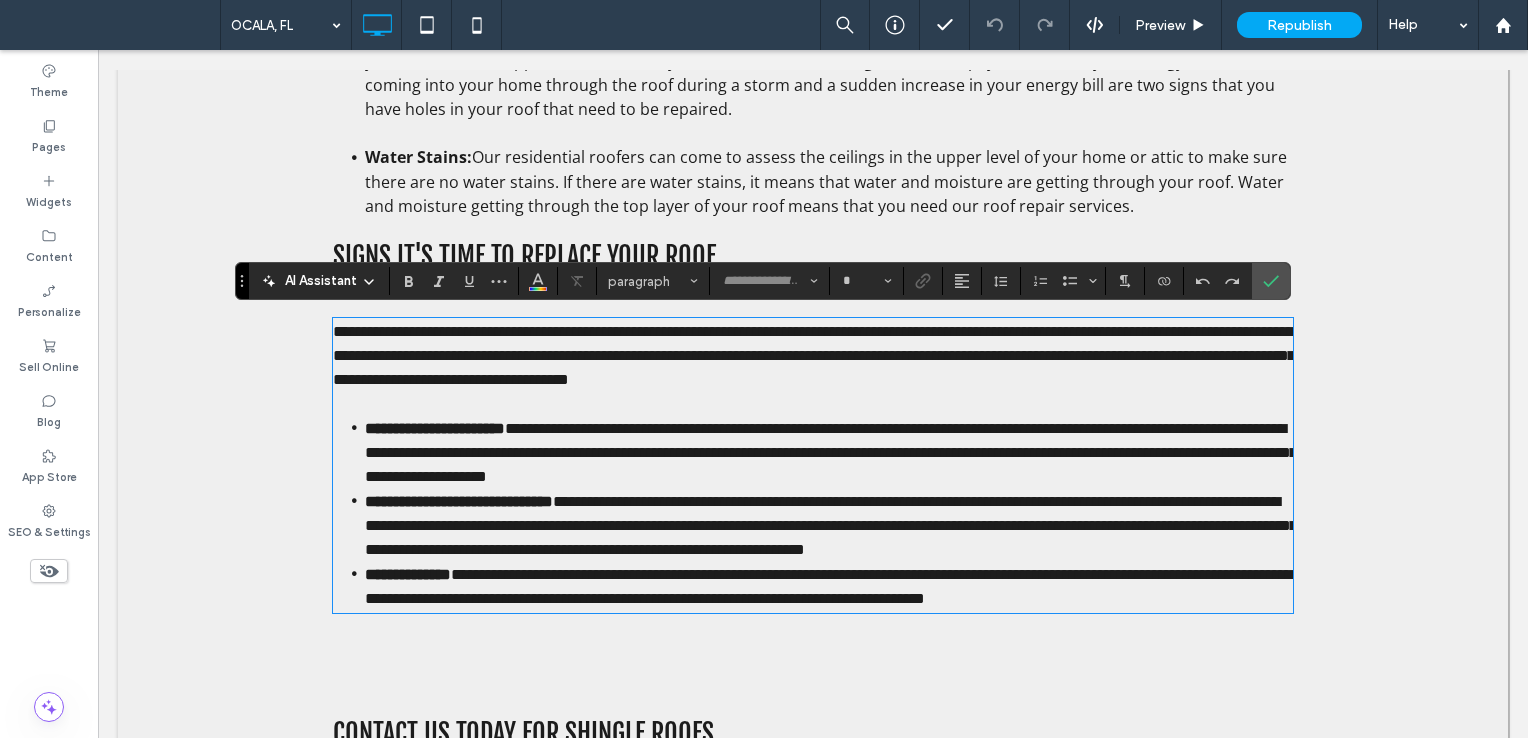 type on "*********" 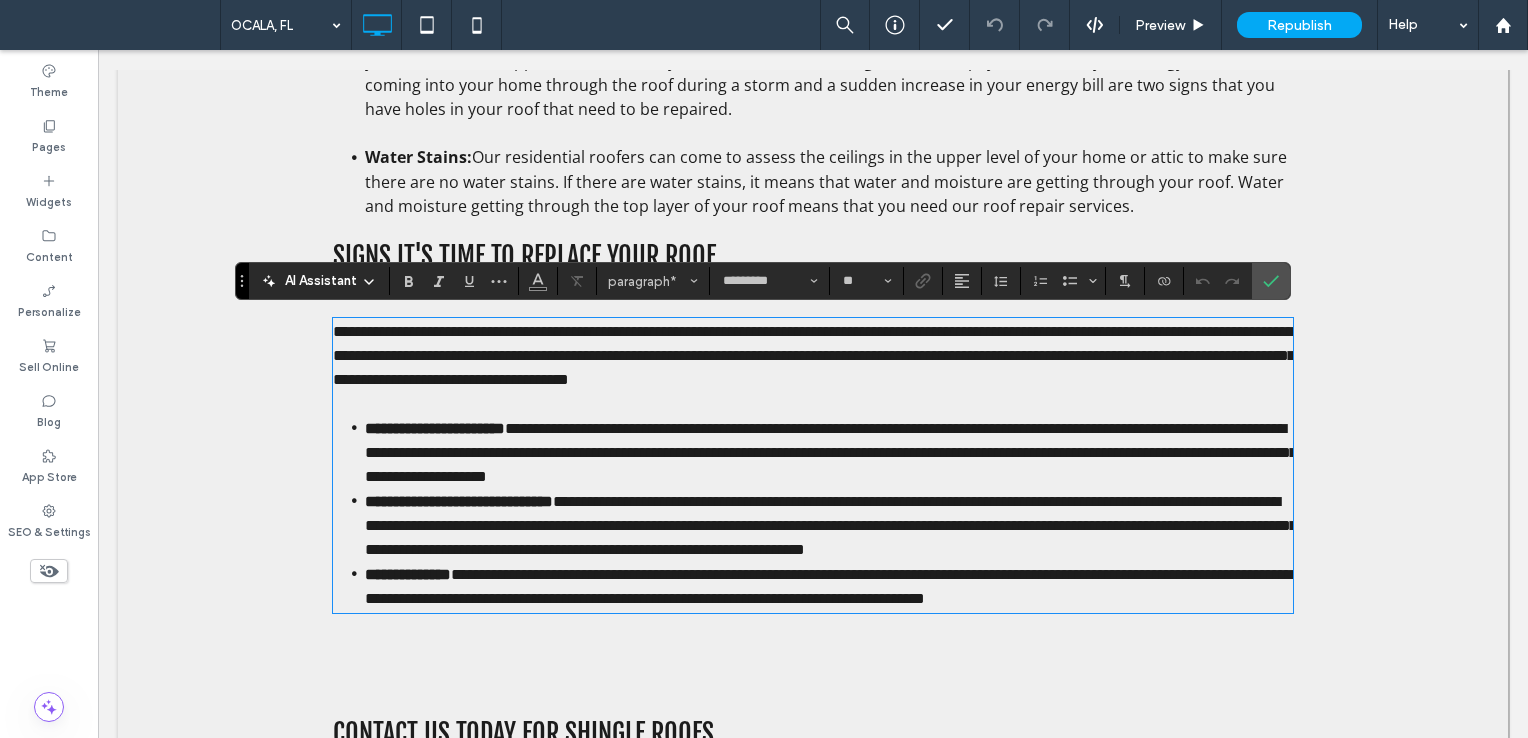 click on "**********" at bounding box center [829, 586] 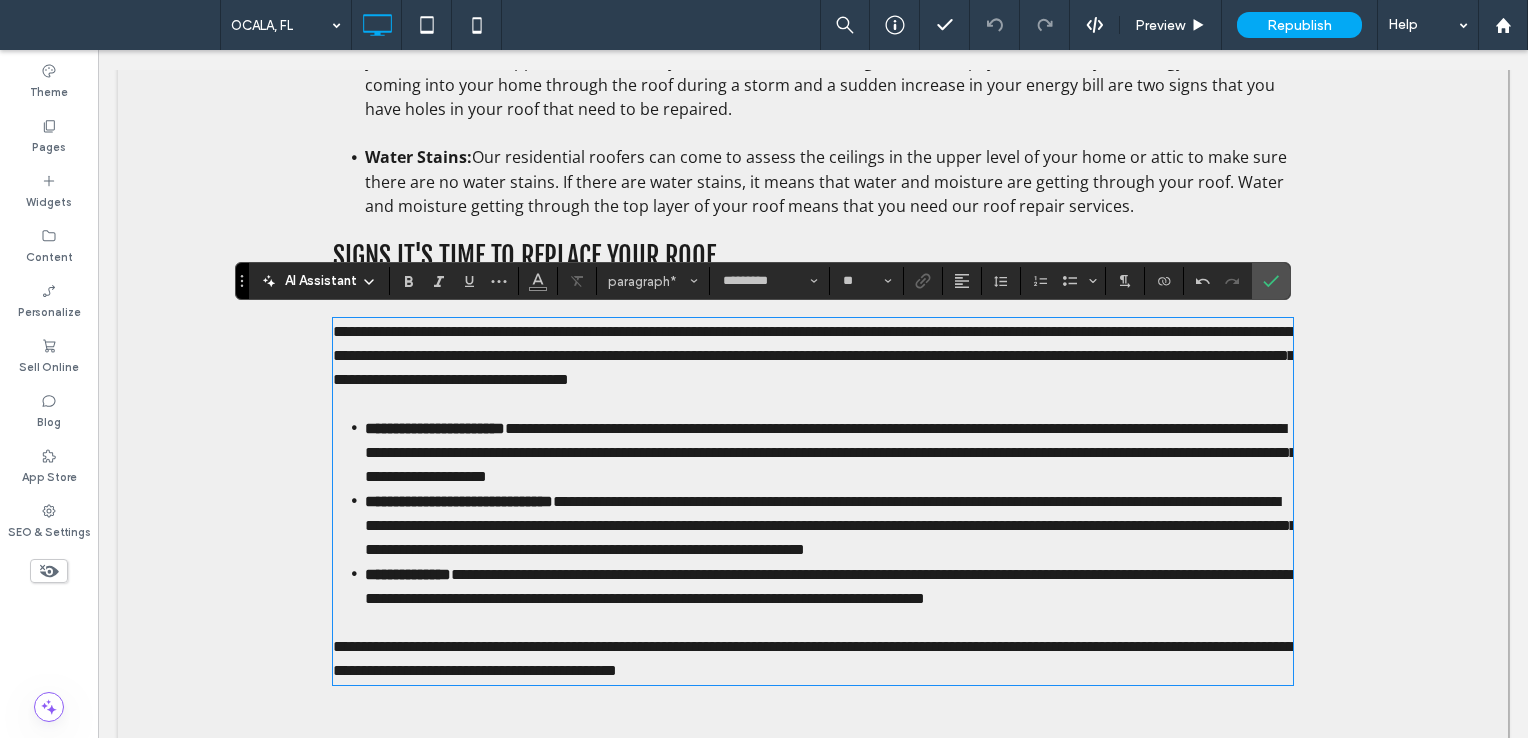 scroll, scrollTop: 0, scrollLeft: 0, axis: both 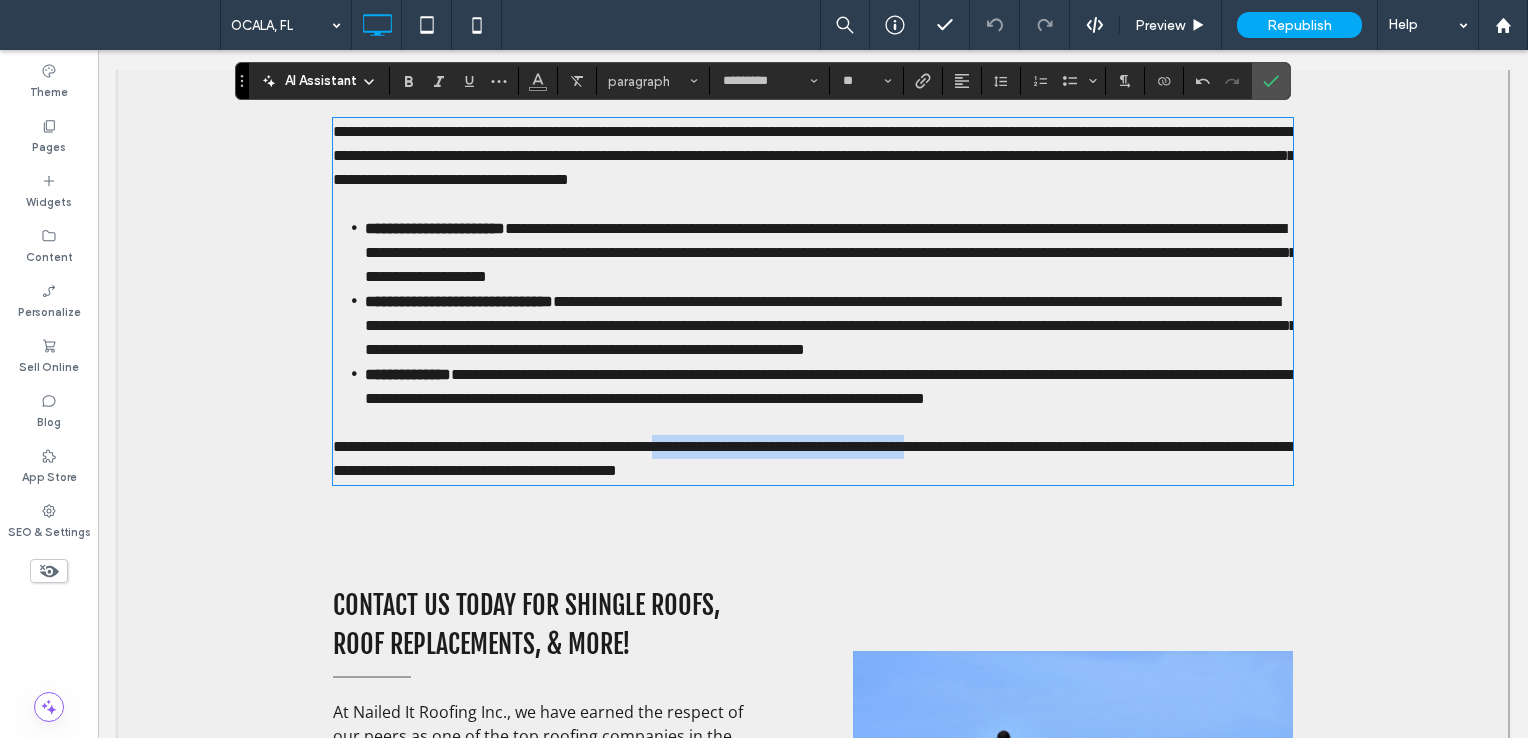 drag, startPoint x: 691, startPoint y: 491, endPoint x: 984, endPoint y: 488, distance: 293.01535 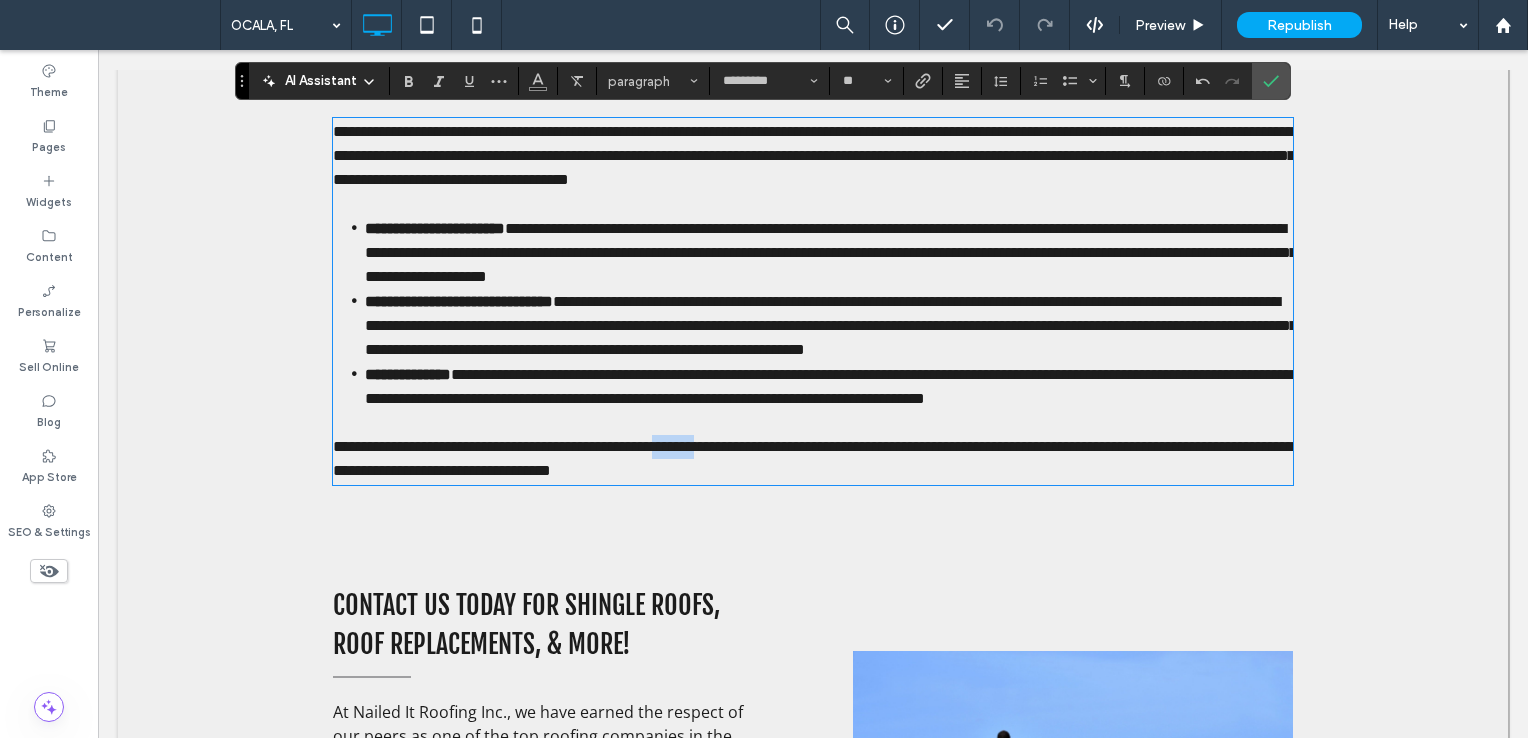 drag, startPoint x: 692, startPoint y: 494, endPoint x: 747, endPoint y: 496, distance: 55.03635 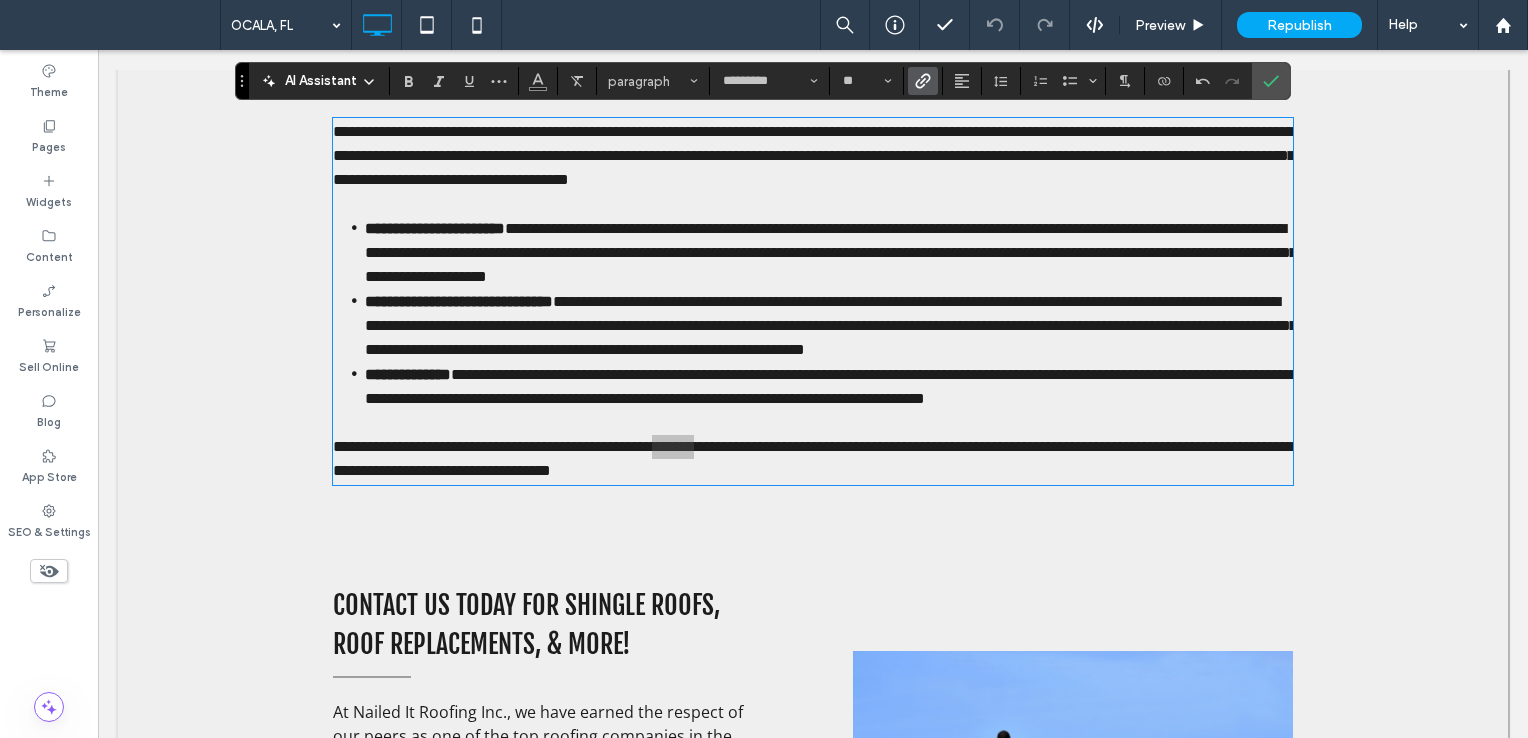 click 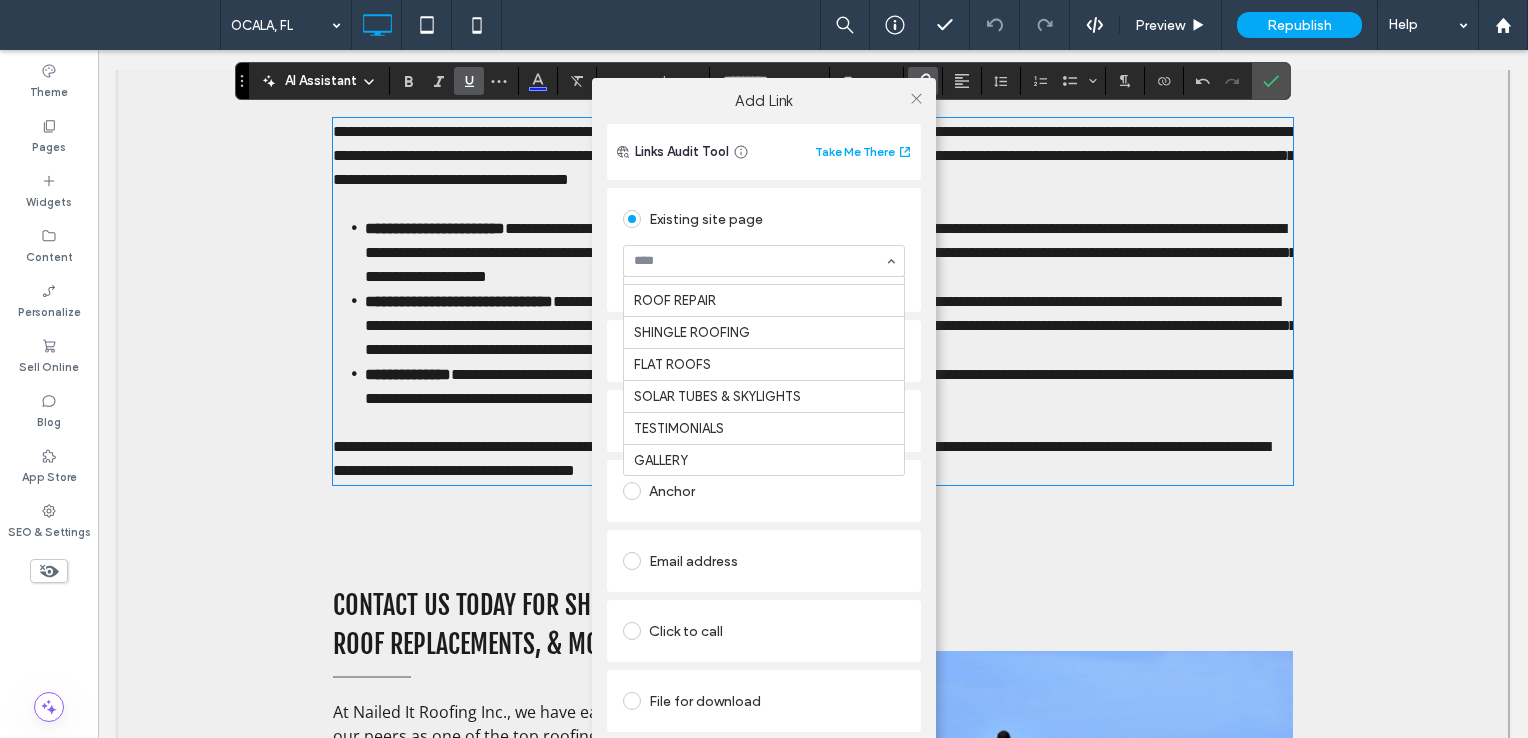scroll, scrollTop: 300, scrollLeft: 0, axis: vertical 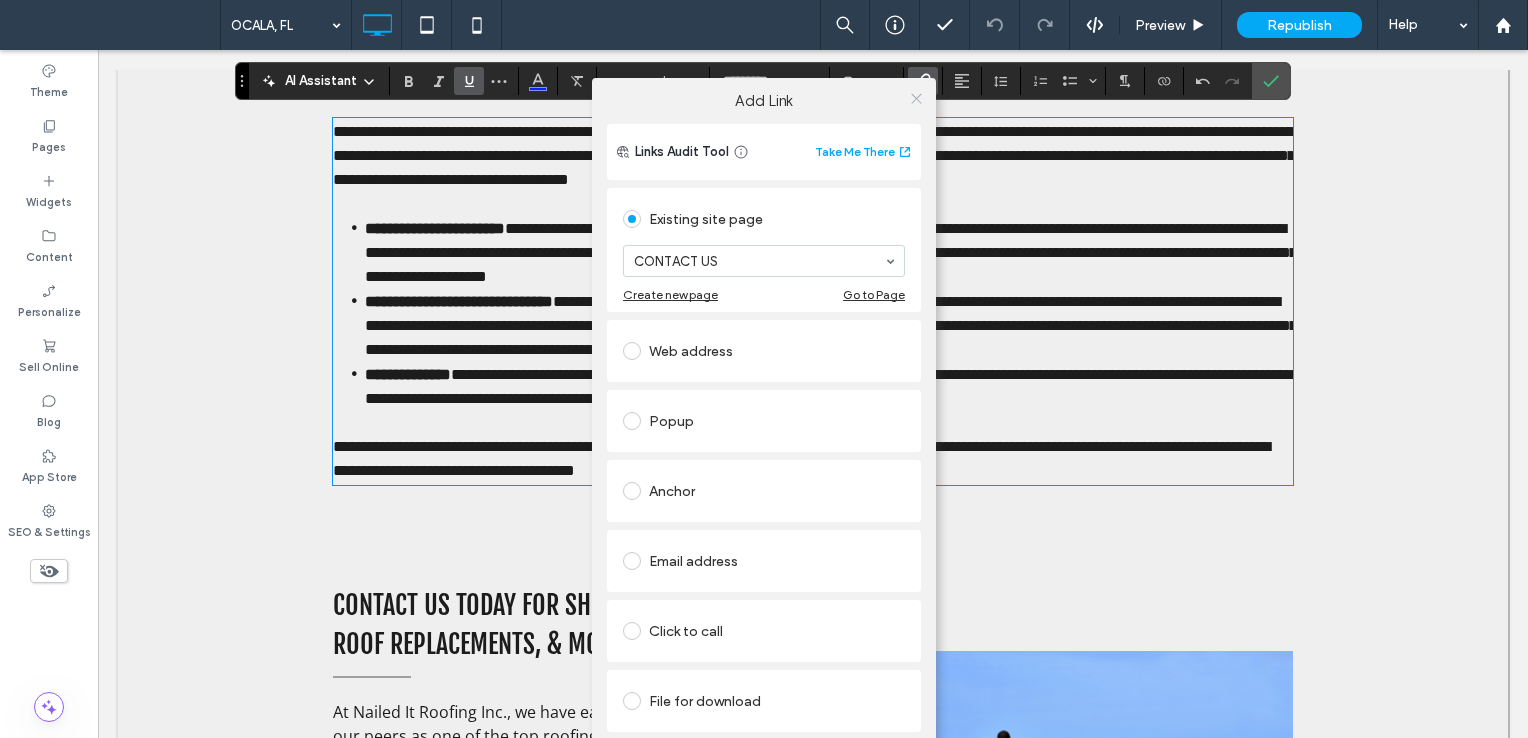 click 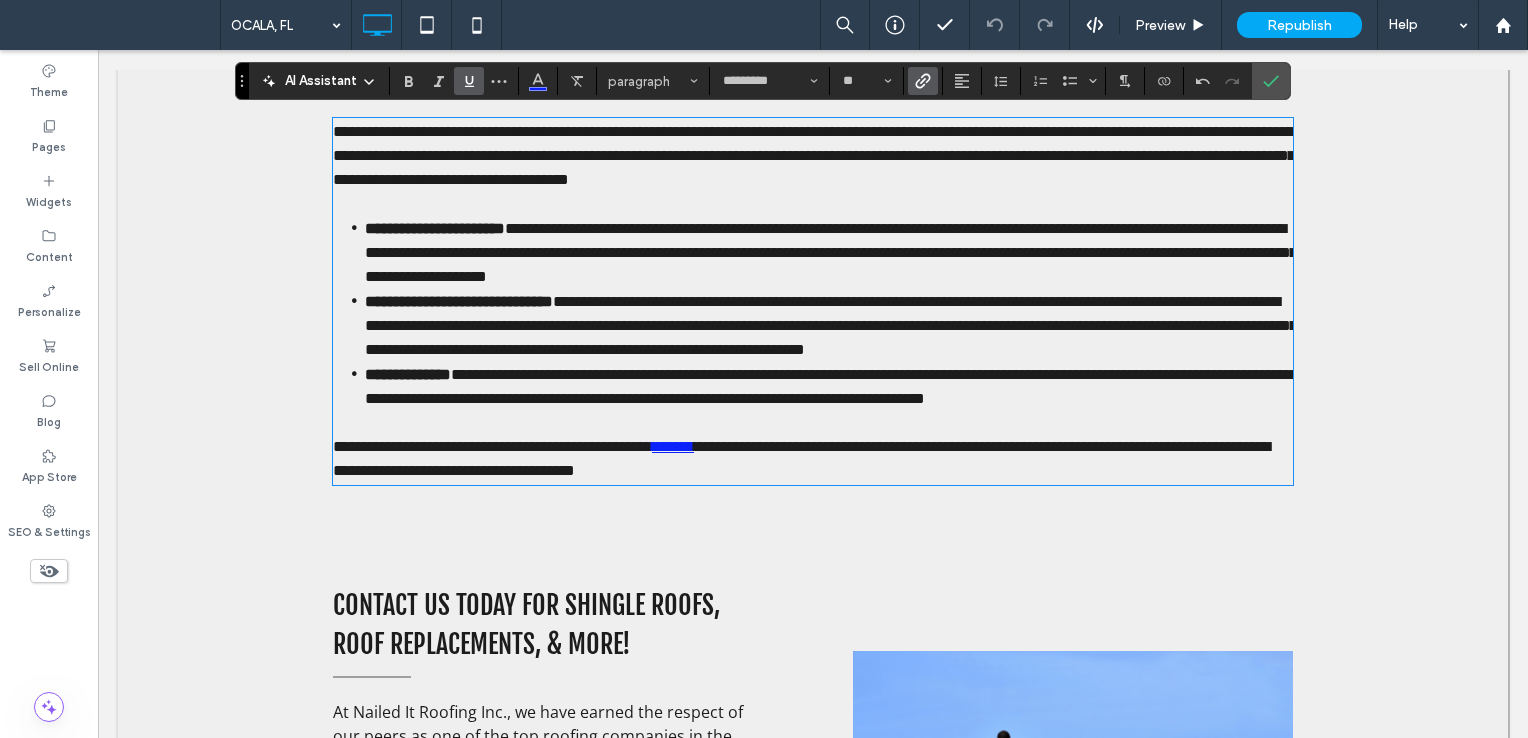 click on "**********" at bounding box center [492, 446] 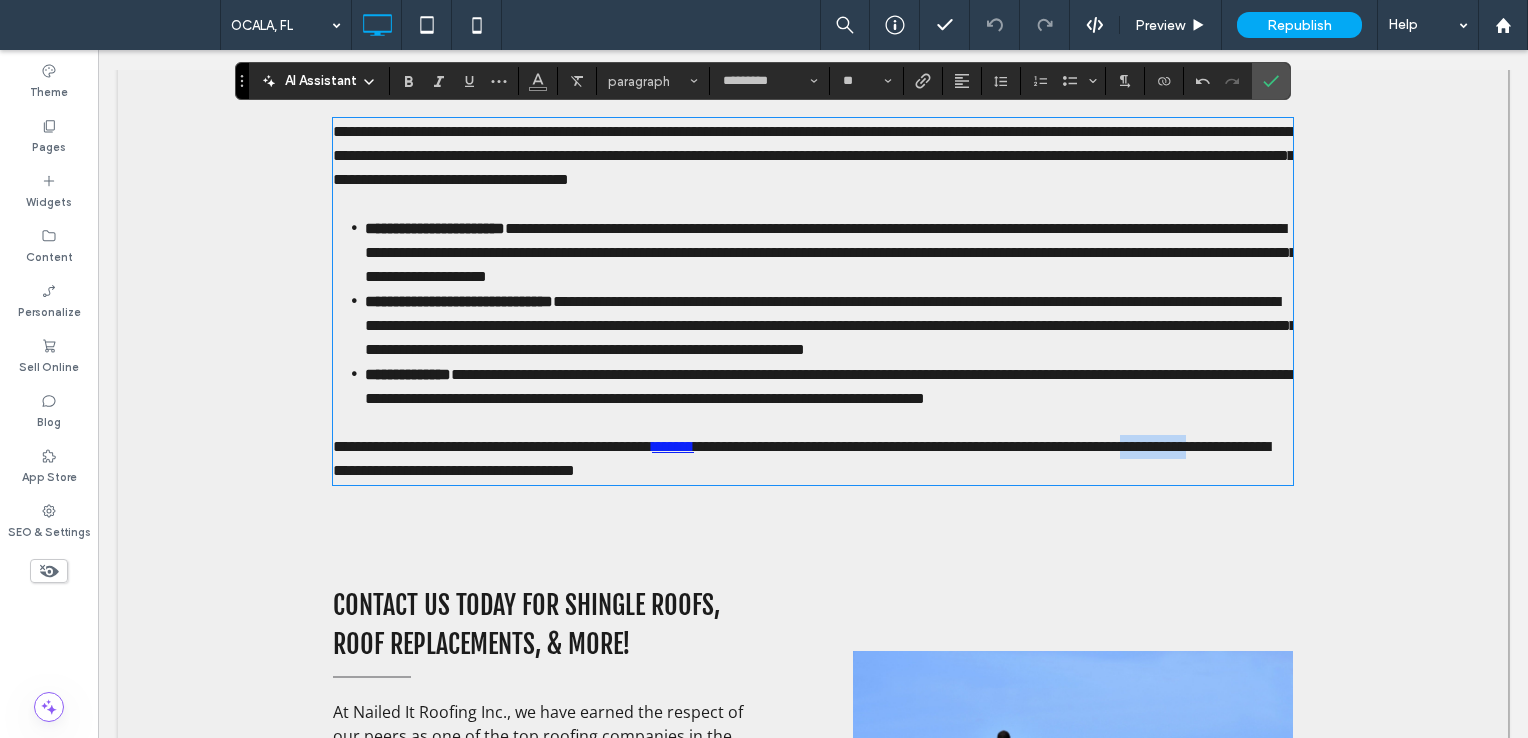 drag, startPoint x: 419, startPoint y: 518, endPoint x: 319, endPoint y: 519, distance: 100.005 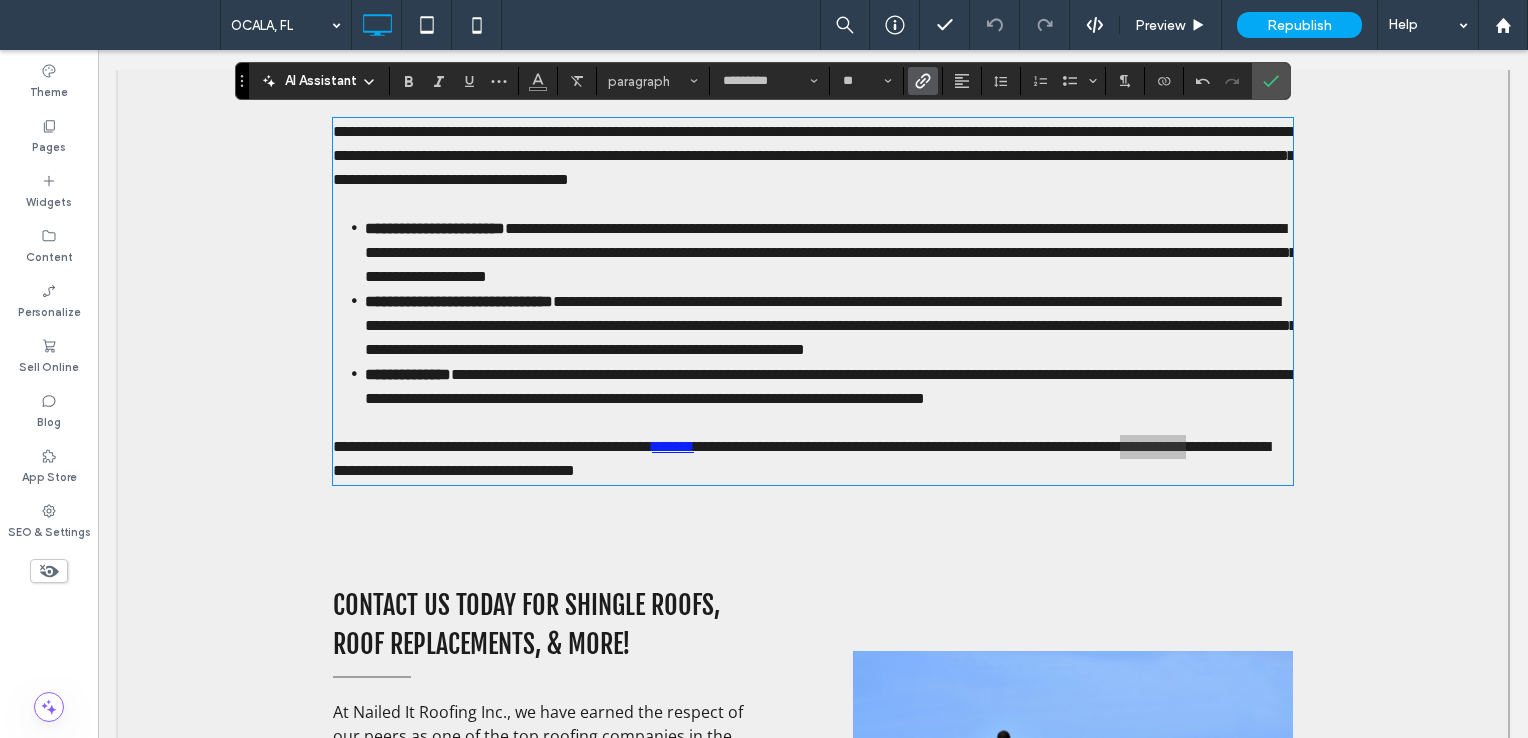 click 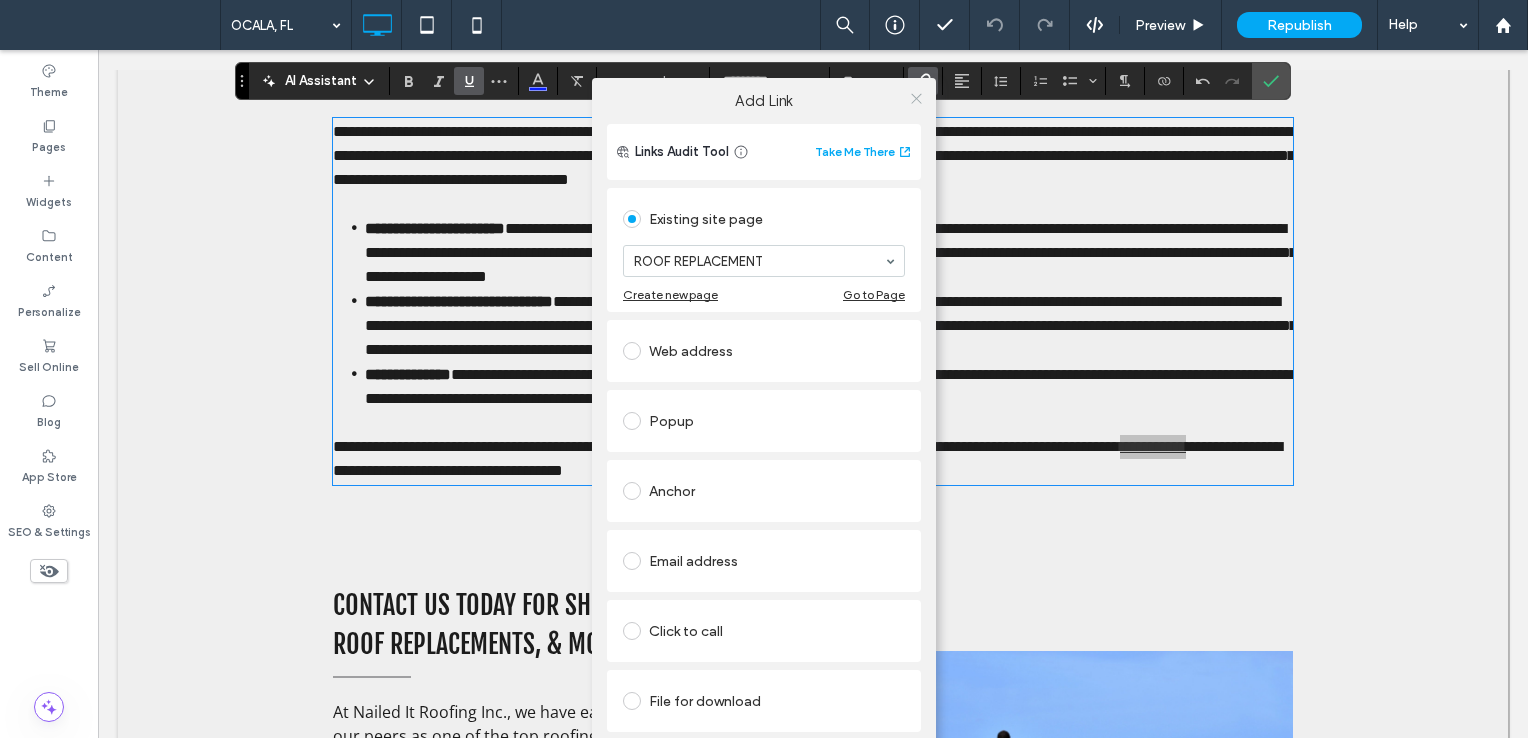 click 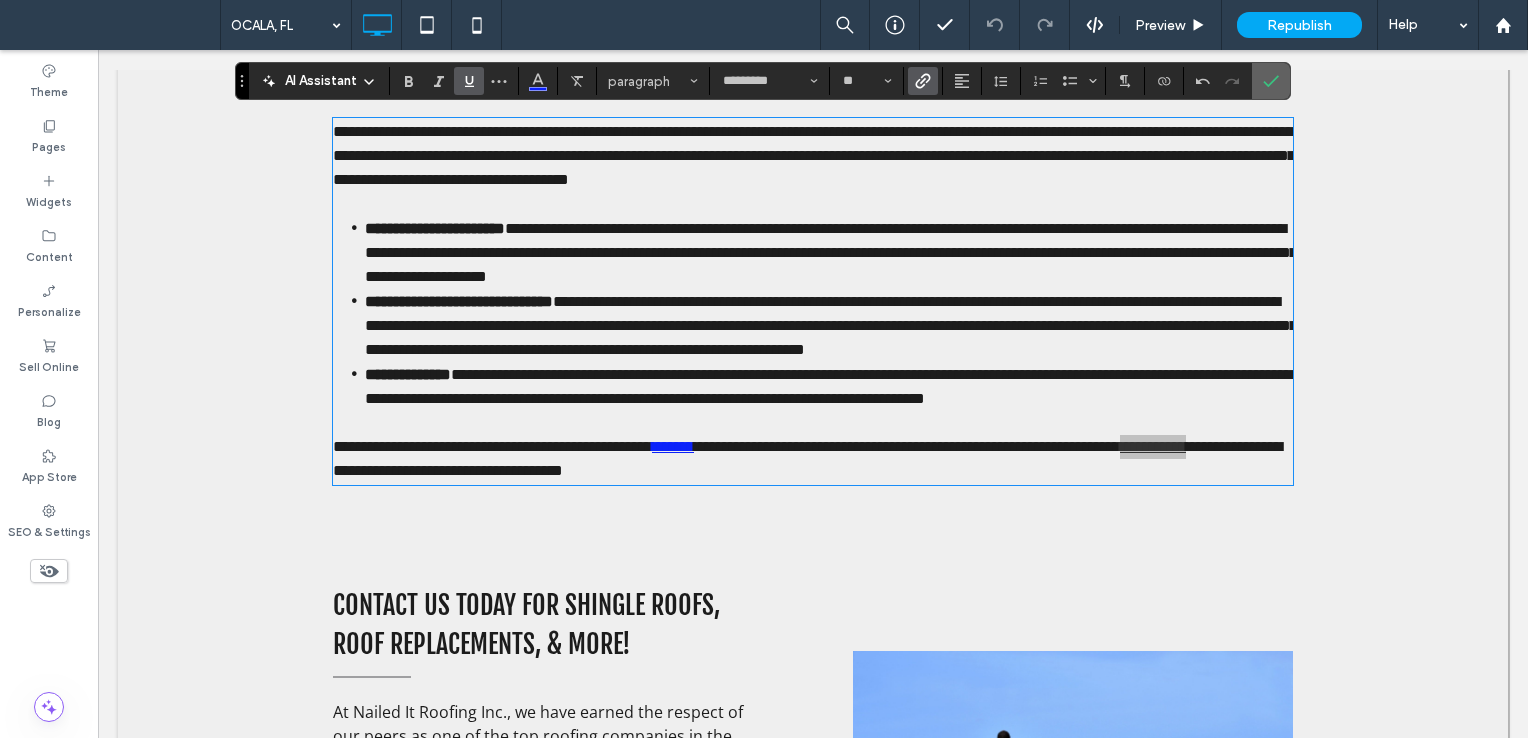 click 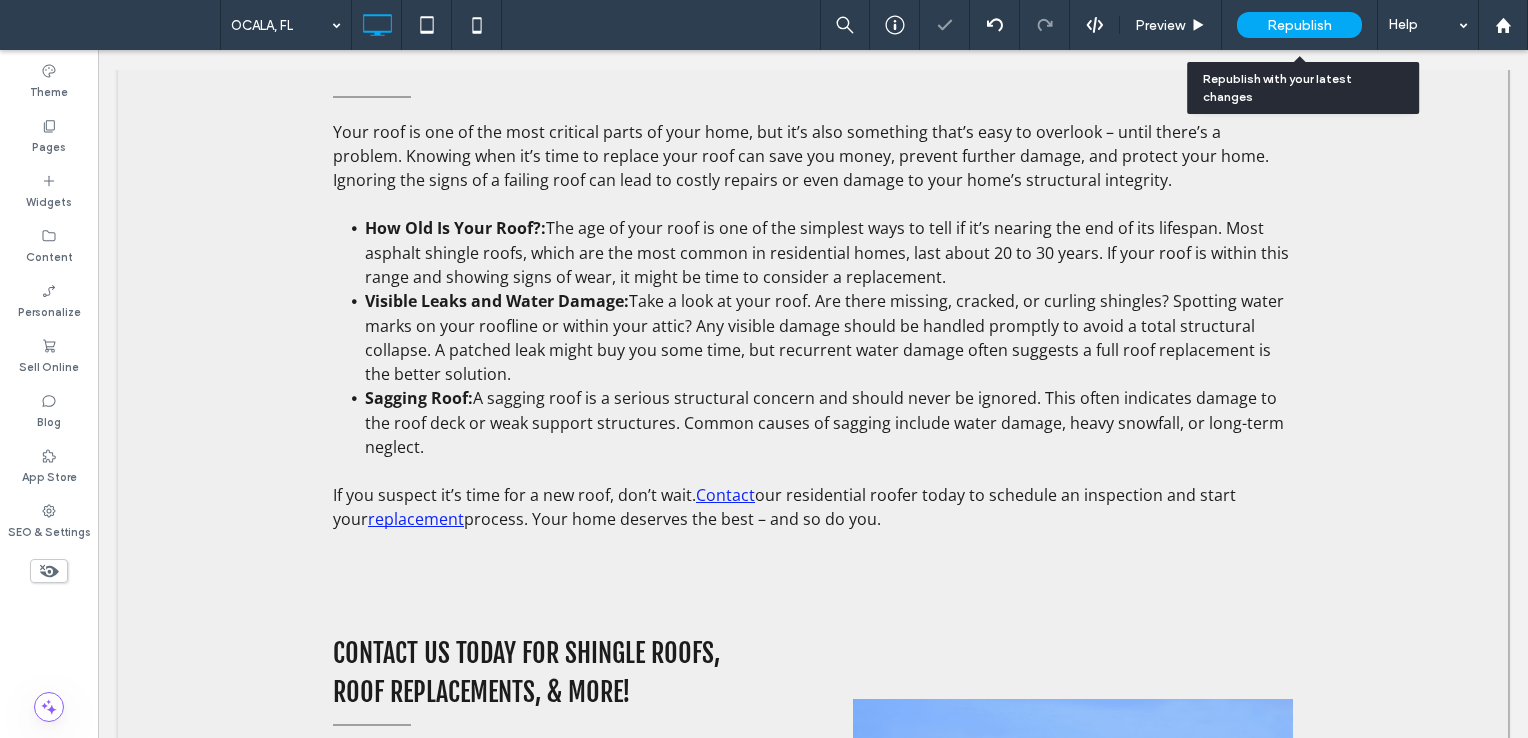 click on "Republish" at bounding box center [1299, 25] 